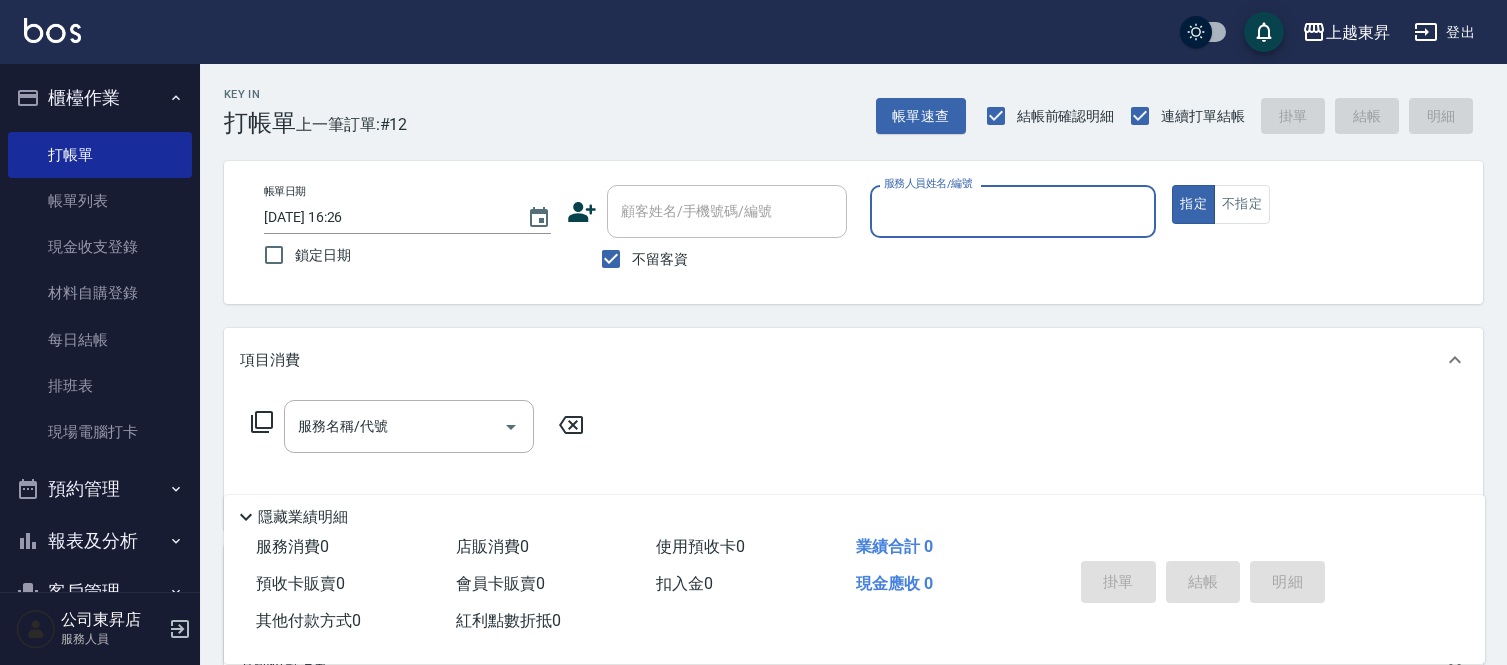 scroll, scrollTop: 0, scrollLeft: 0, axis: both 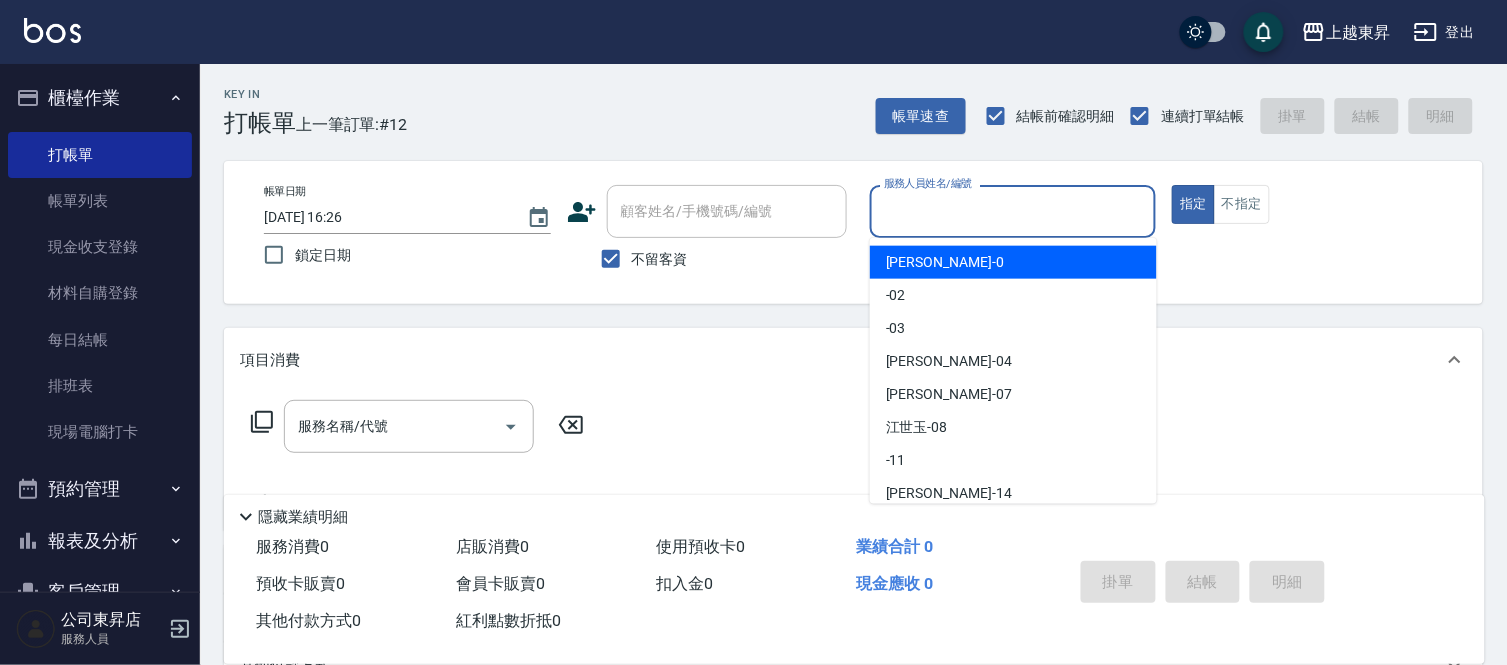 click on "服務人員姓名/編號" at bounding box center (1013, 211) 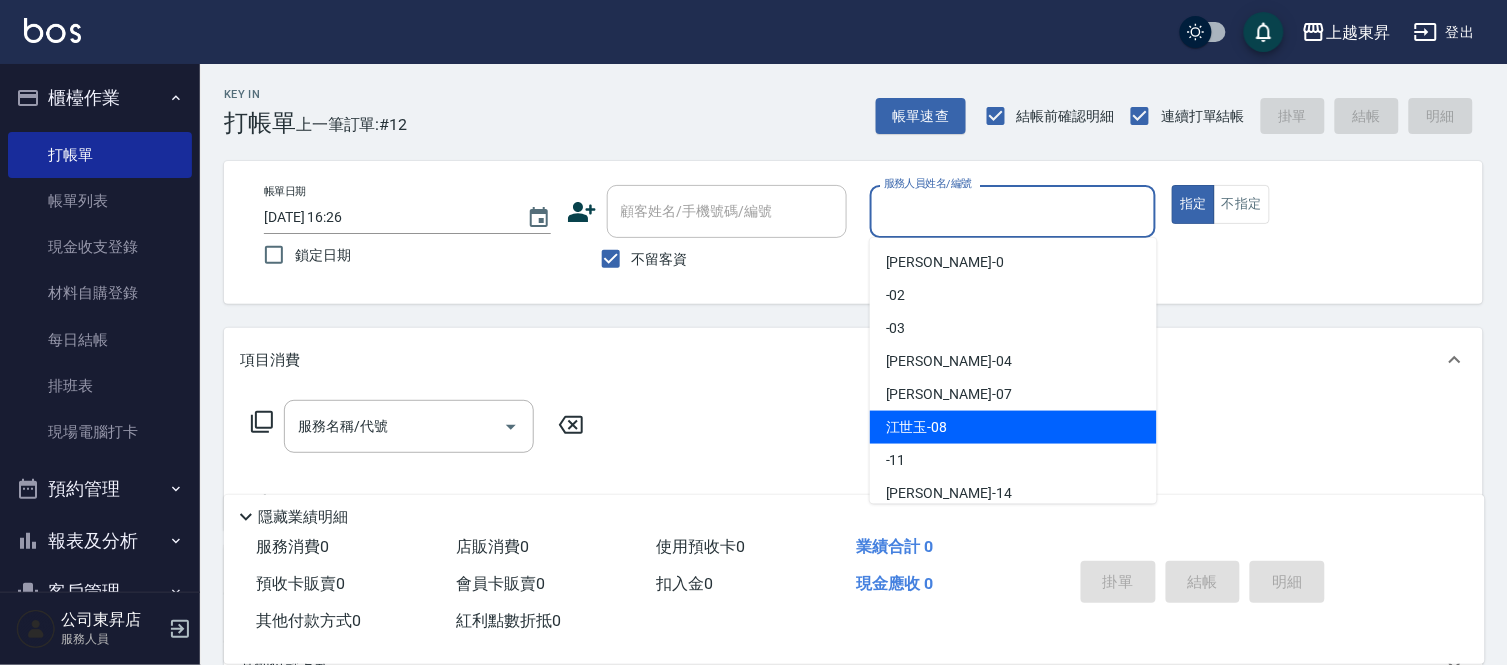 click on "[PERSON_NAME]-08" at bounding box center (917, 427) 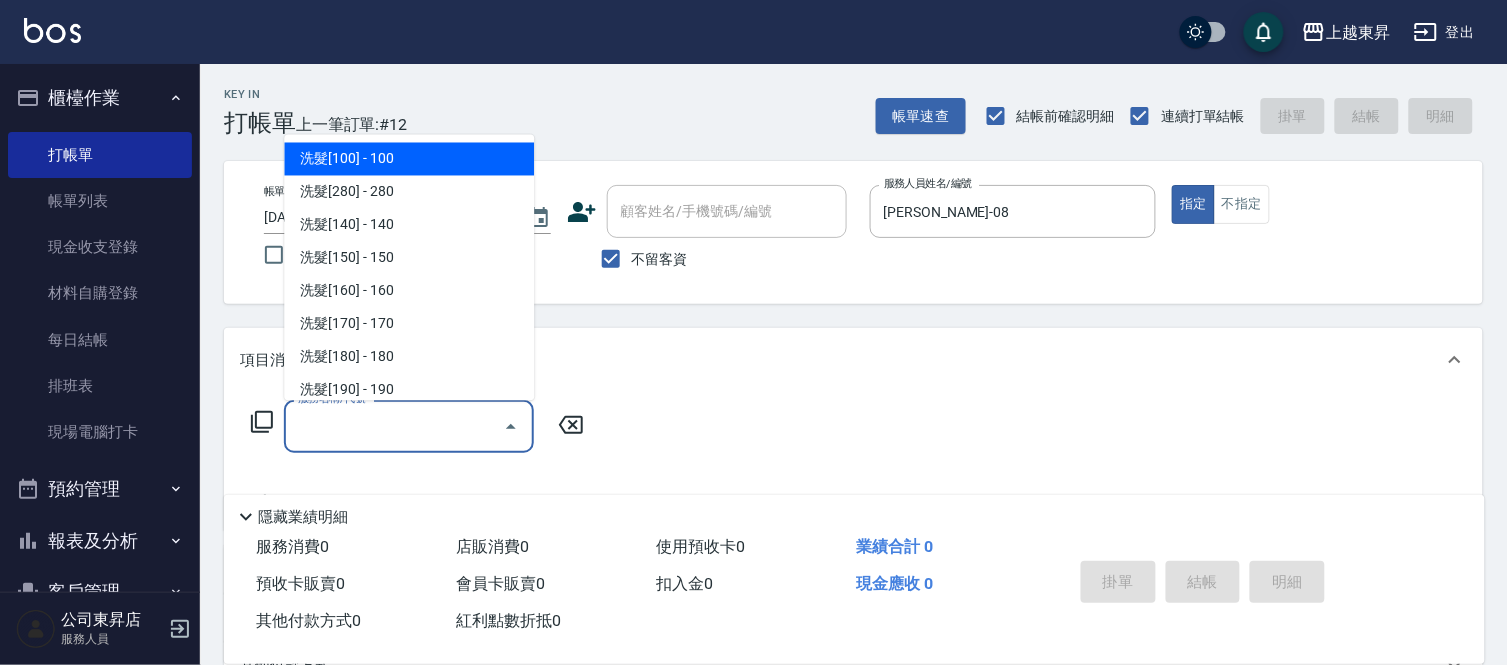 click on "服務名稱/代號 服務名稱/代號" at bounding box center [409, 426] 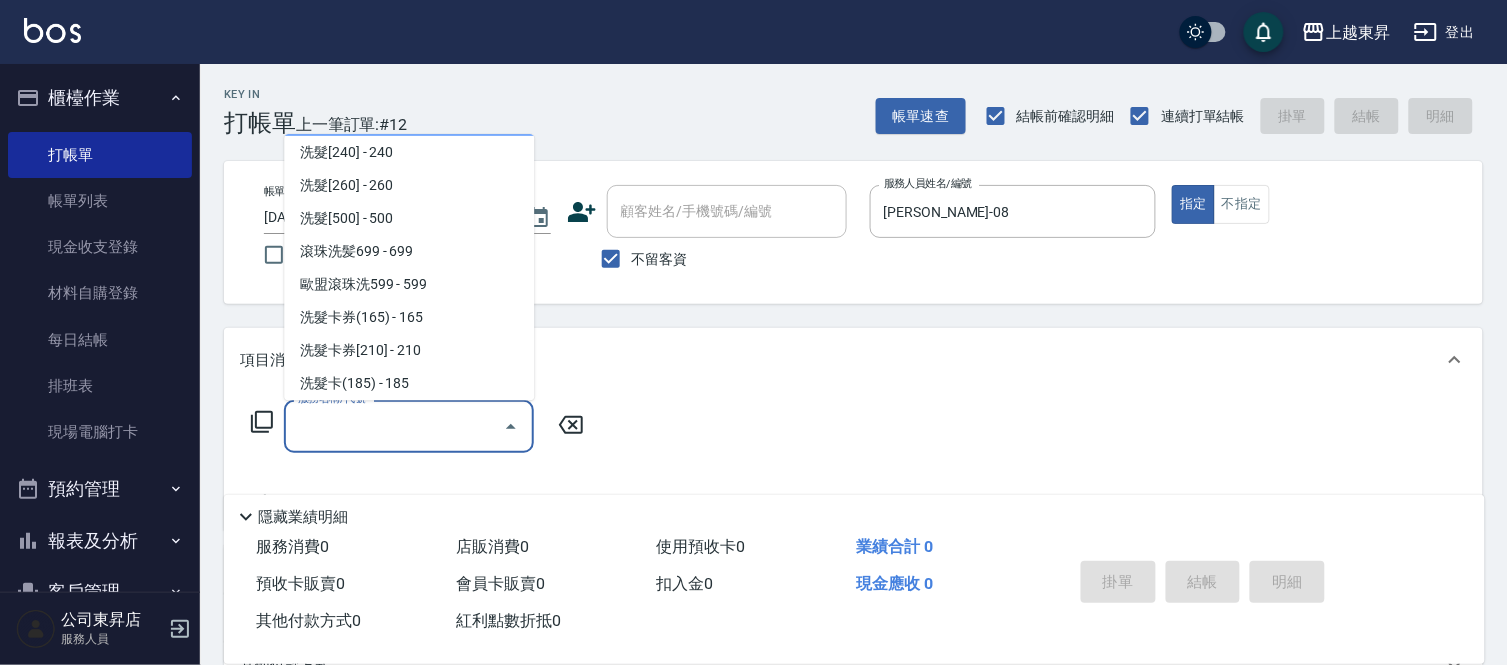 scroll, scrollTop: 444, scrollLeft: 0, axis: vertical 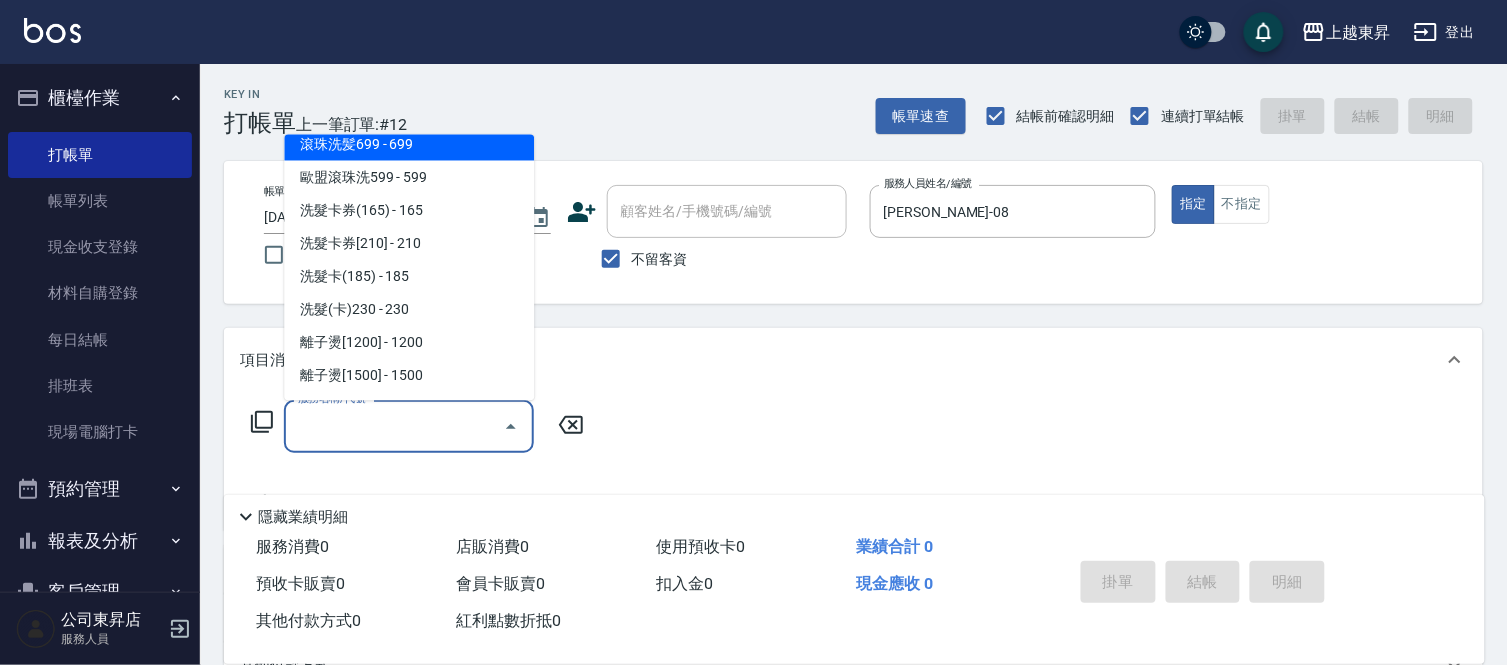 click on "滾珠洗髪699 - 699" at bounding box center (409, 144) 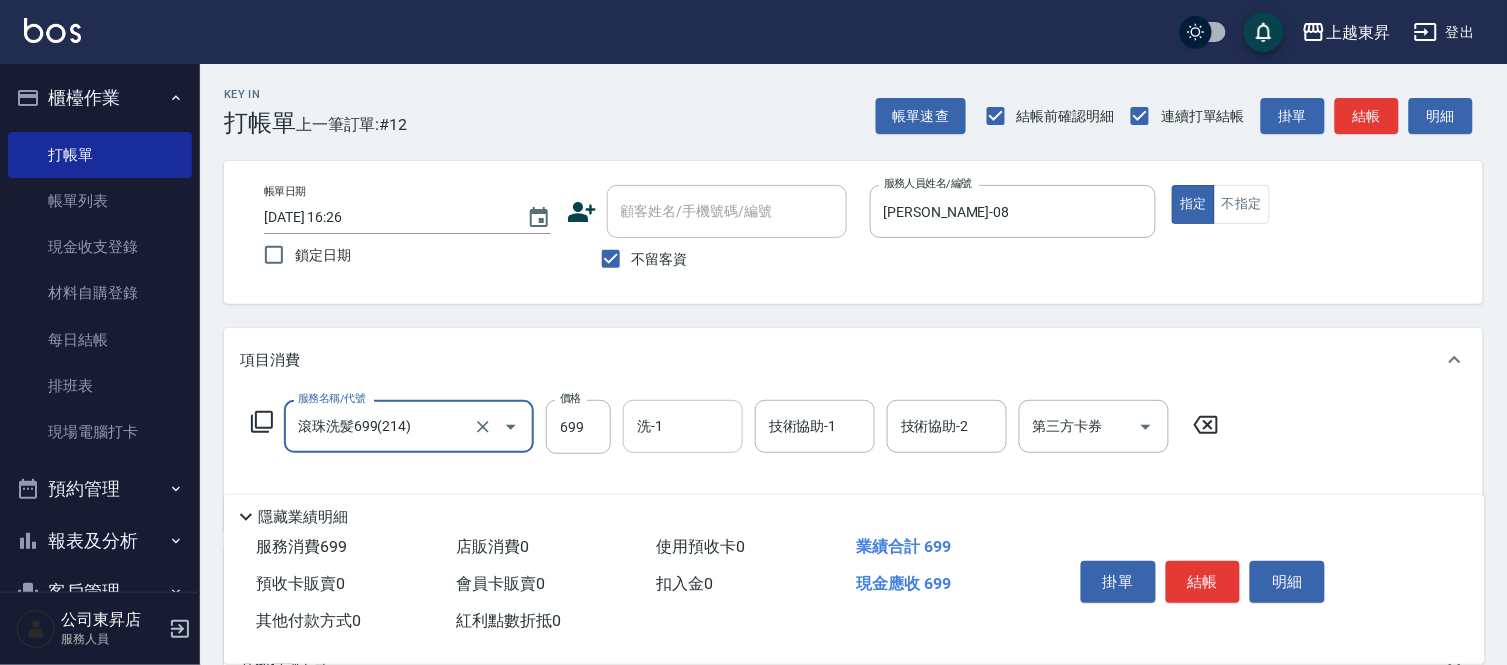 click on "洗-1" at bounding box center (683, 426) 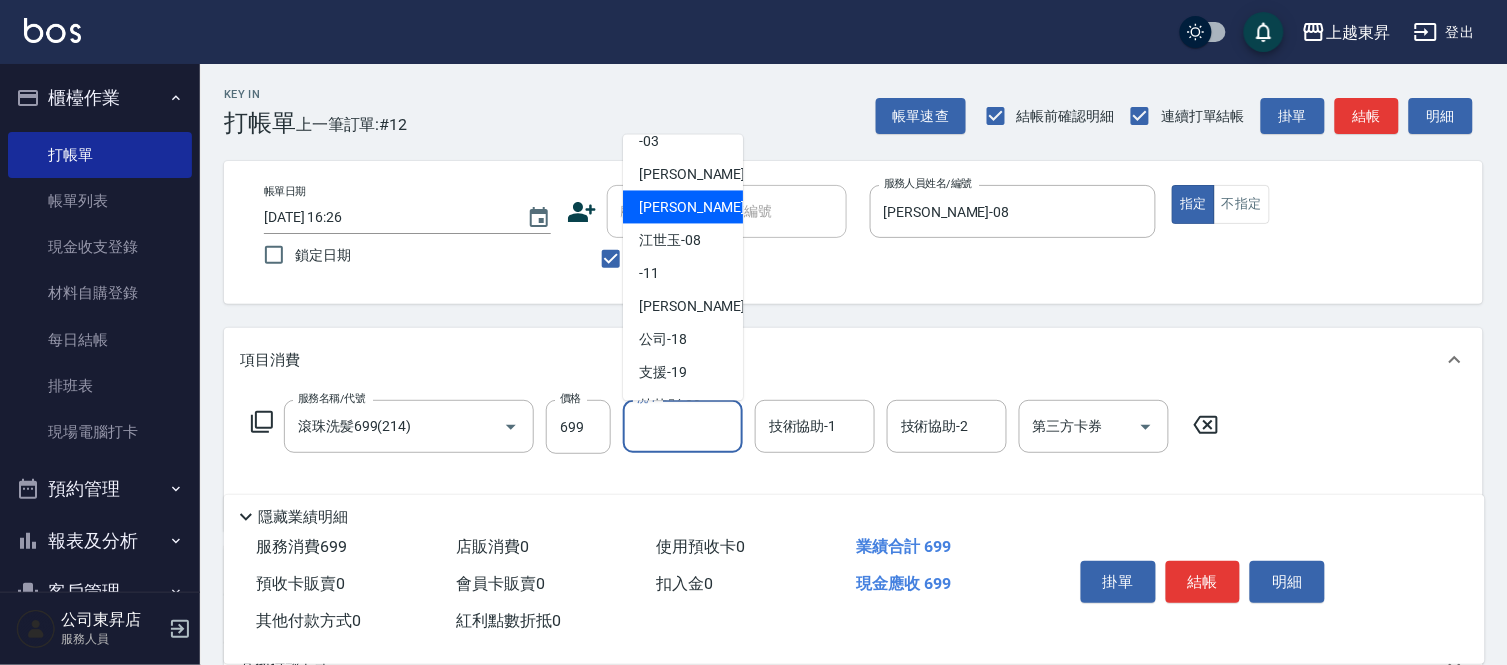 scroll, scrollTop: 222, scrollLeft: 0, axis: vertical 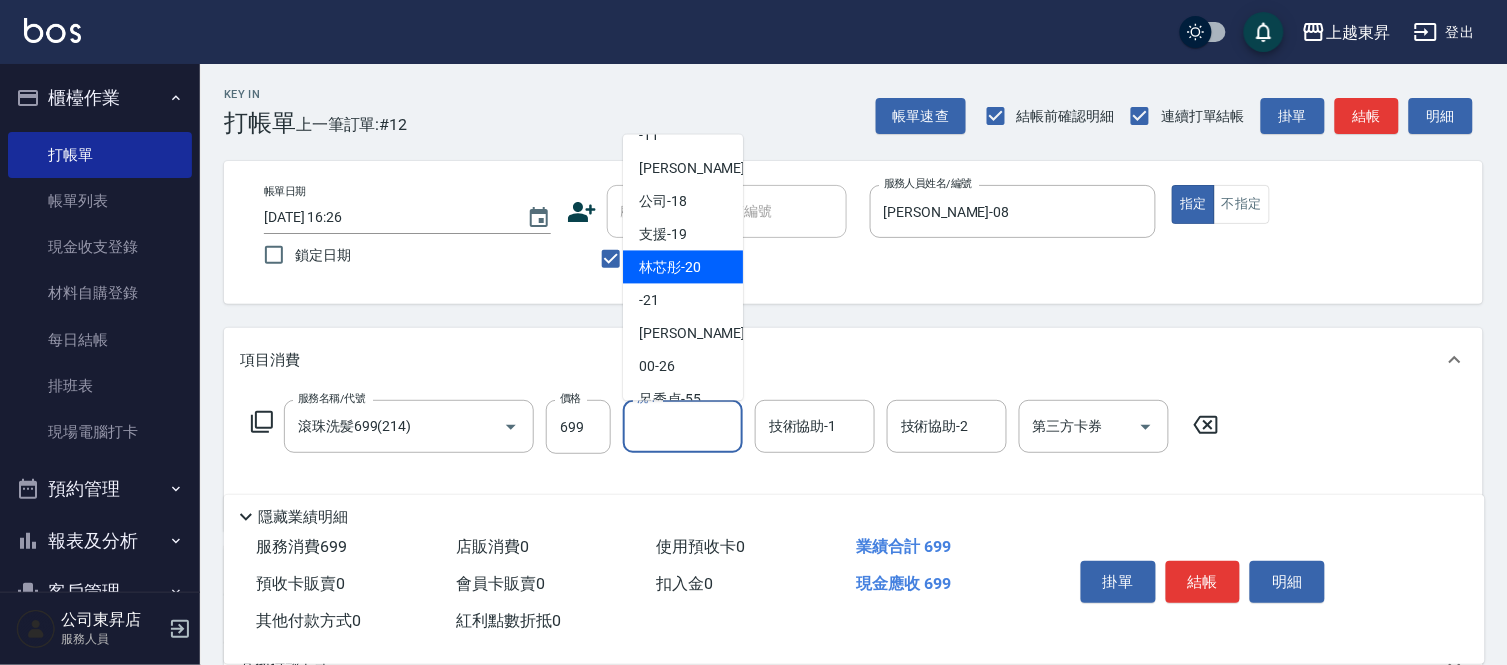 click on "林芯彤 -20" at bounding box center (670, 267) 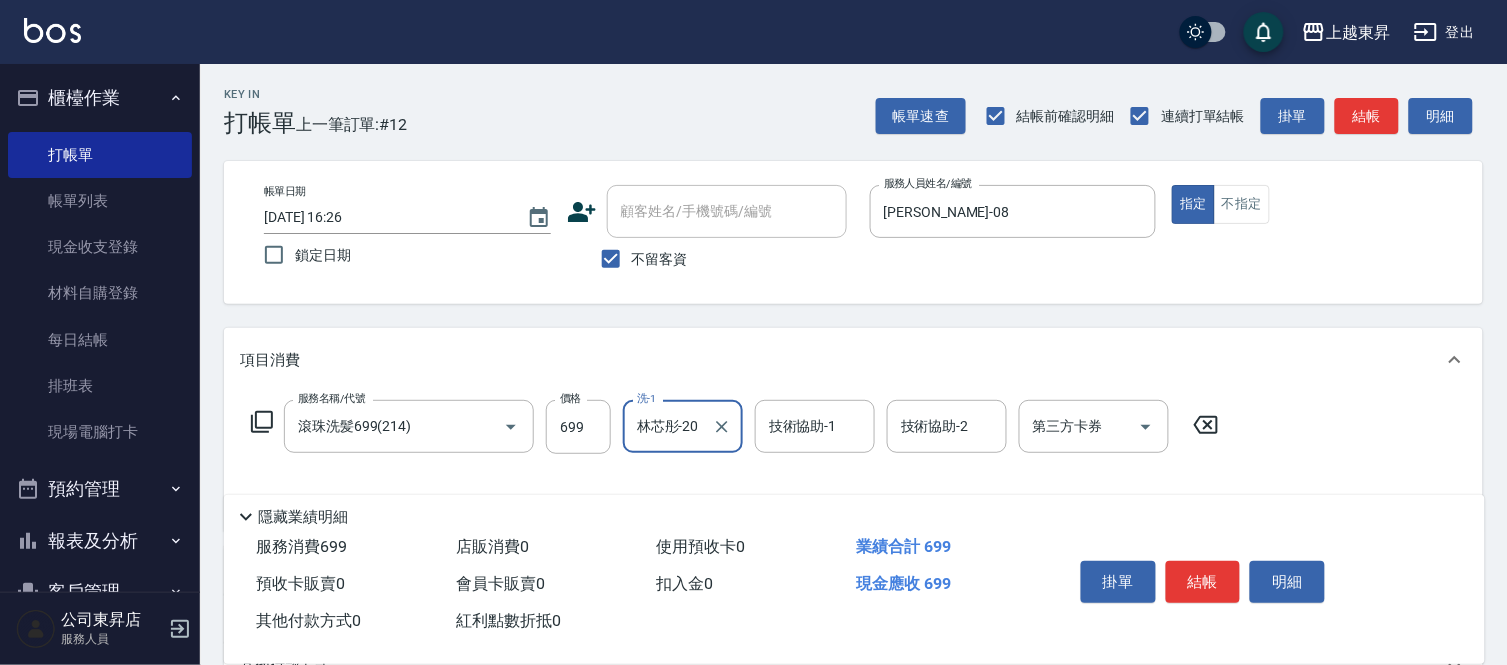 click on "技術協助-1 技術協助-1" at bounding box center (815, 426) 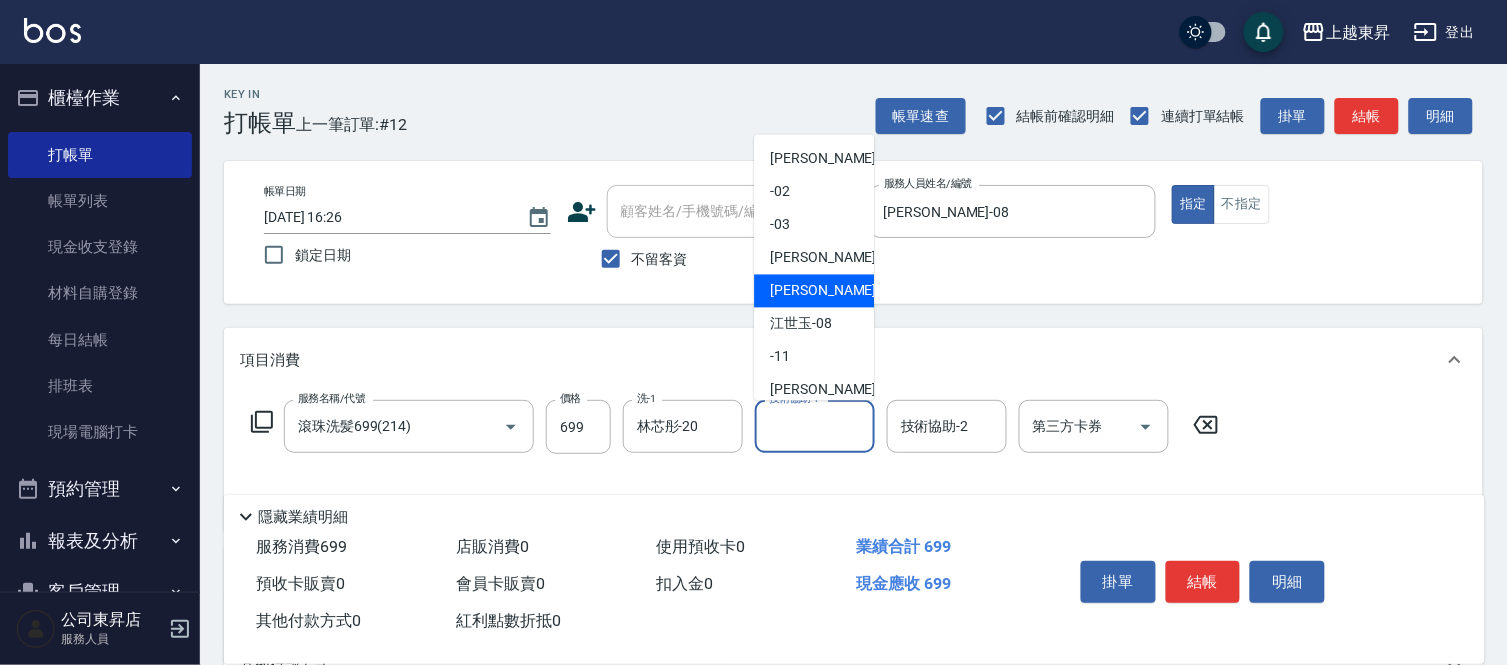 scroll, scrollTop: 222, scrollLeft: 0, axis: vertical 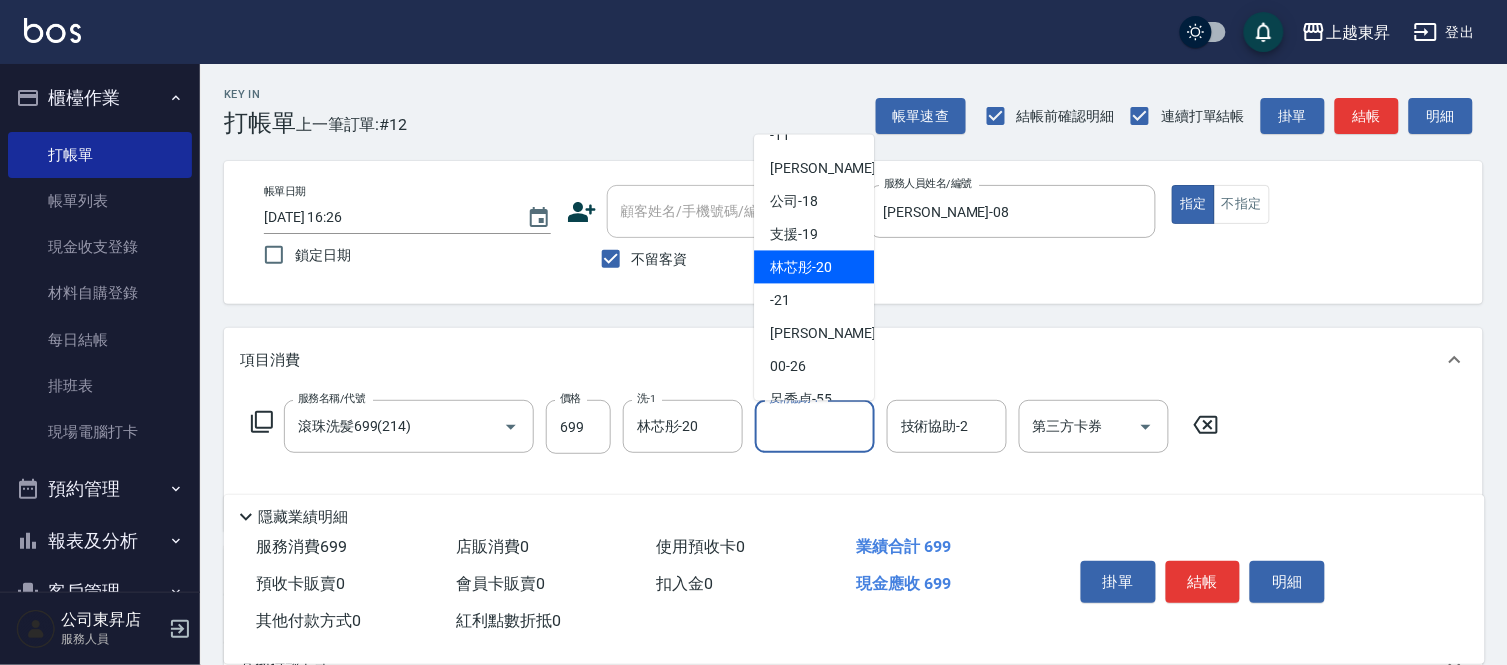 click on "林芯彤 -20" at bounding box center [801, 267] 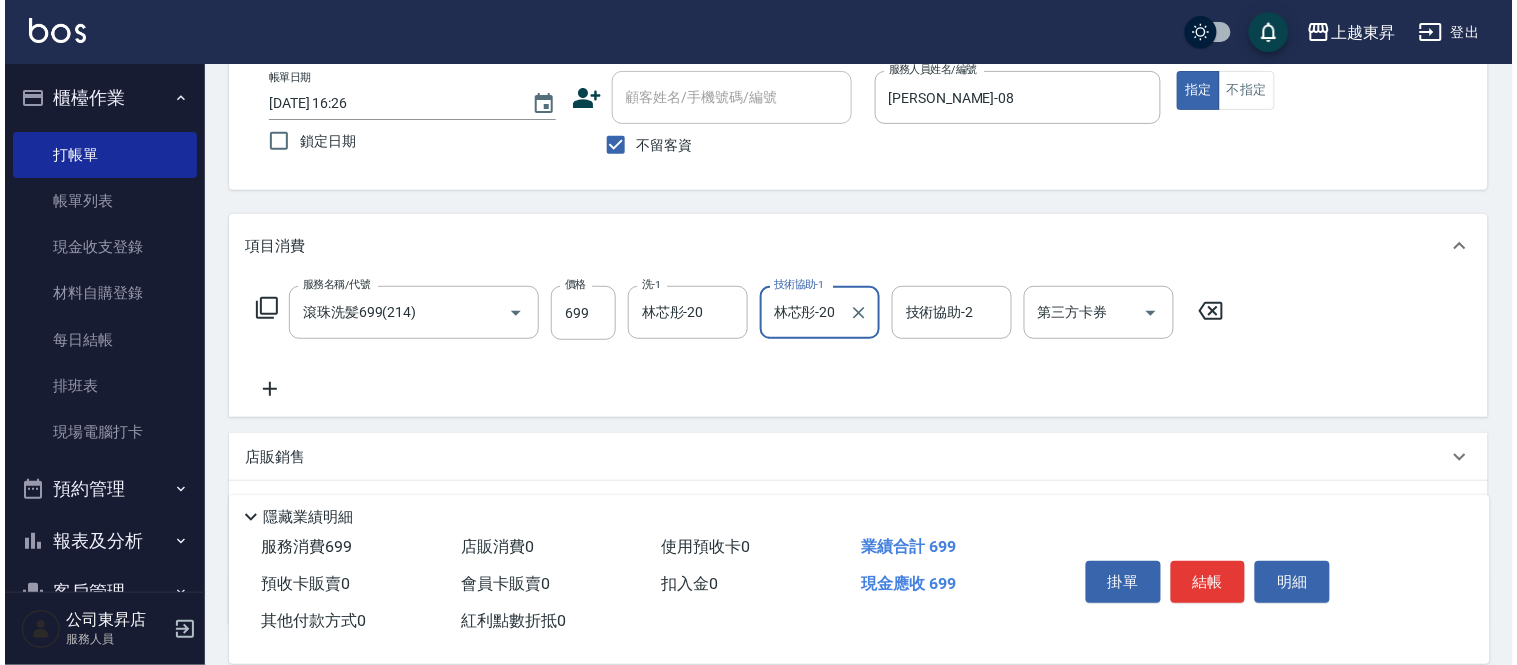 scroll, scrollTop: 222, scrollLeft: 0, axis: vertical 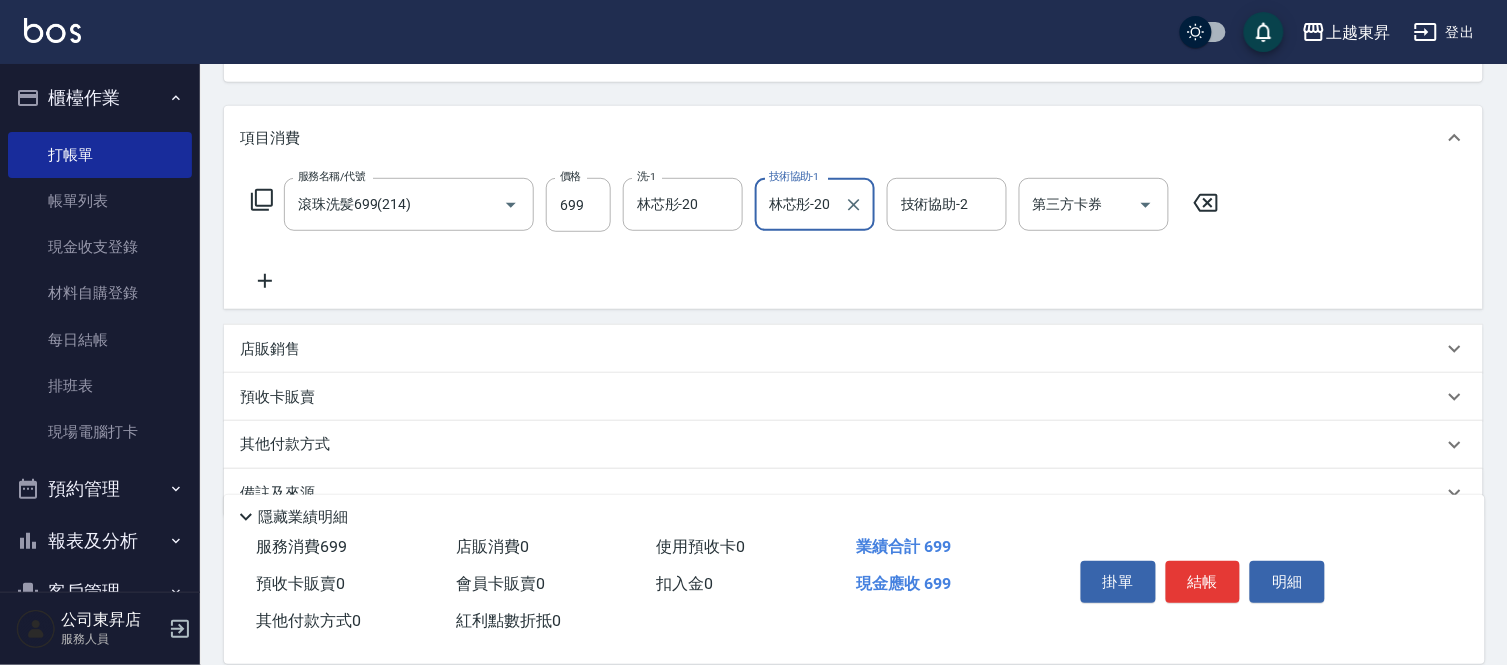 click 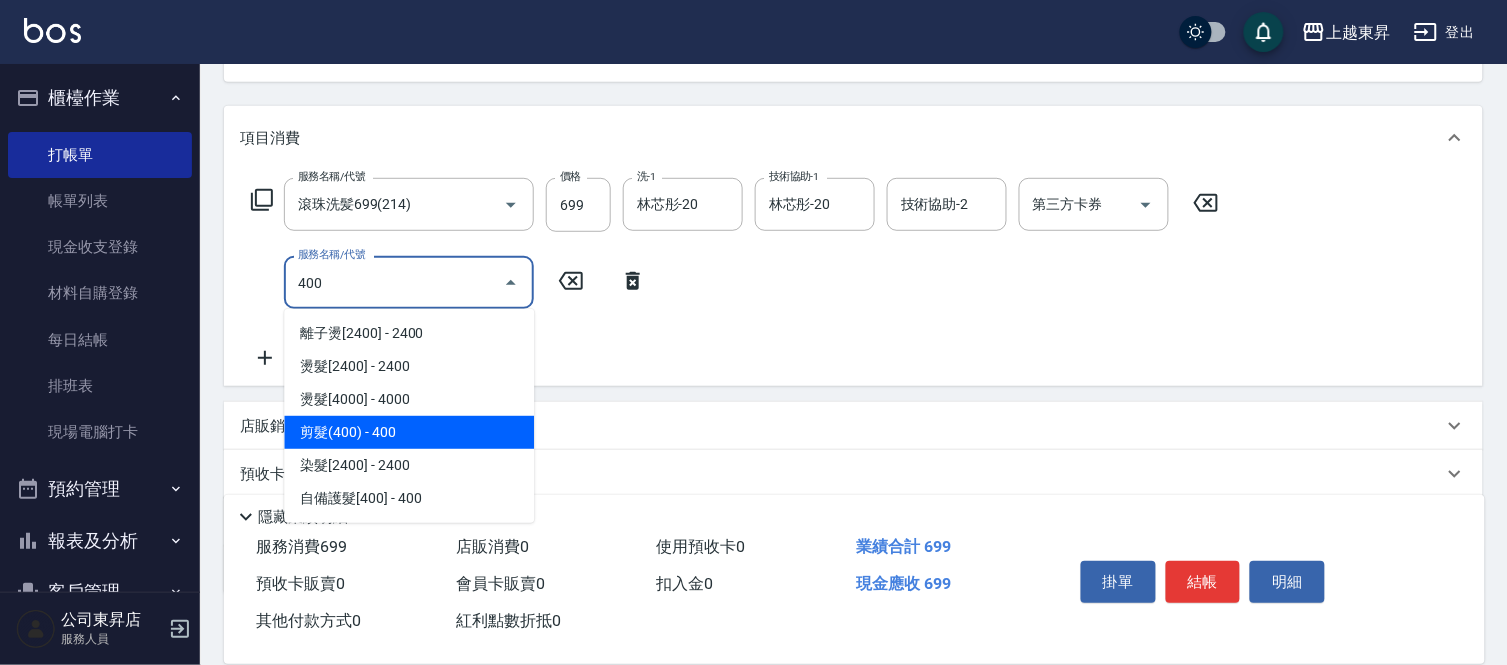 click on "剪髮(400) - 400" at bounding box center [409, 432] 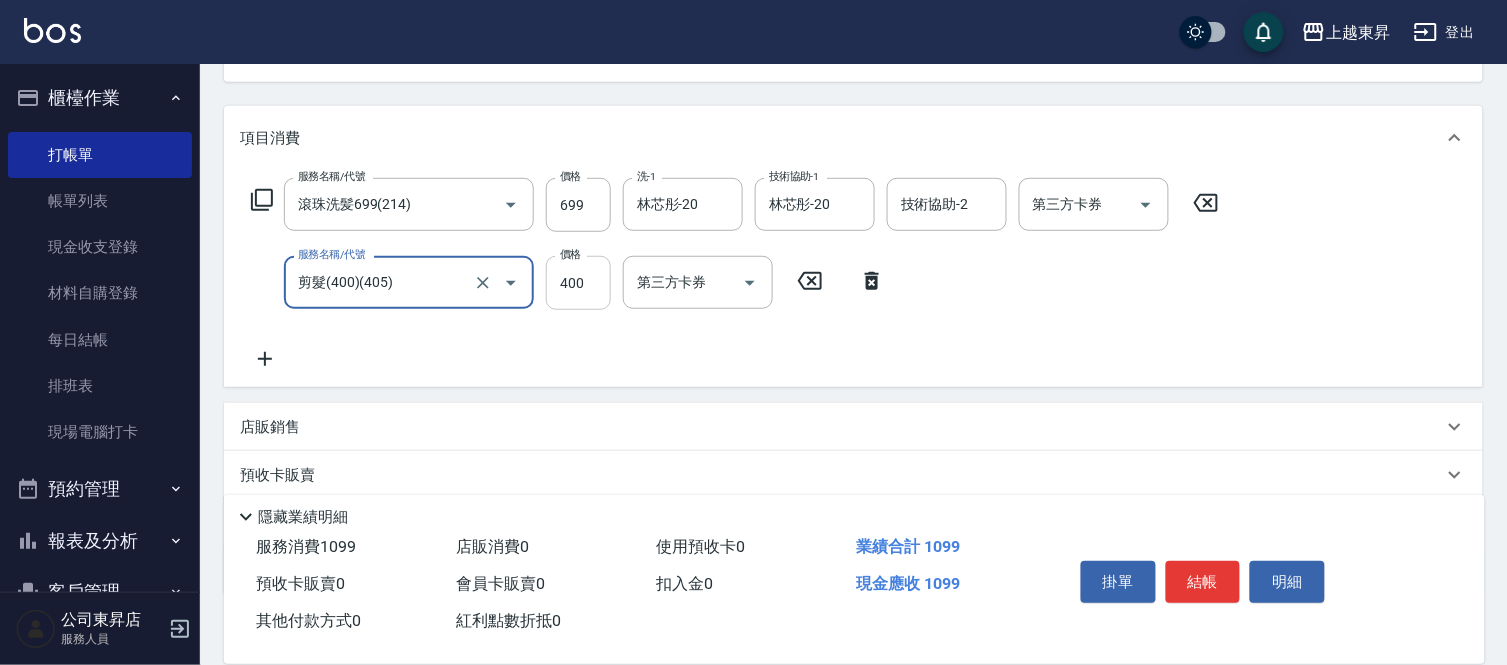 type on "剪髮(400)(405)" 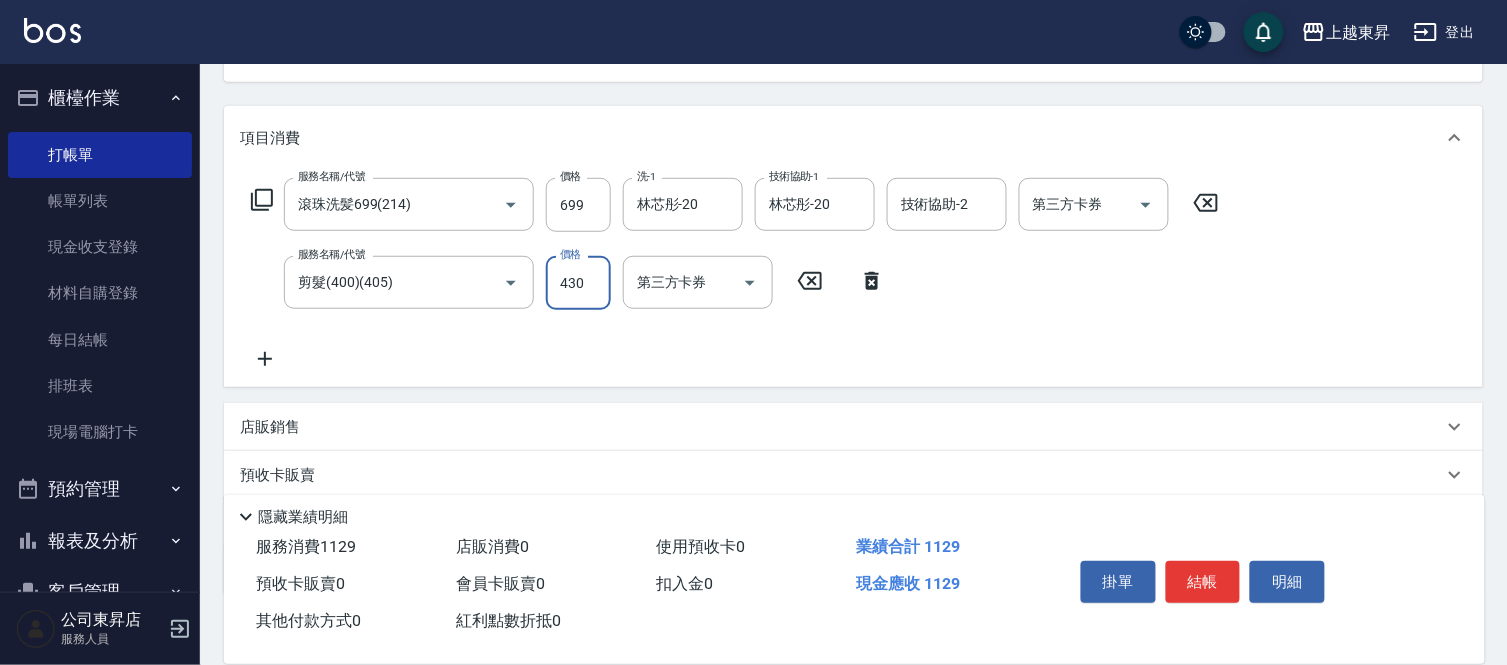 type on "430" 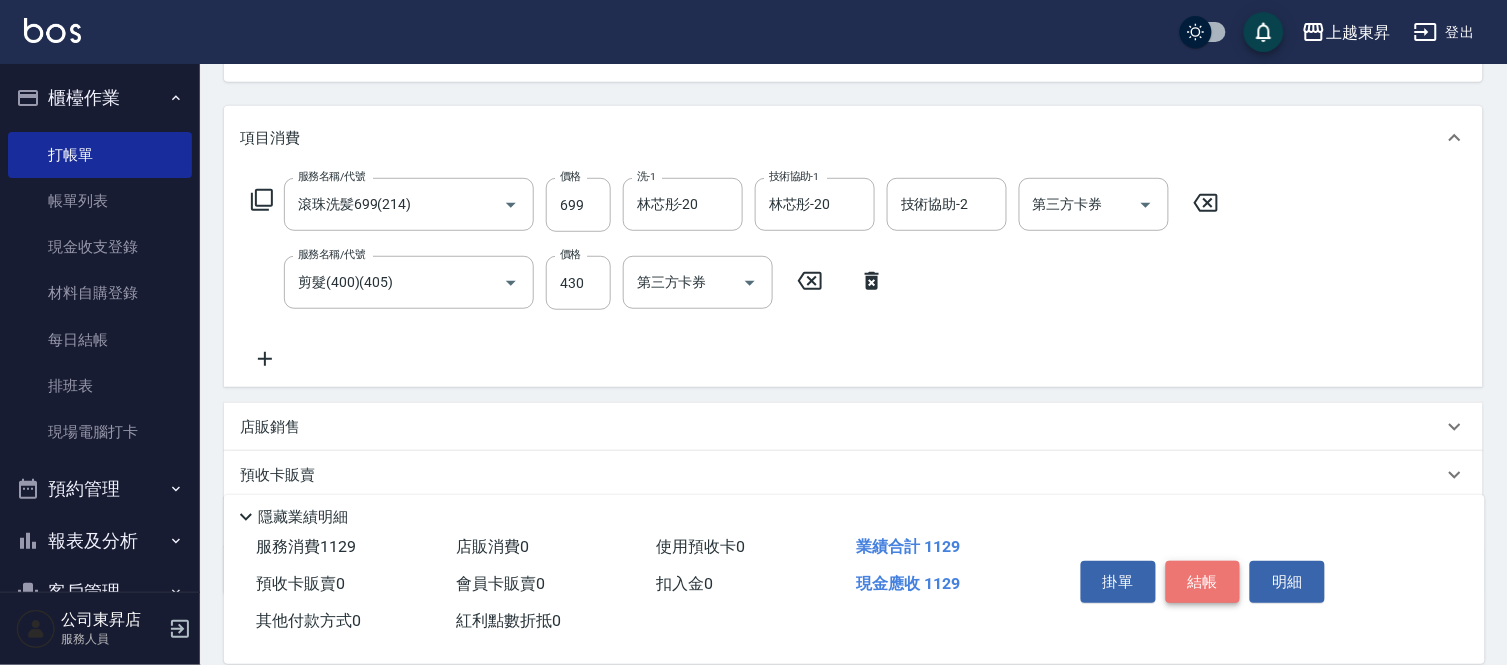 click on "結帳" at bounding box center (1203, 582) 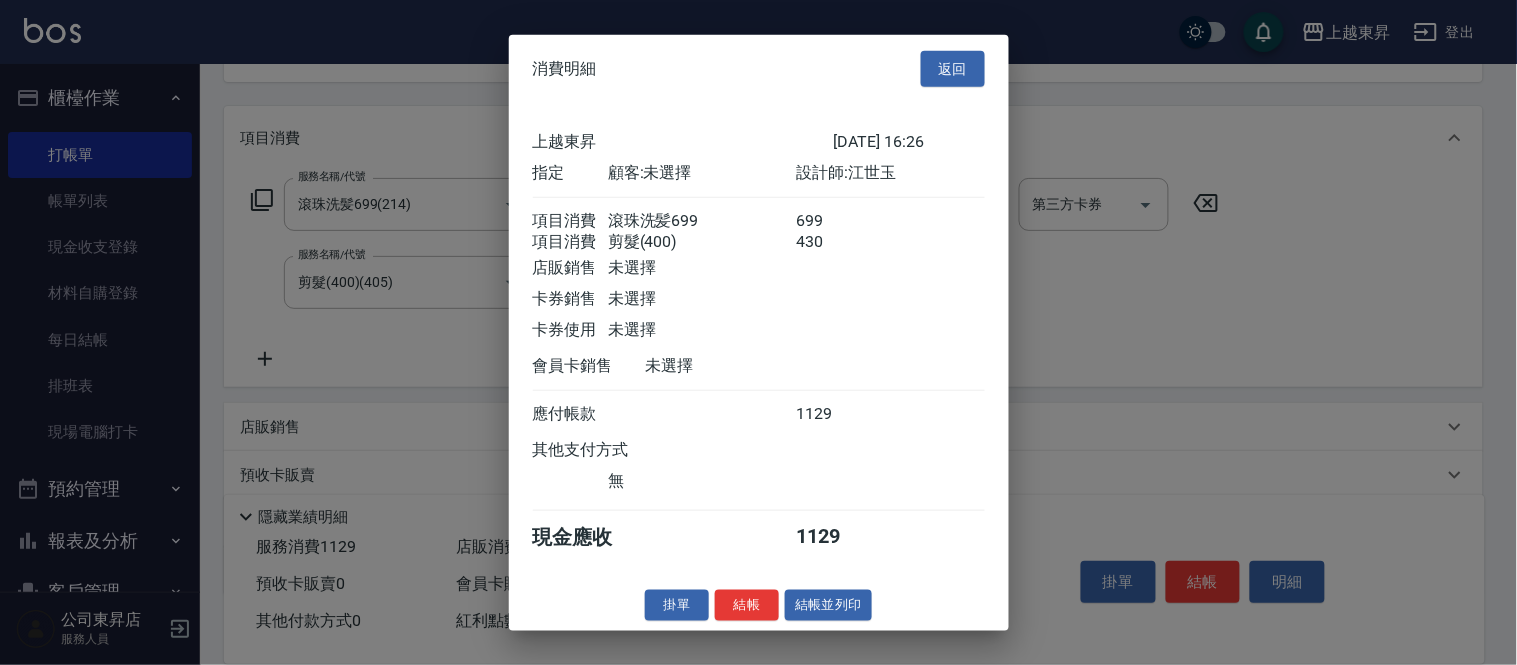 click on "結帳並列印" at bounding box center (828, 605) 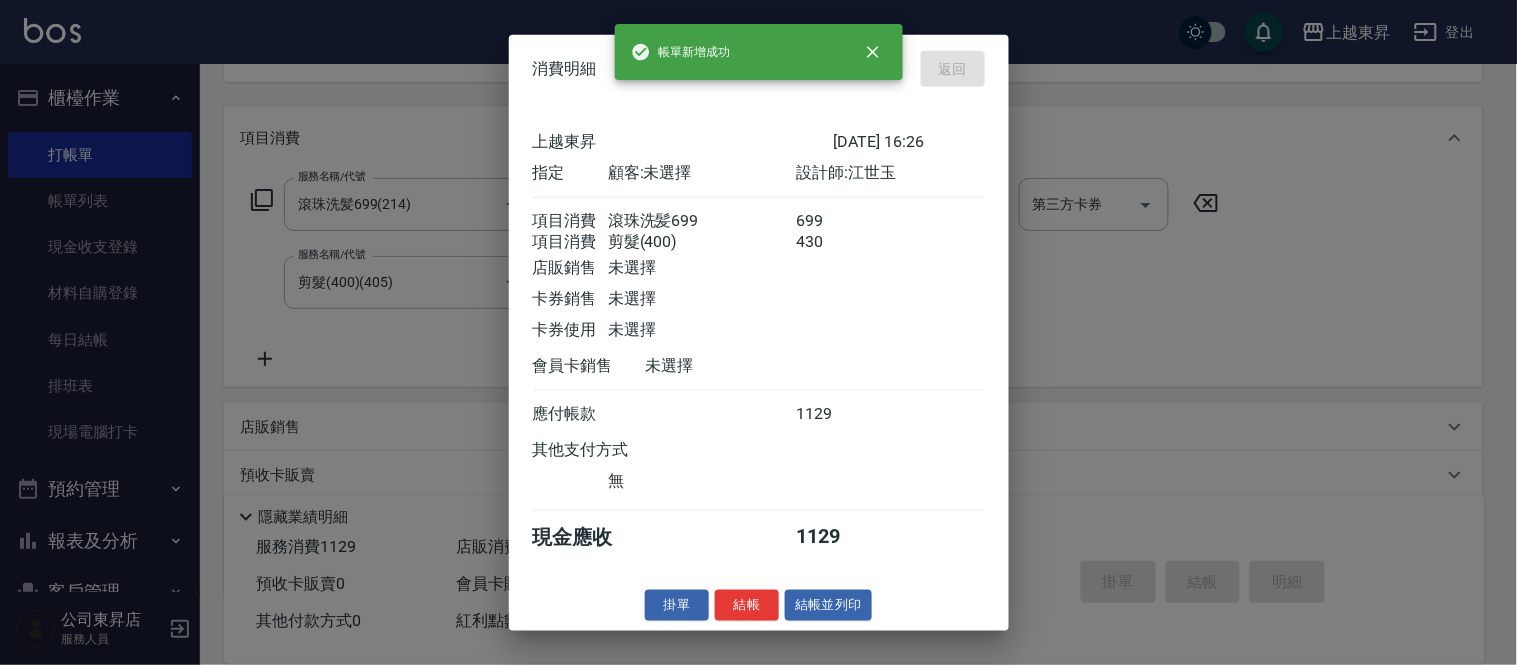 type on "[DATE] 17:02" 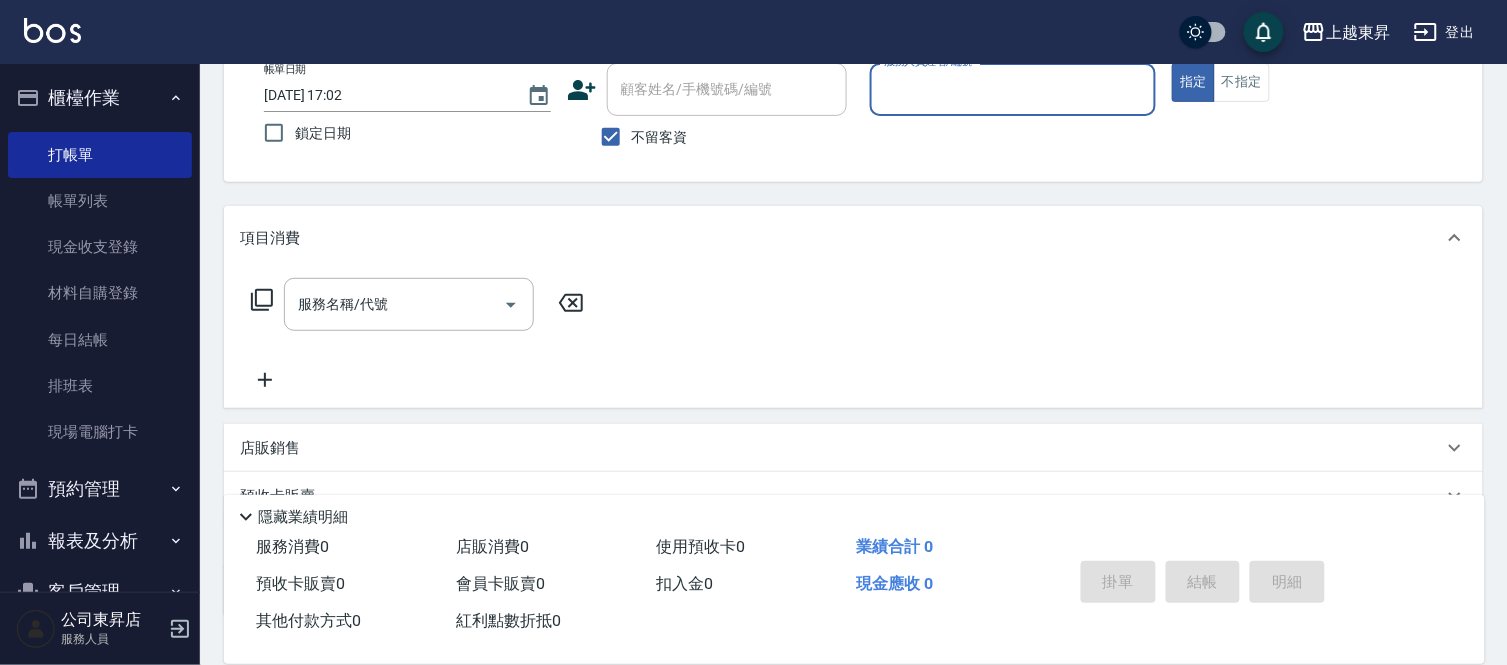 scroll, scrollTop: 83, scrollLeft: 0, axis: vertical 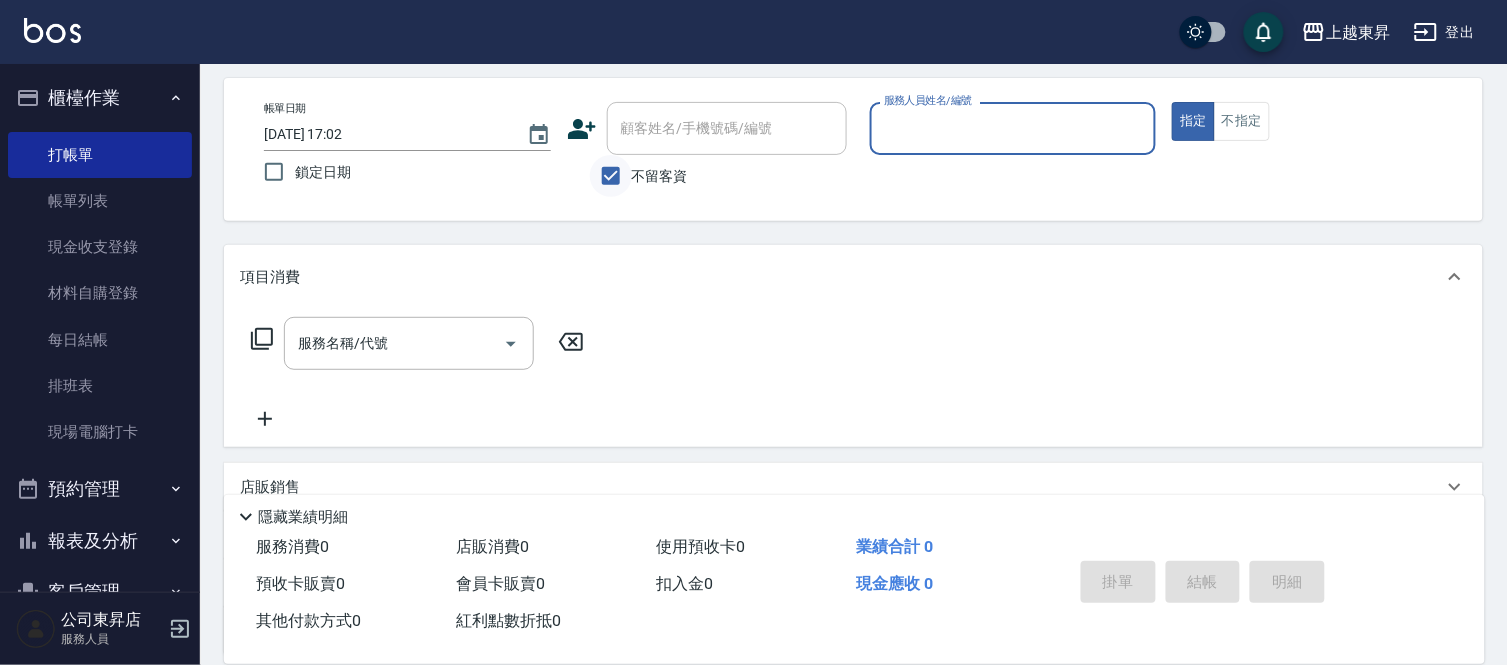 click on "不留客資" at bounding box center [611, 176] 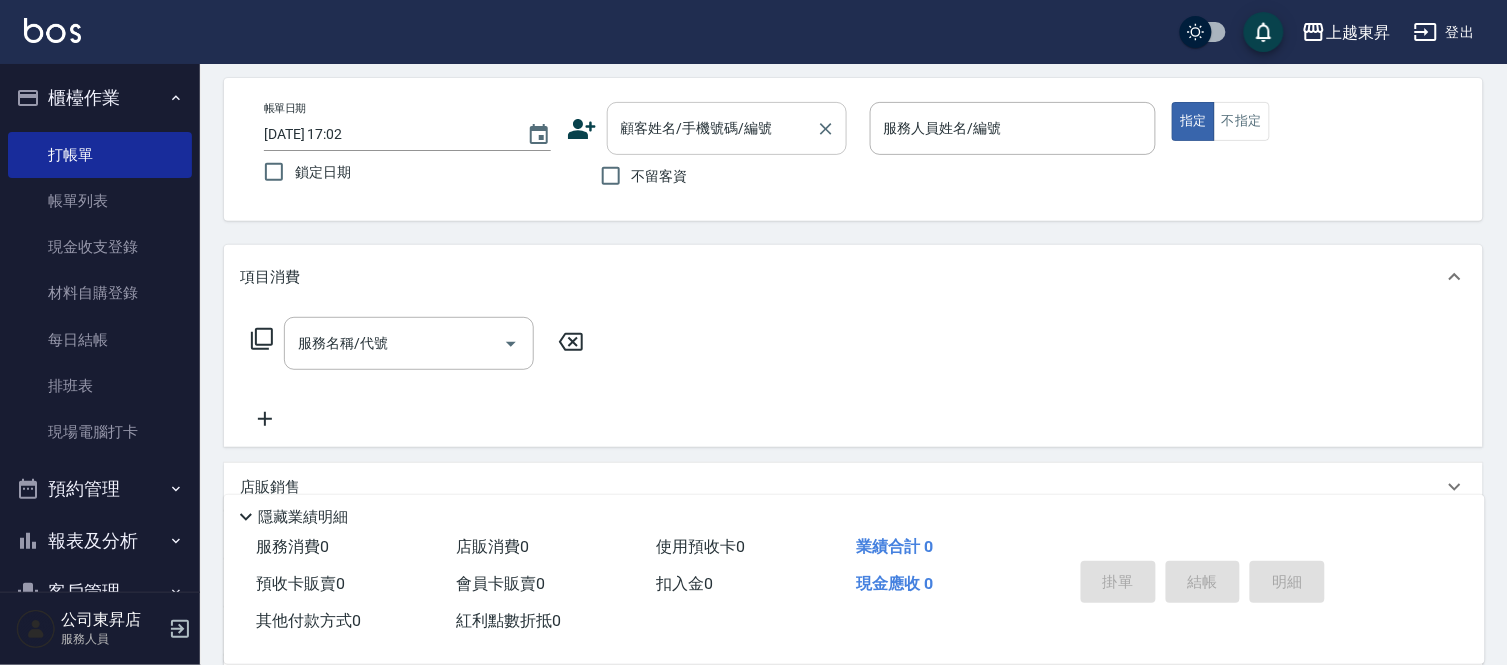 click on "顧客姓名/手機號碼/編號 顧客姓名/手機號碼/編號" at bounding box center (727, 128) 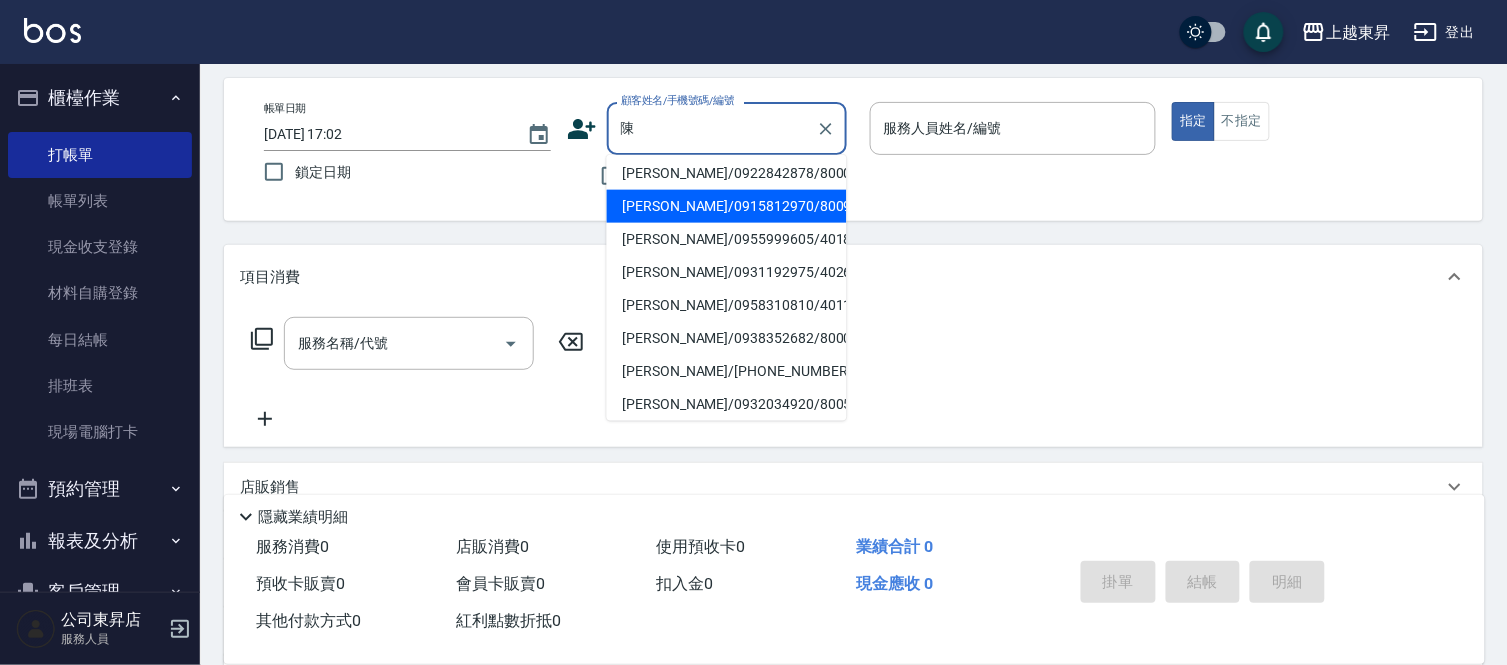 scroll, scrollTop: 111, scrollLeft: 0, axis: vertical 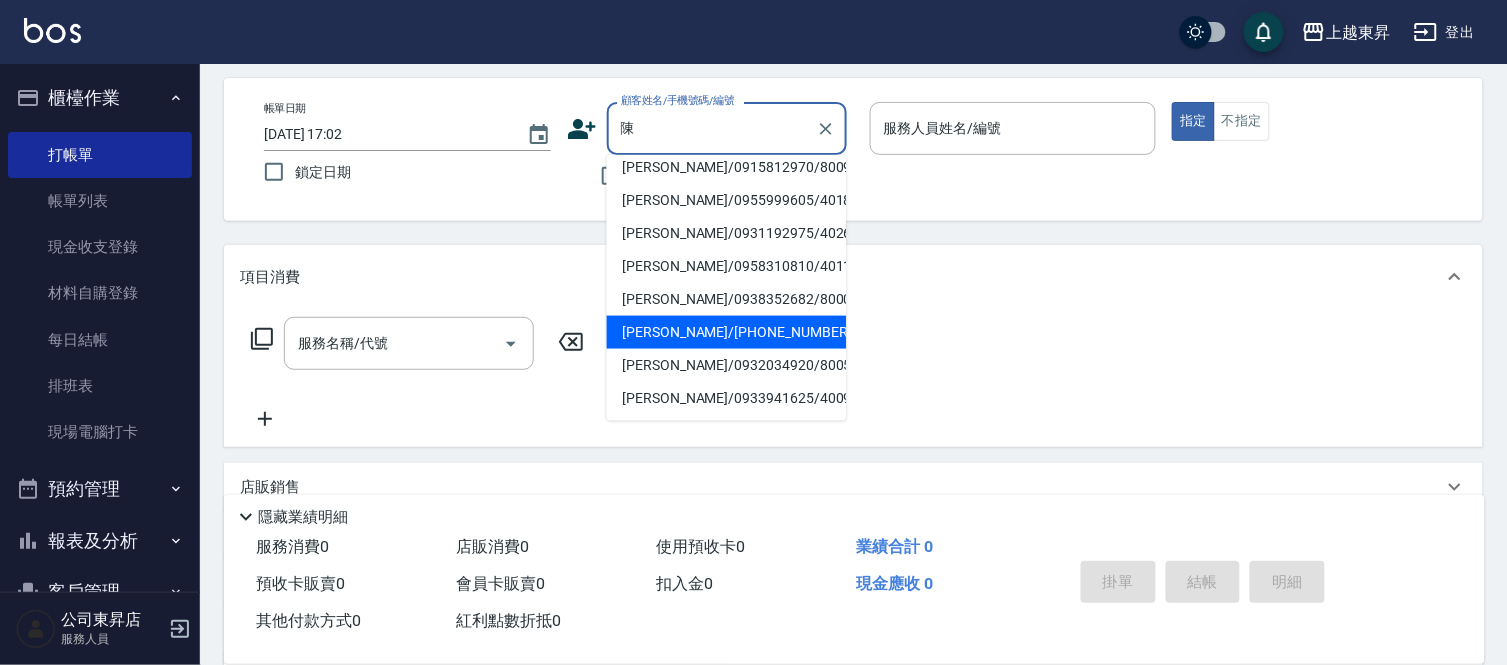 click on "[PERSON_NAME]/0931192975/40261" at bounding box center [727, 233] 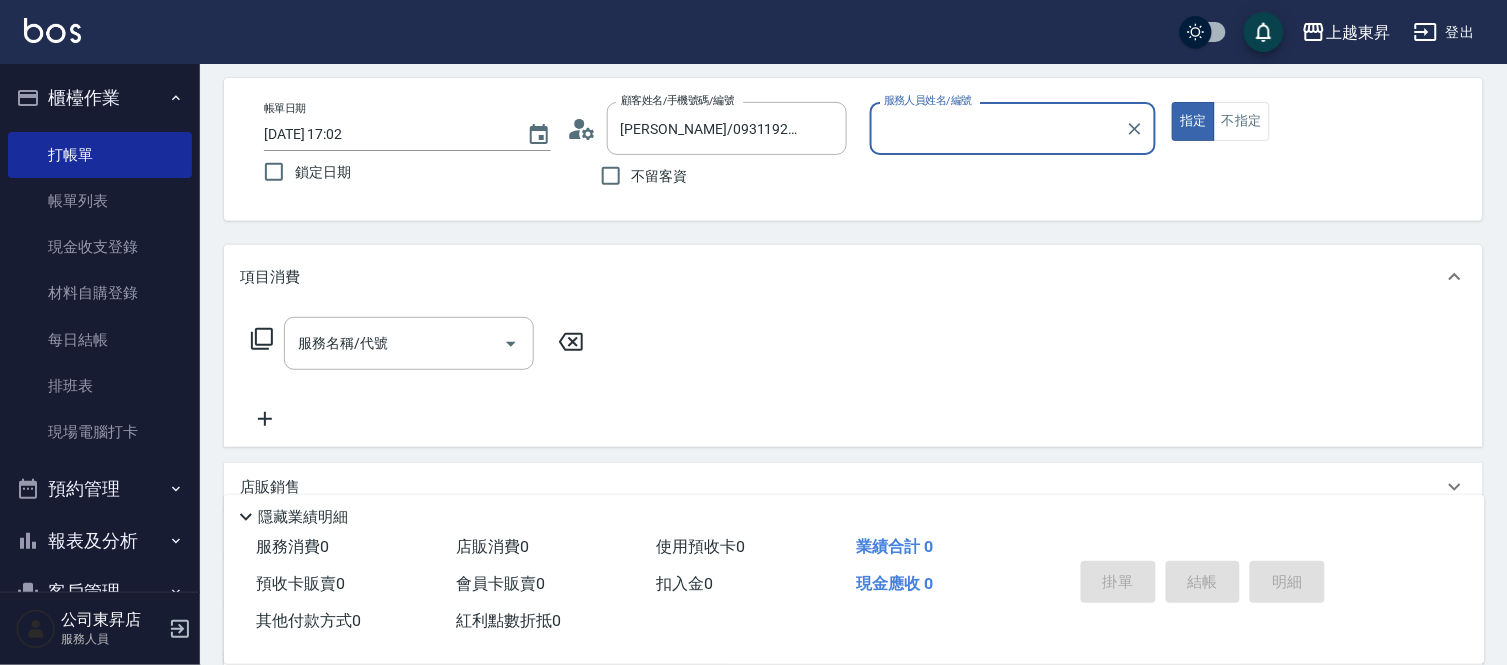 type on "[PERSON_NAME]04" 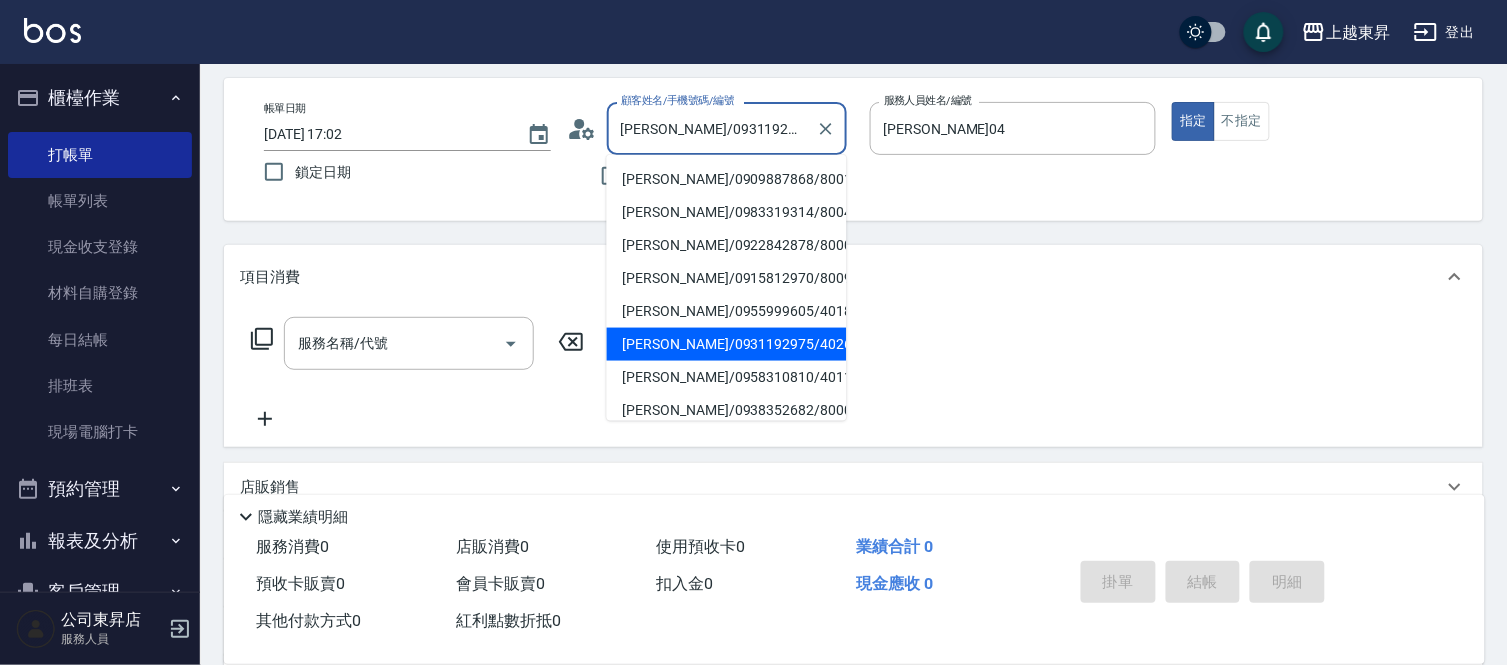 click on "[PERSON_NAME]/0931192975/40261" at bounding box center [712, 128] 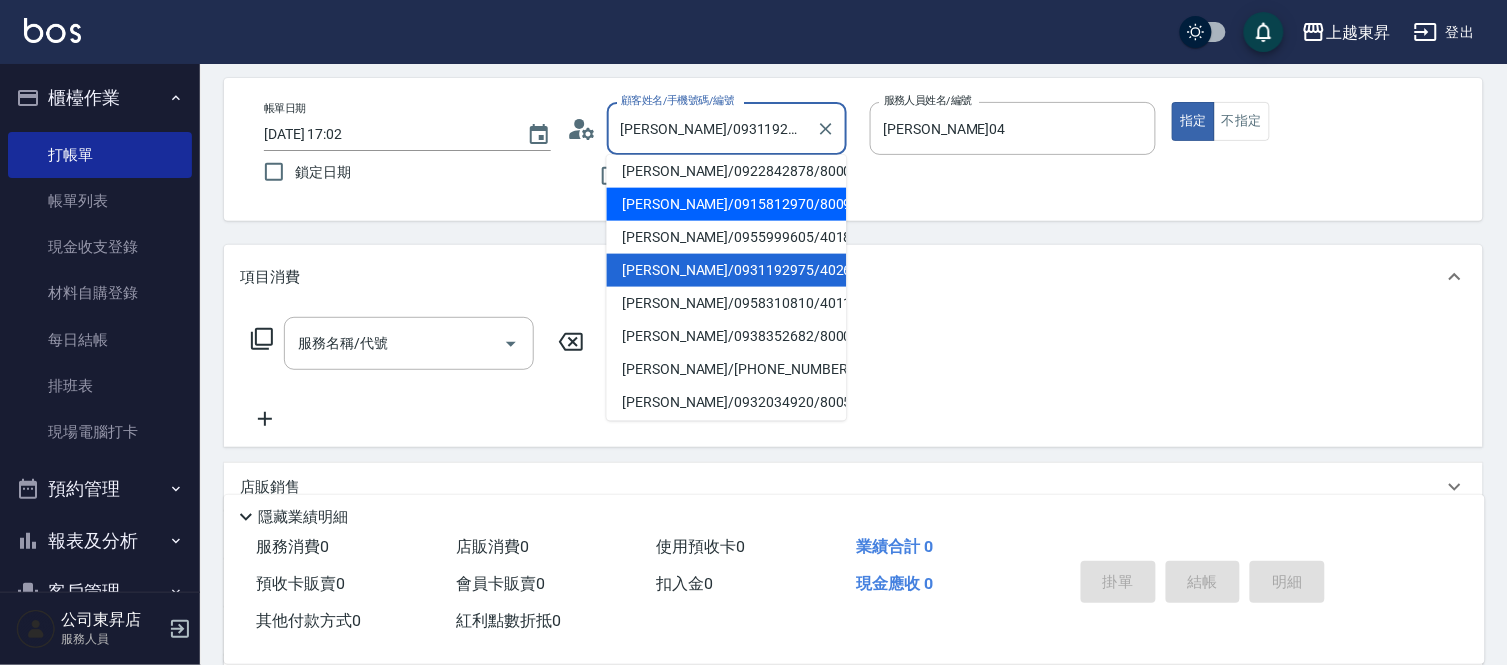 scroll, scrollTop: 111, scrollLeft: 0, axis: vertical 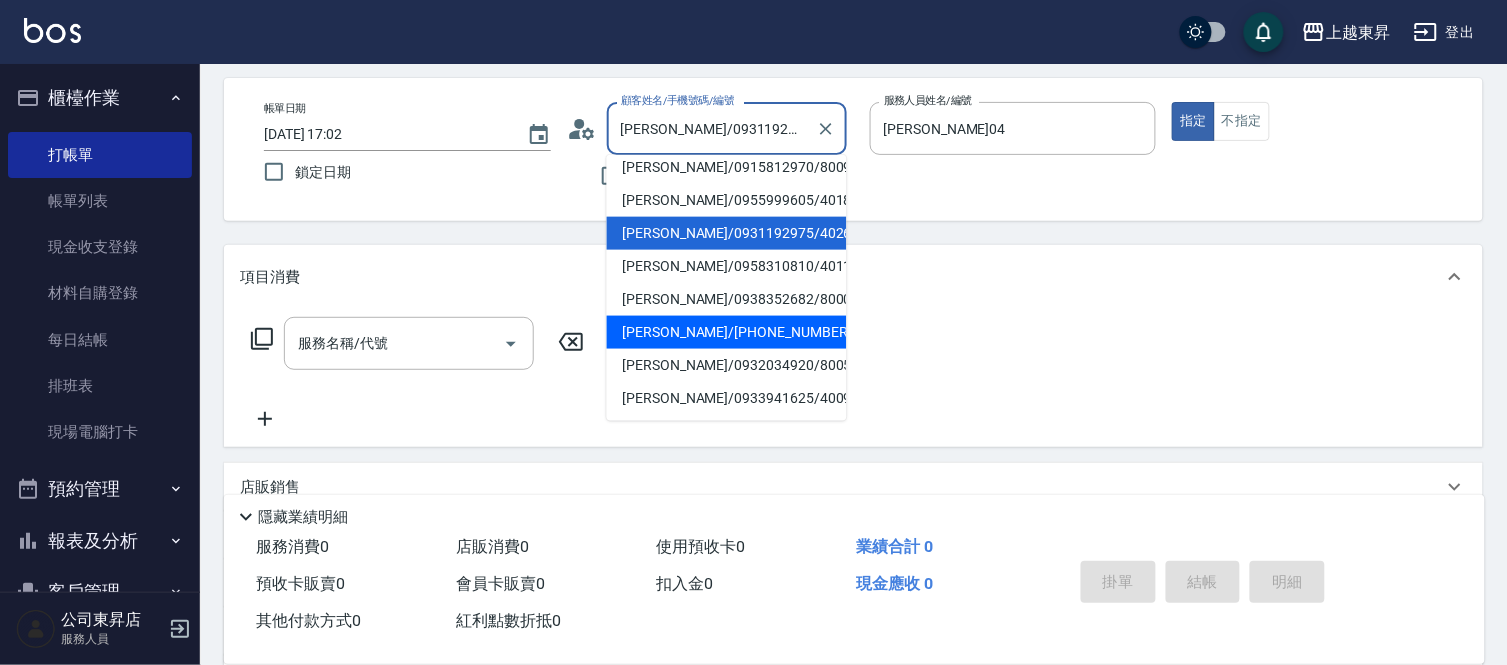 click on "[PERSON_NAME]/[PHONE_NUMBER]/40251" at bounding box center (727, 332) 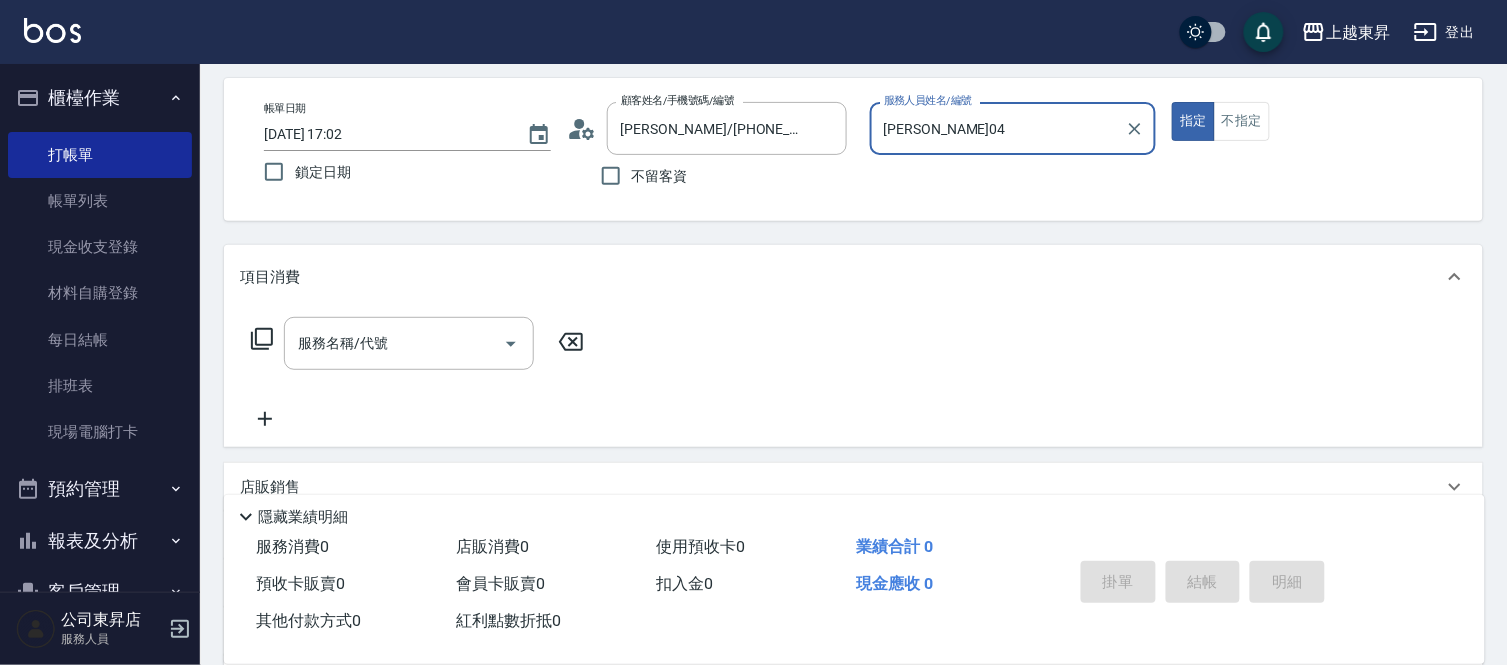 click on "[PERSON_NAME]04" at bounding box center (998, 128) 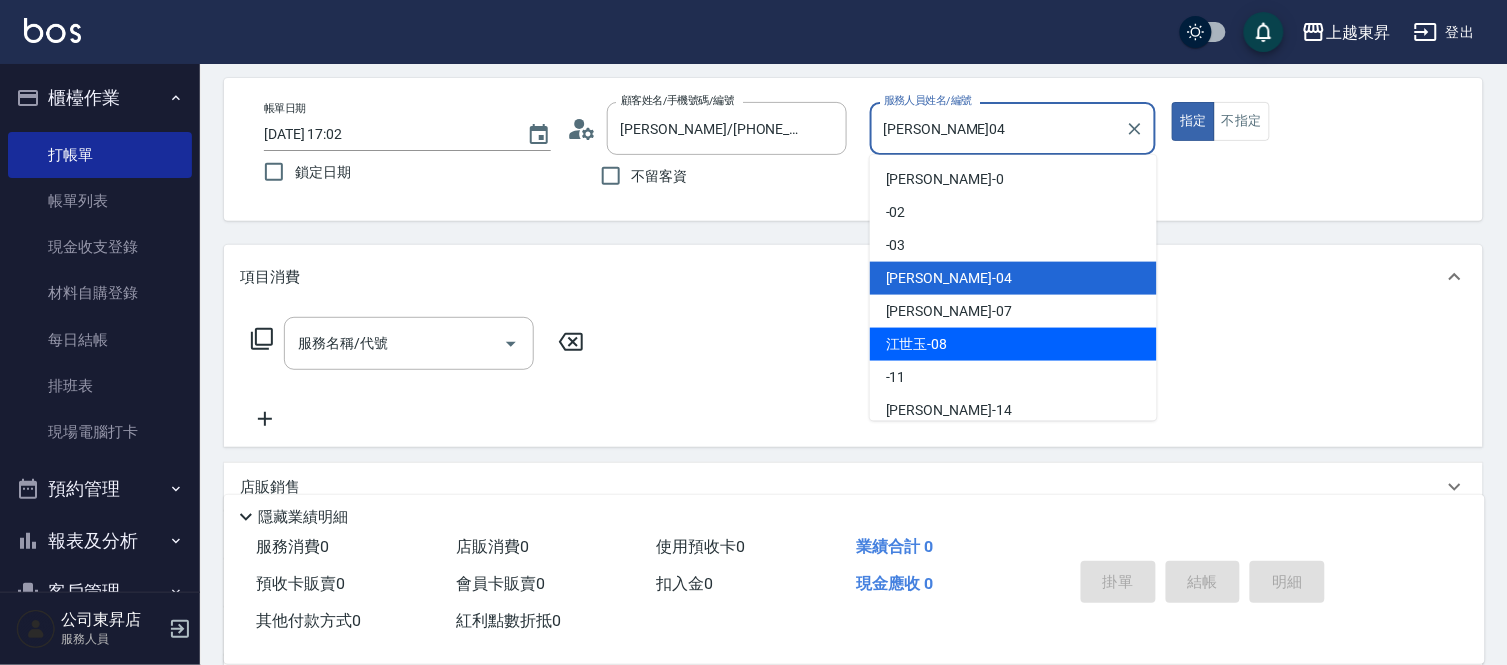 click on "[PERSON_NAME]-08" at bounding box center (917, 344) 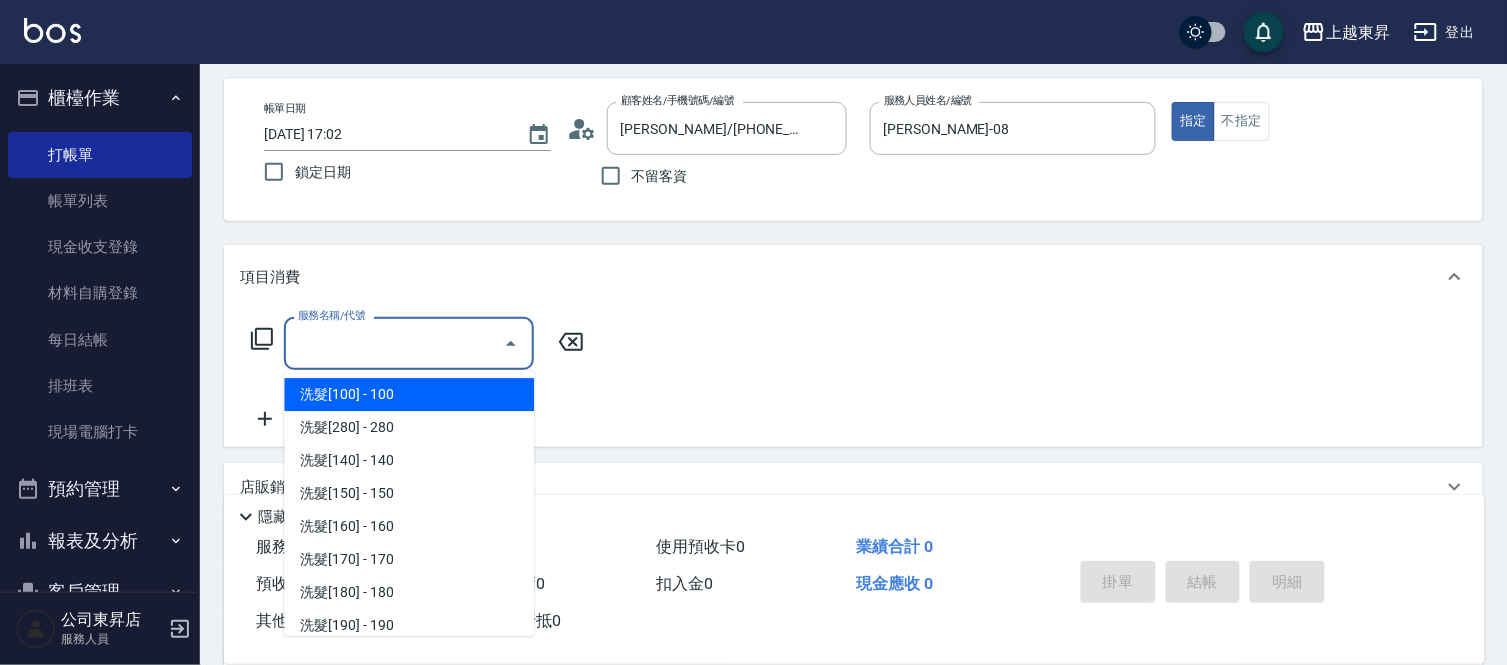 click on "服務名稱/代號" at bounding box center (394, 343) 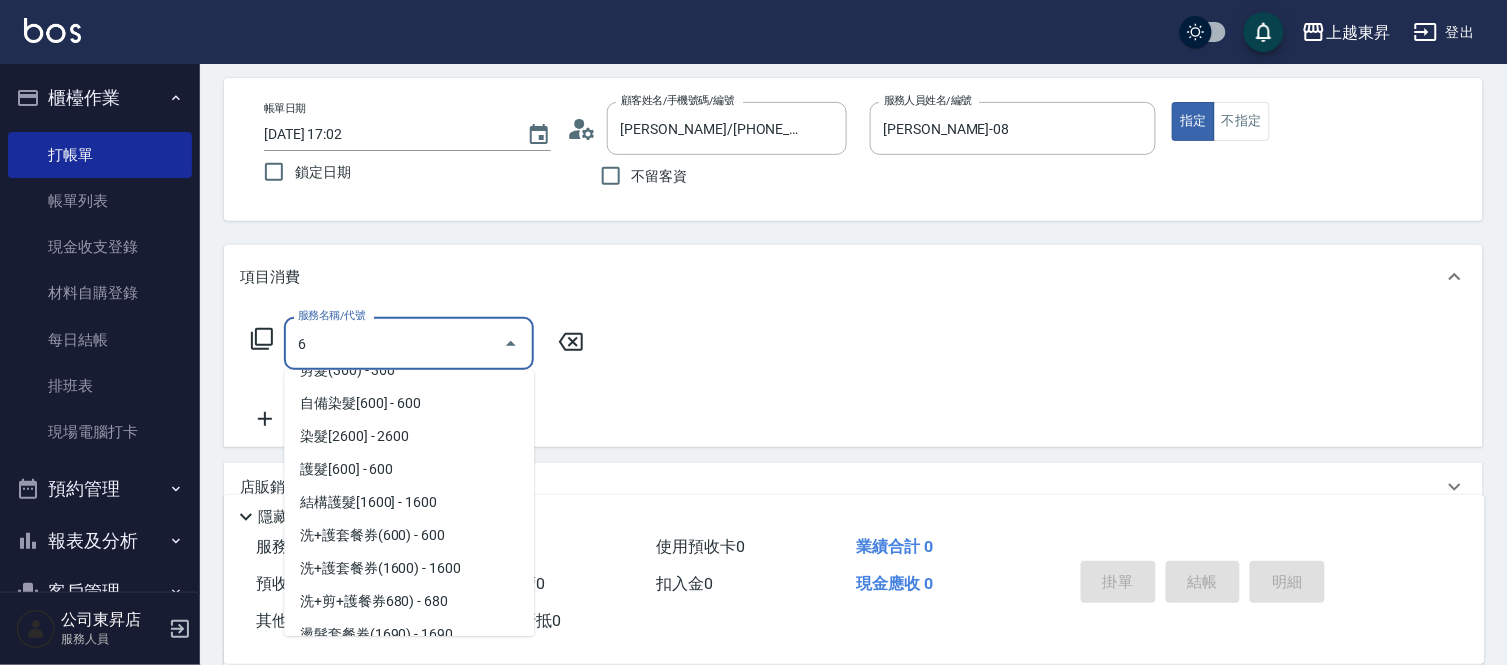 scroll, scrollTop: 0, scrollLeft: 0, axis: both 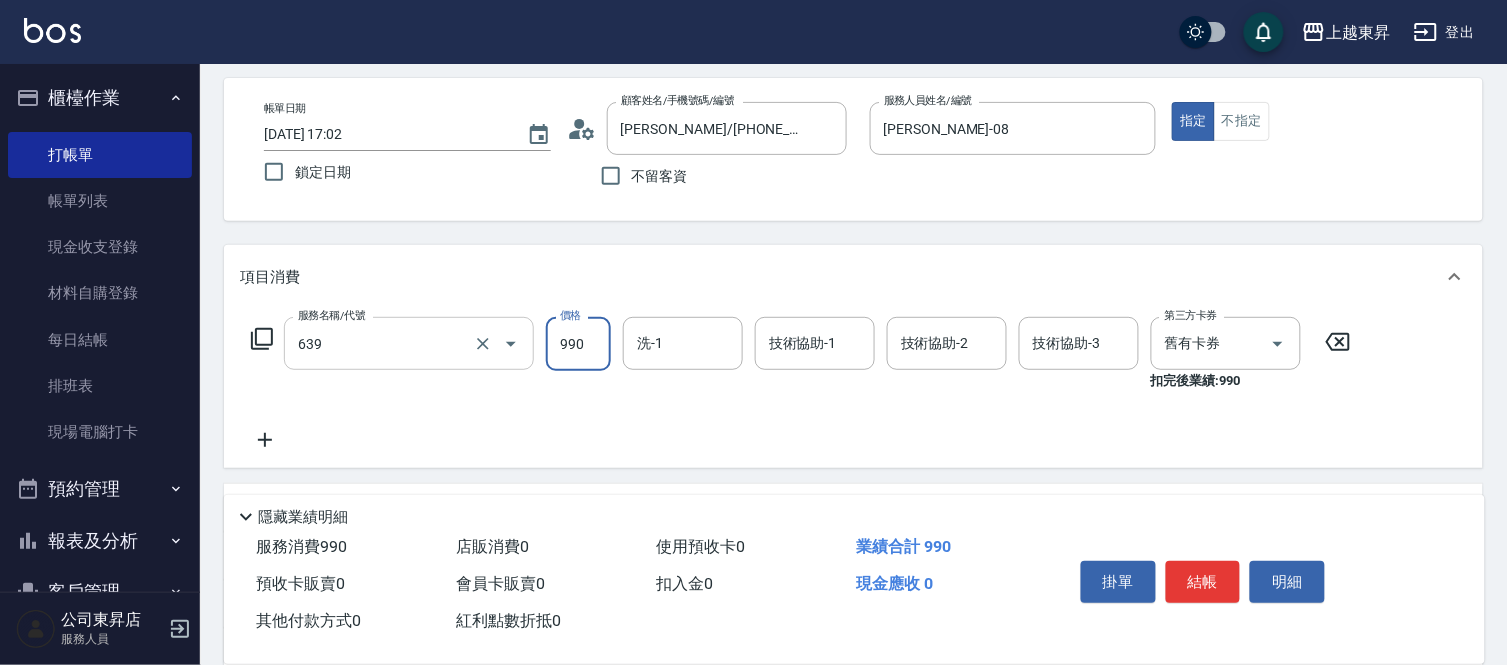type on "(芙)蘆薈髮膜套卡(自材)(639)" 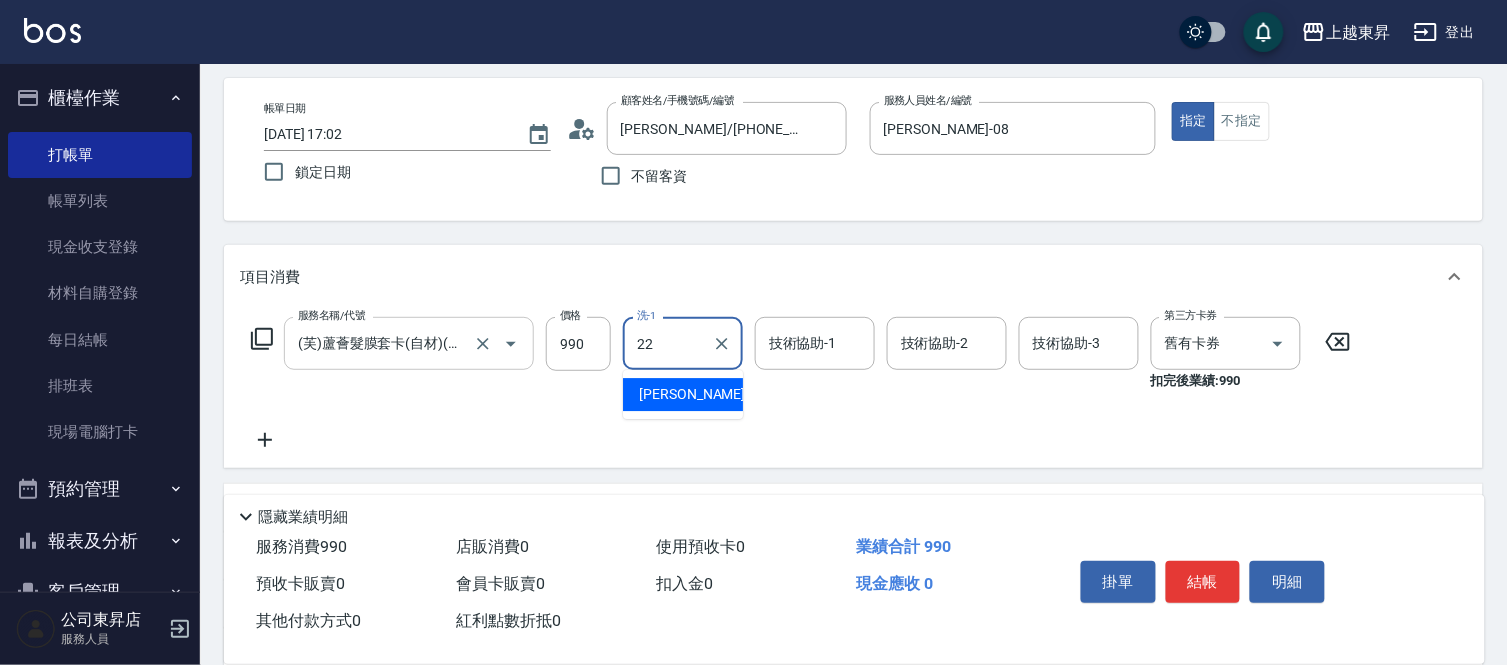 type on "[PERSON_NAME]-22" 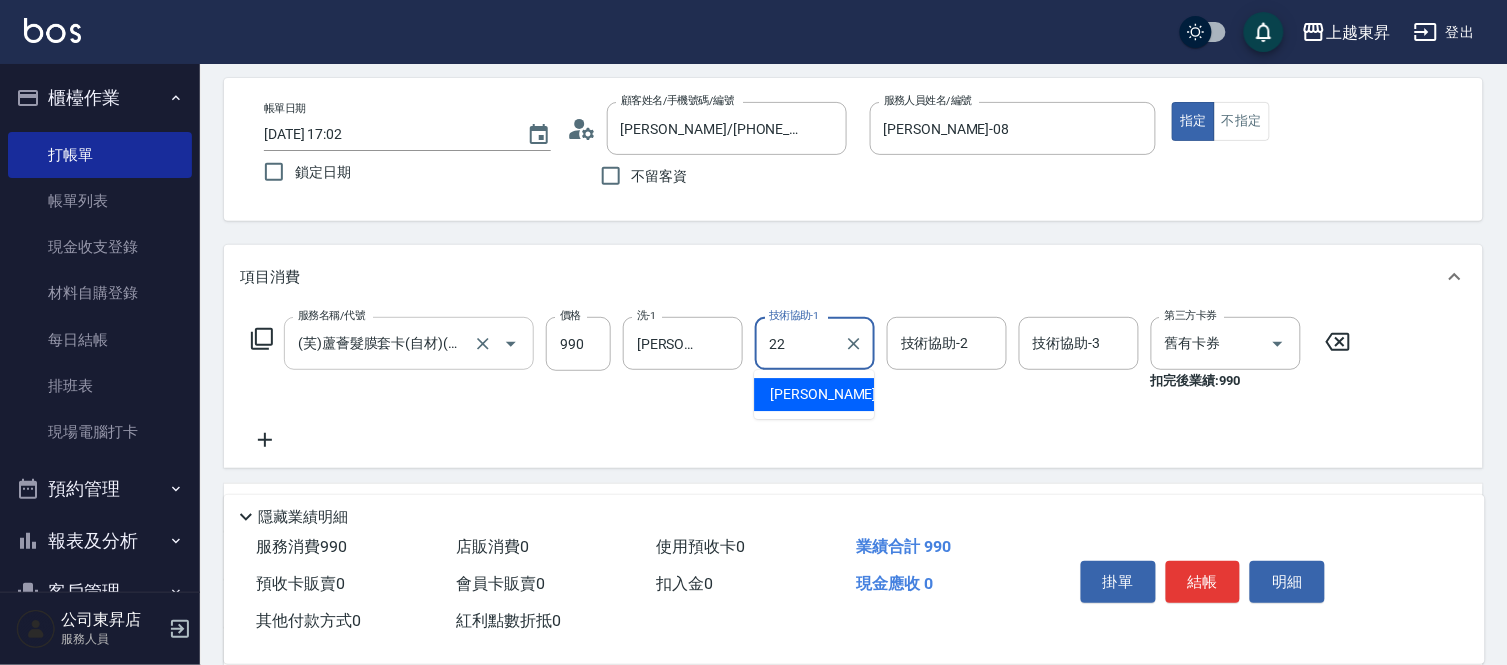 type on "[PERSON_NAME]-22" 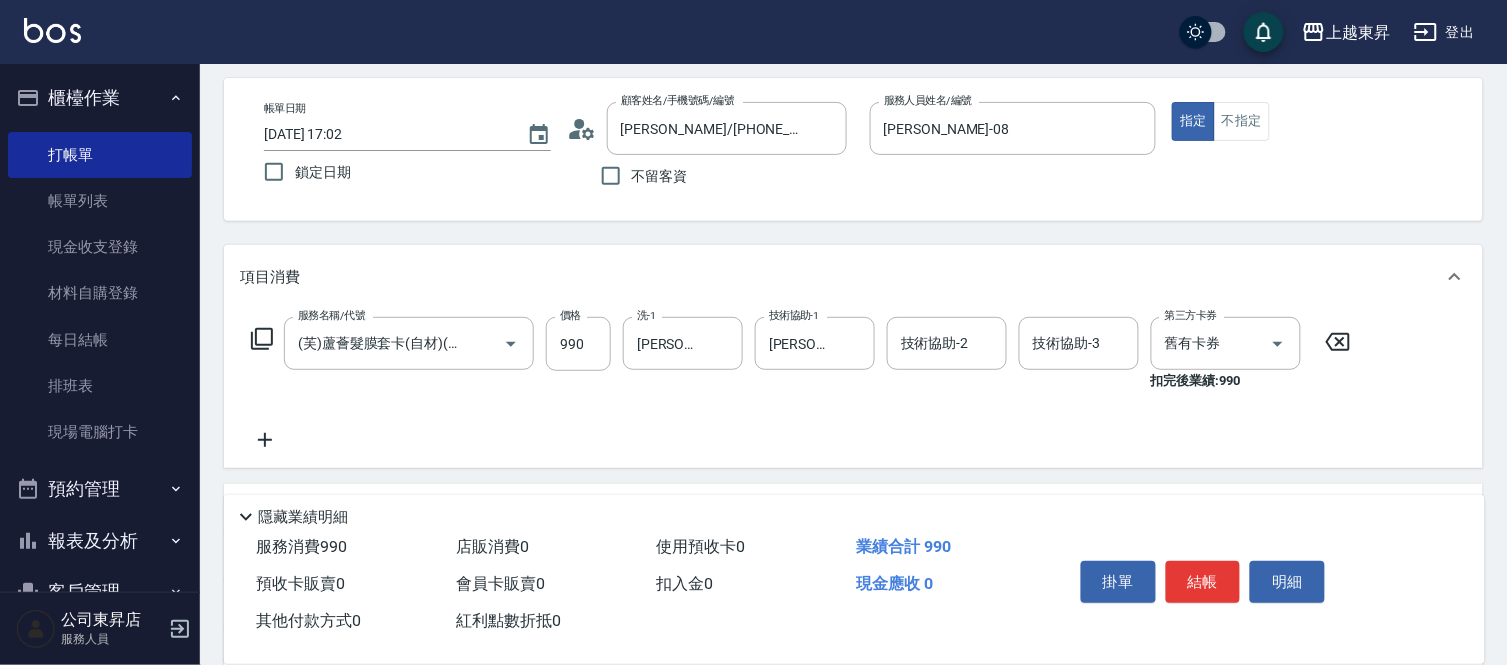 click 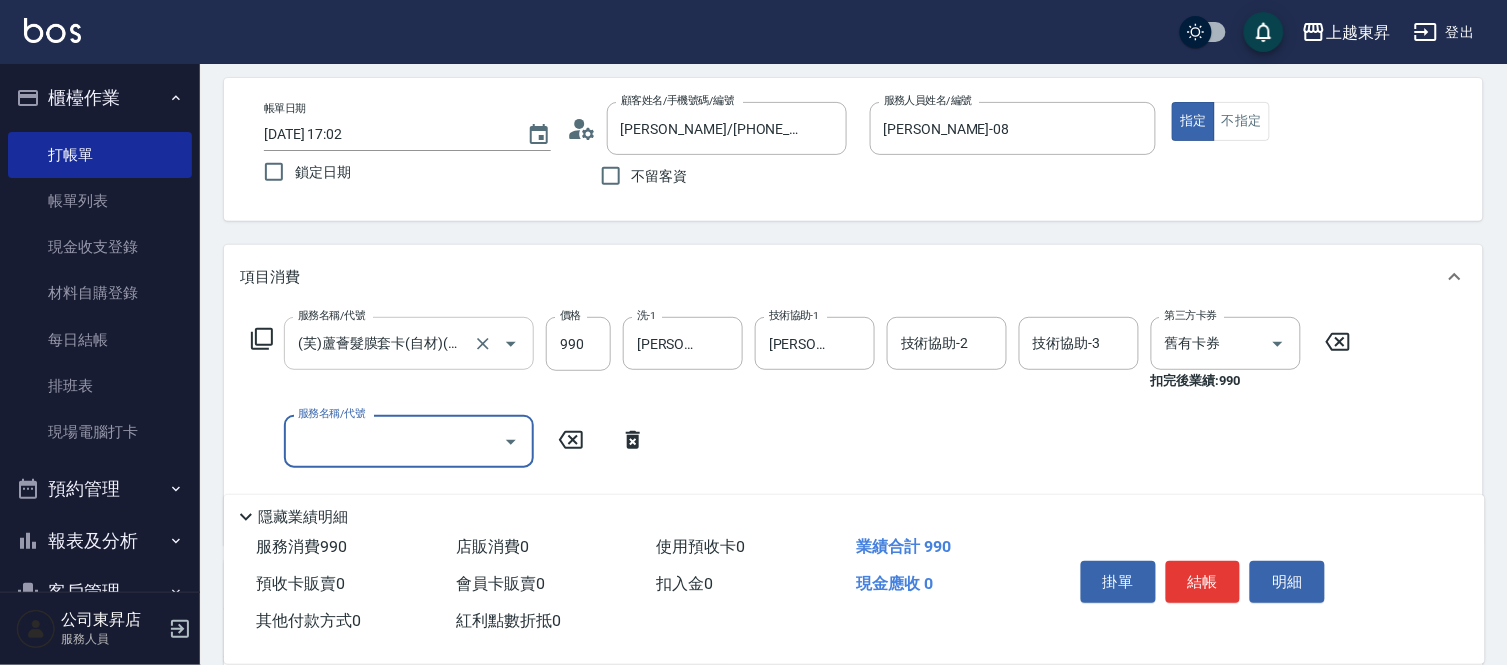 scroll, scrollTop: 0, scrollLeft: 0, axis: both 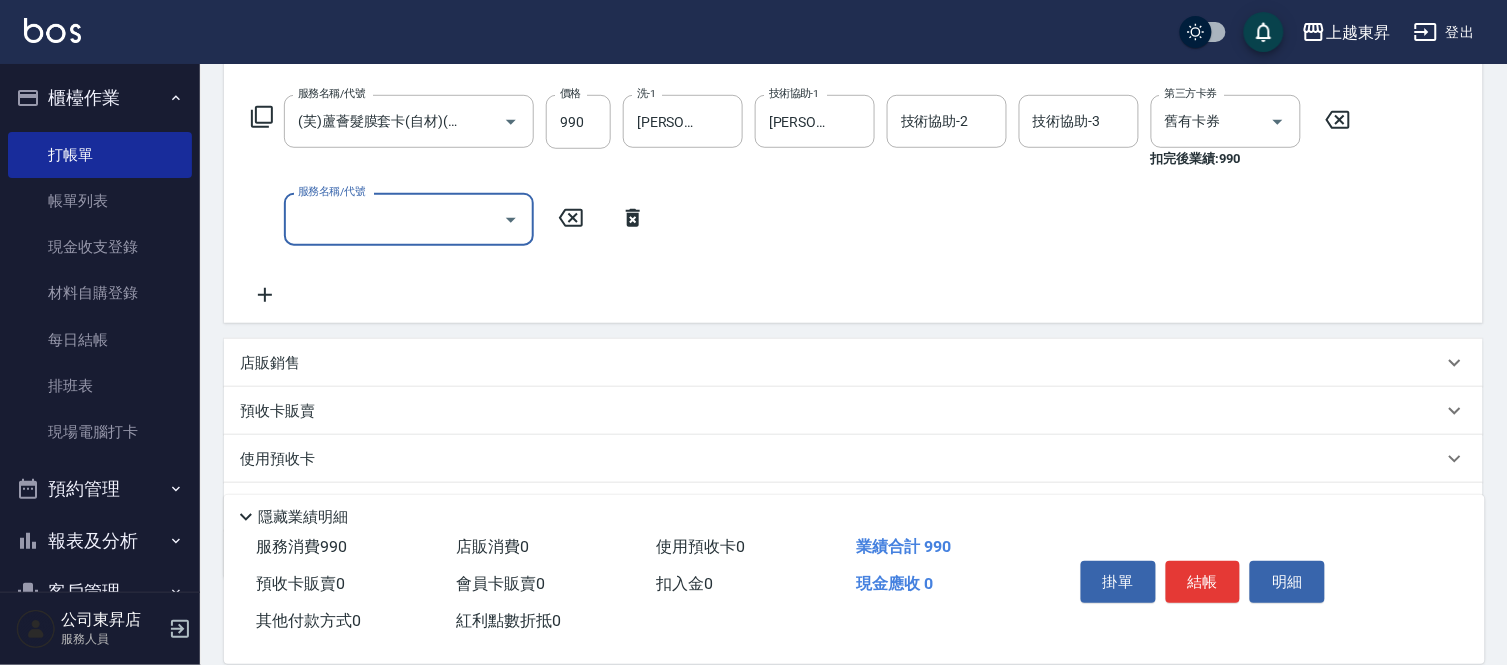 click 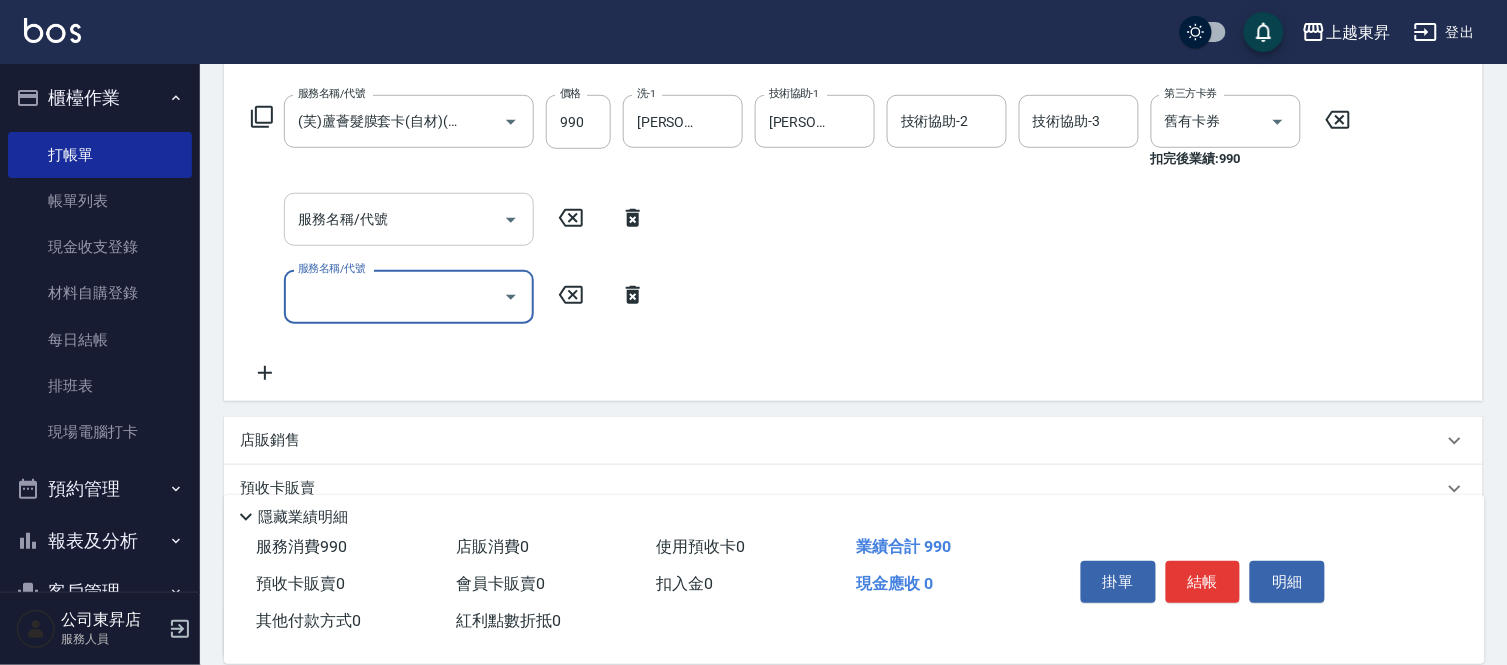 click on "服務名稱/代號 服務名稱/代號" at bounding box center (409, 219) 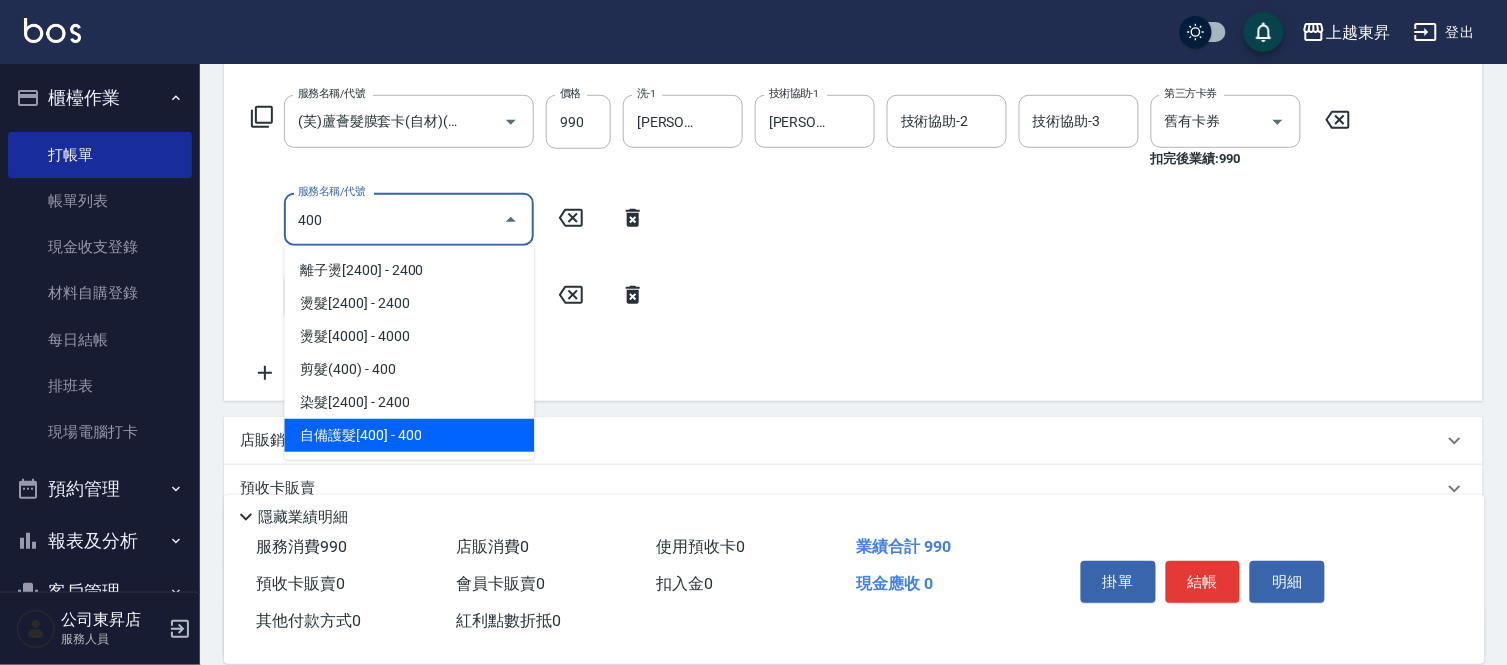 click on "自備護髮[400] - 400" at bounding box center (409, 435) 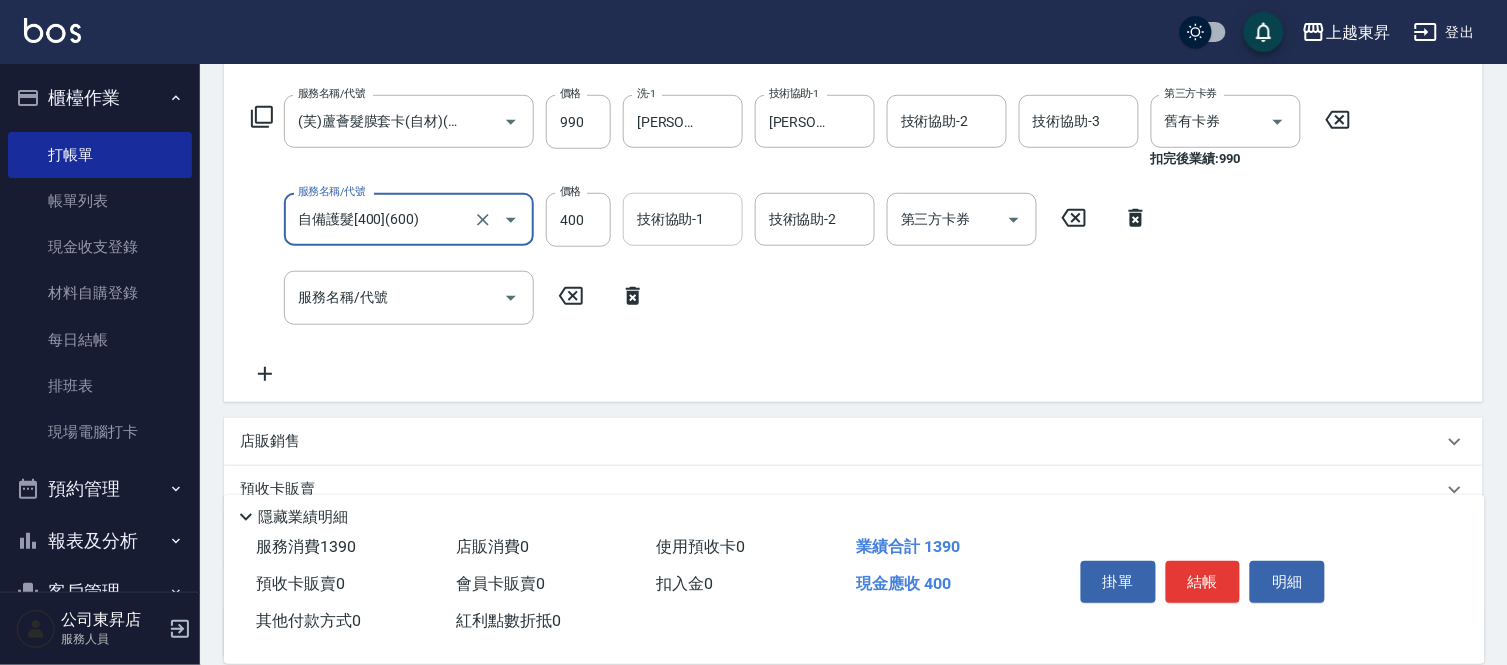 type on "自備護髮[400](600)" 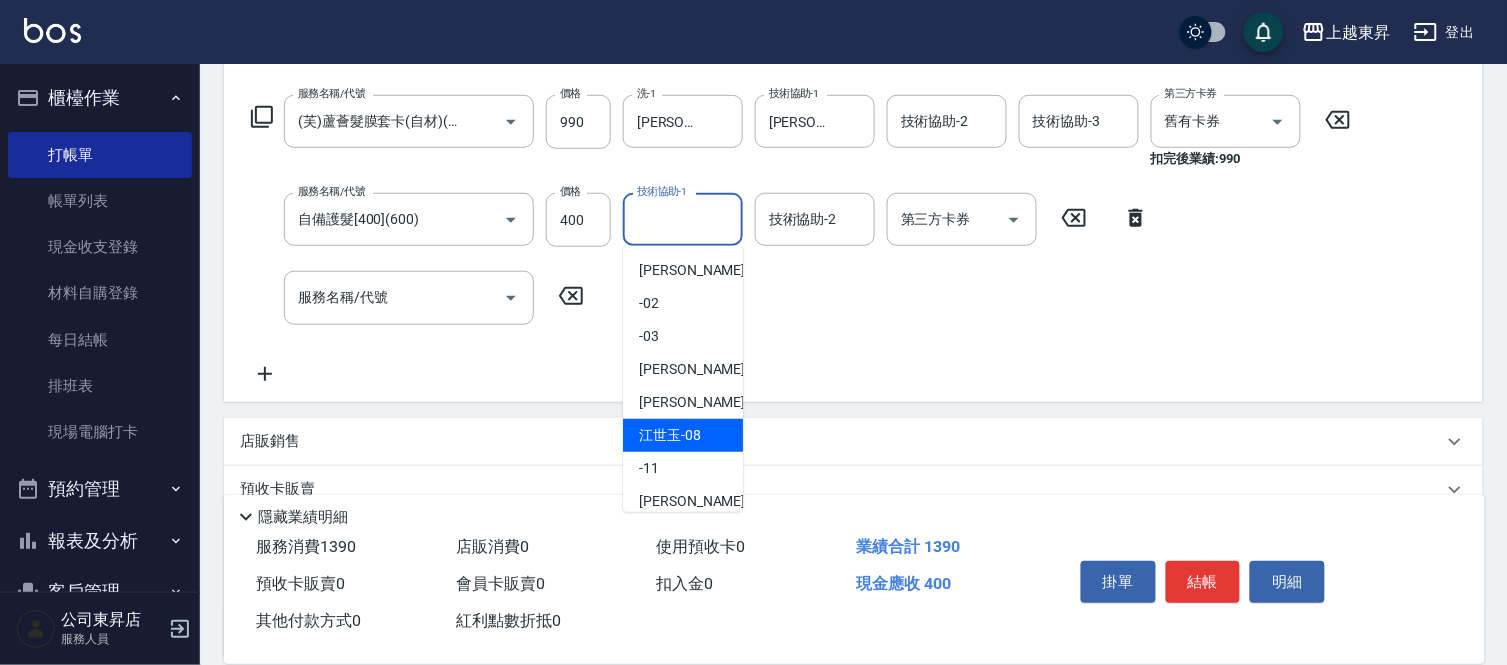 click on "[PERSON_NAME]-08" at bounding box center [670, 435] 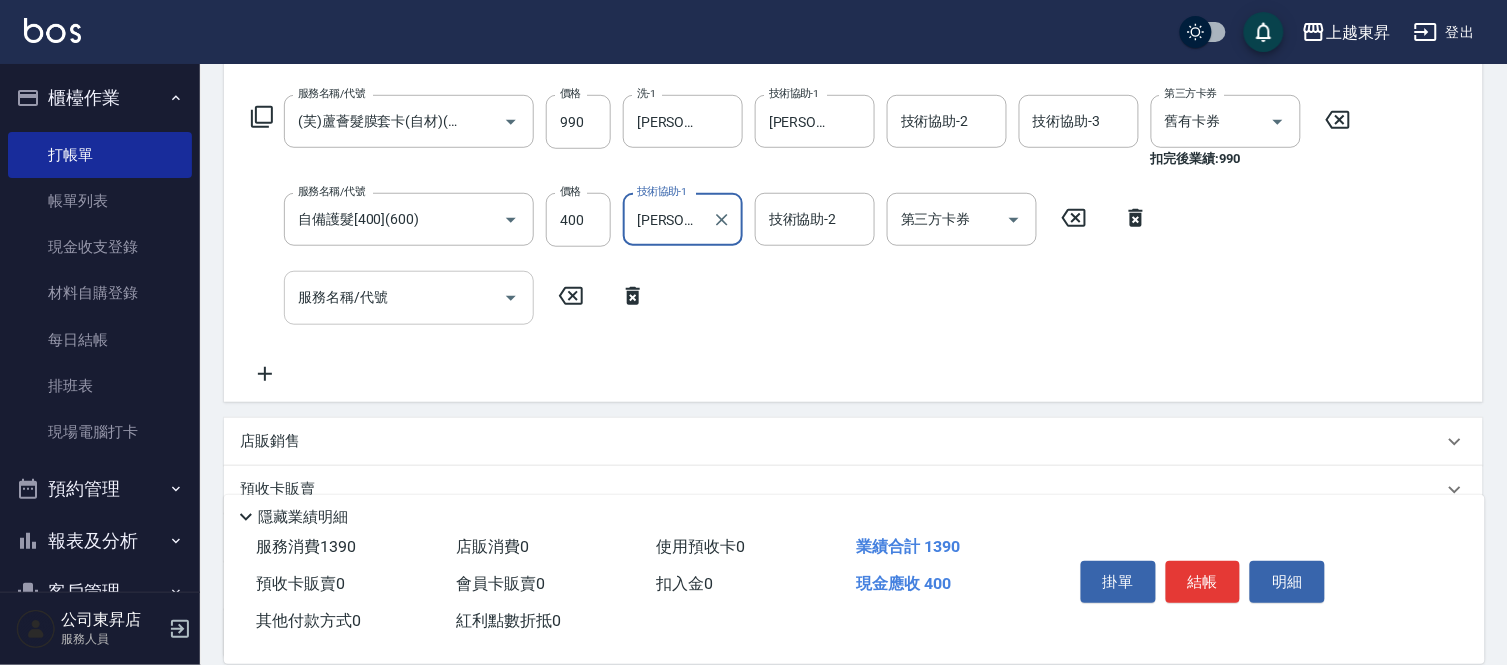 click on "服務名稱/代號" at bounding box center [394, 297] 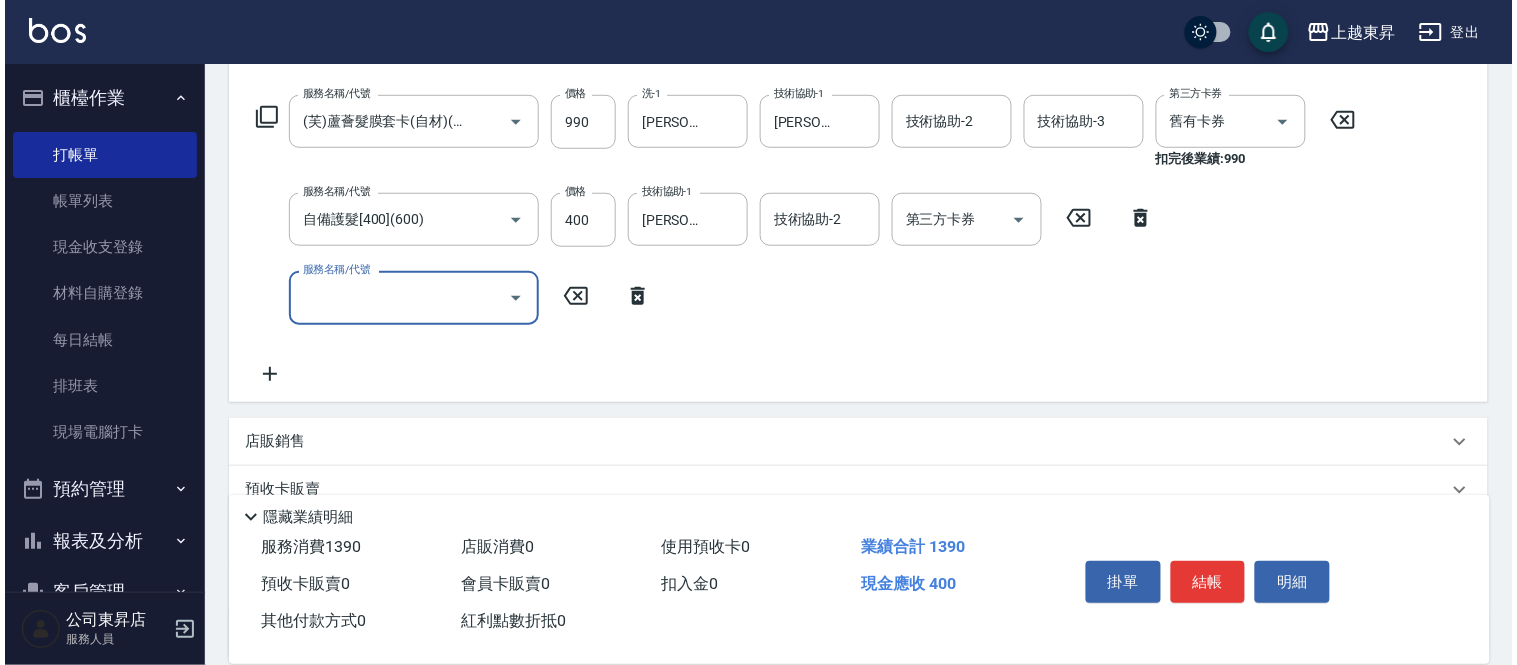 scroll, scrollTop: 0, scrollLeft: 0, axis: both 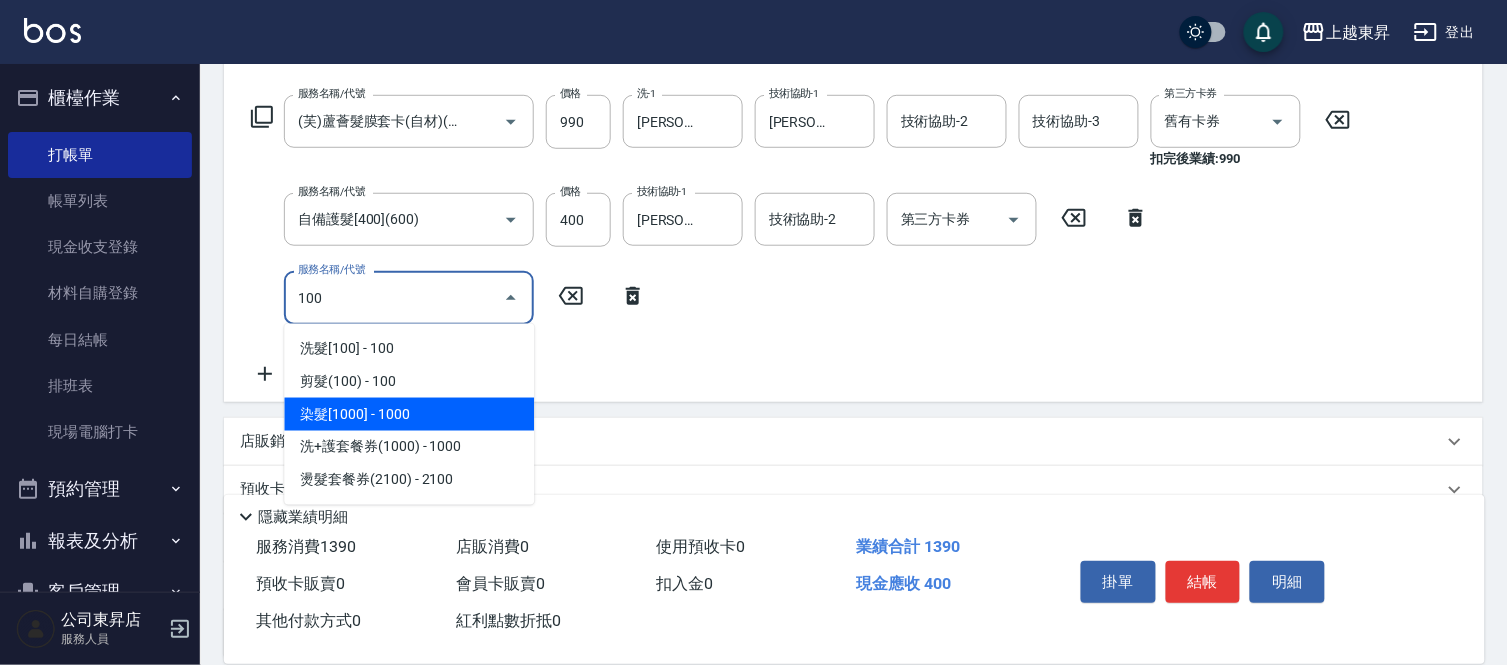 click on "染髮[1000] - 1000" at bounding box center [409, 414] 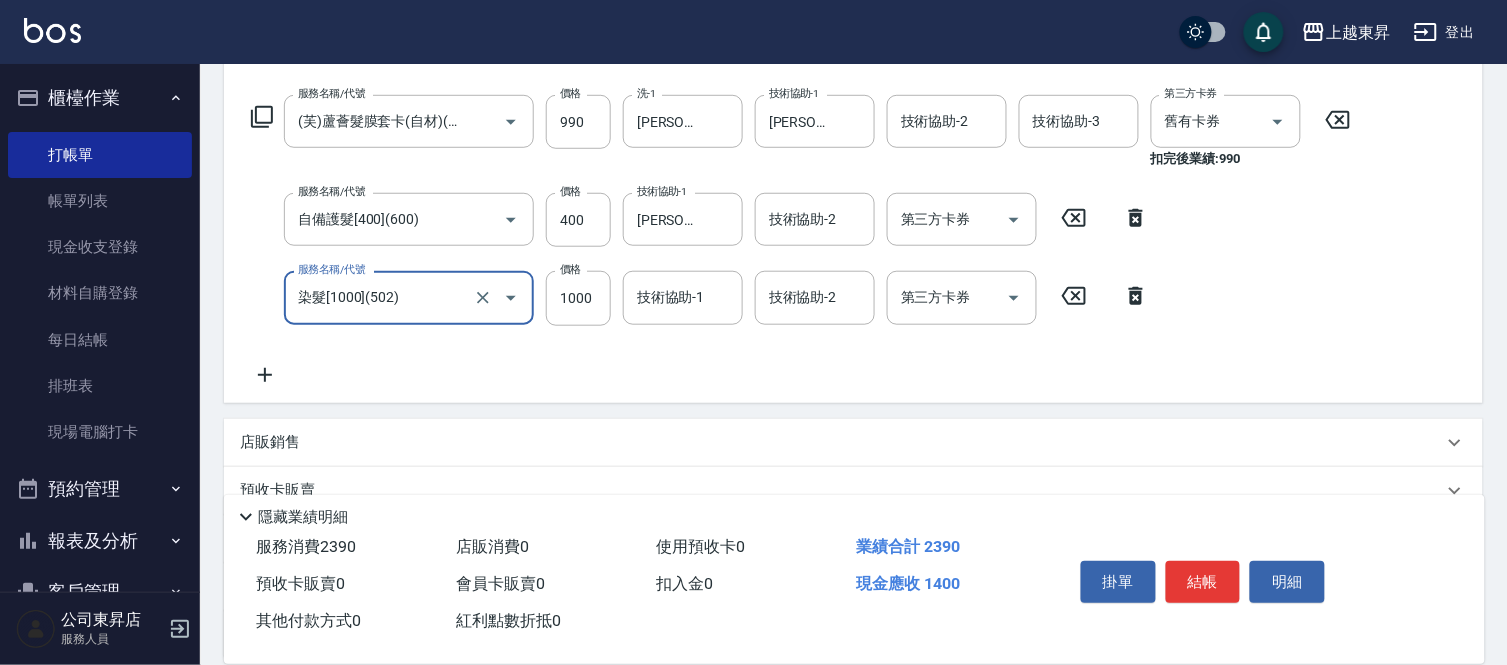 type on "染髮[1000](502)" 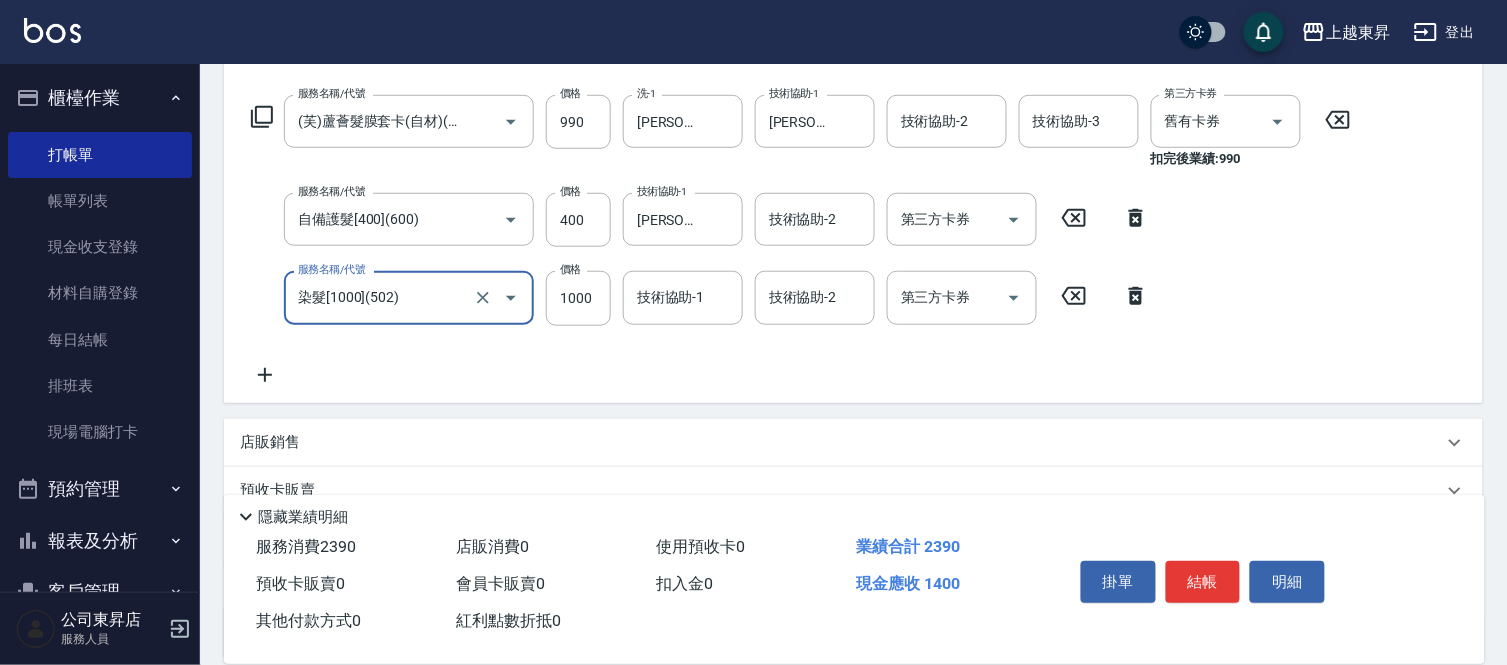 click on "技術協助-1 技術協助-1" at bounding box center [683, 297] 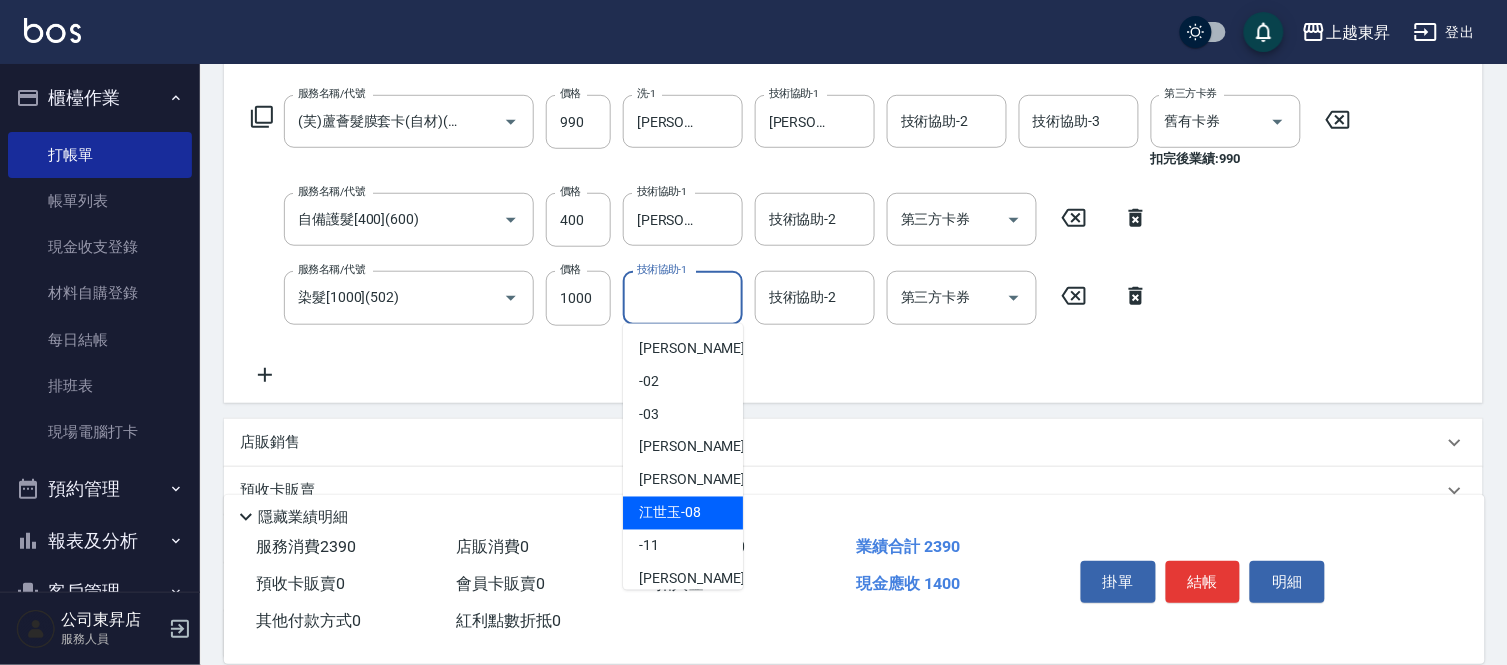 click on "[PERSON_NAME]-08" at bounding box center (683, 513) 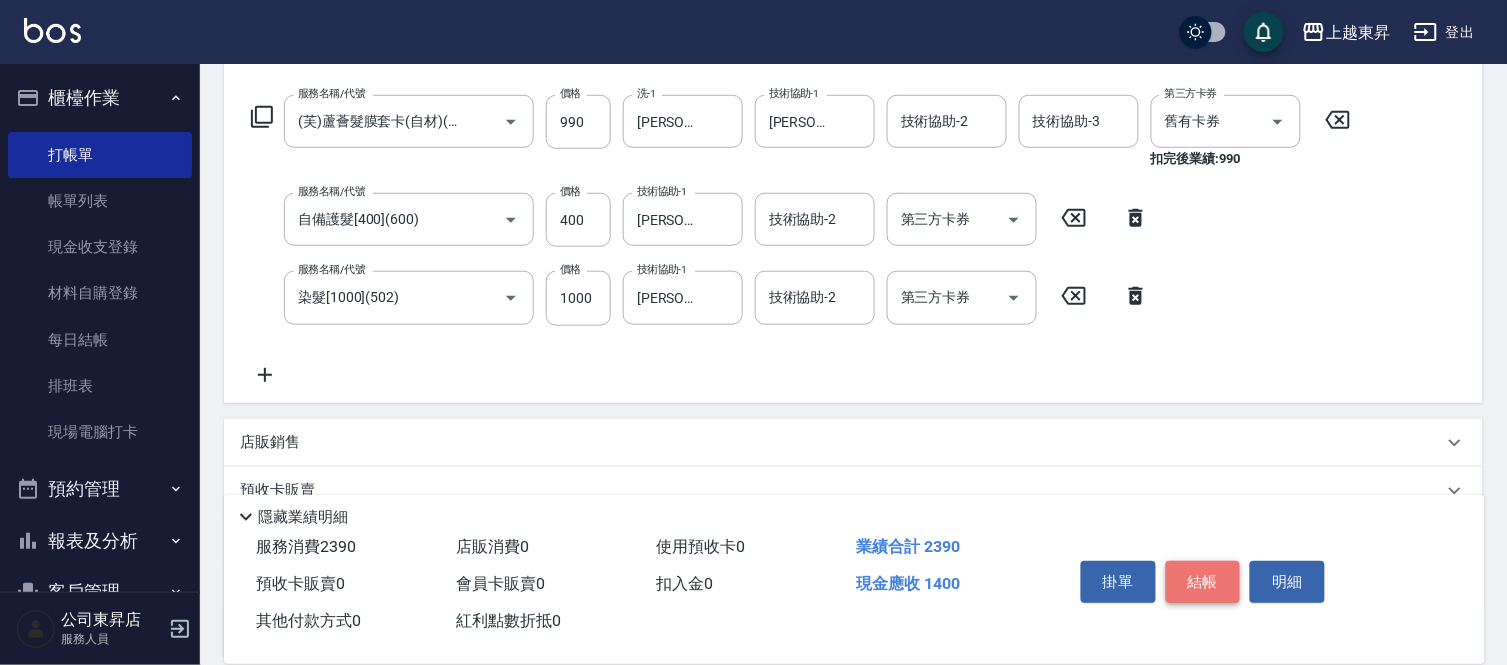 click on "結帳" at bounding box center (1203, 582) 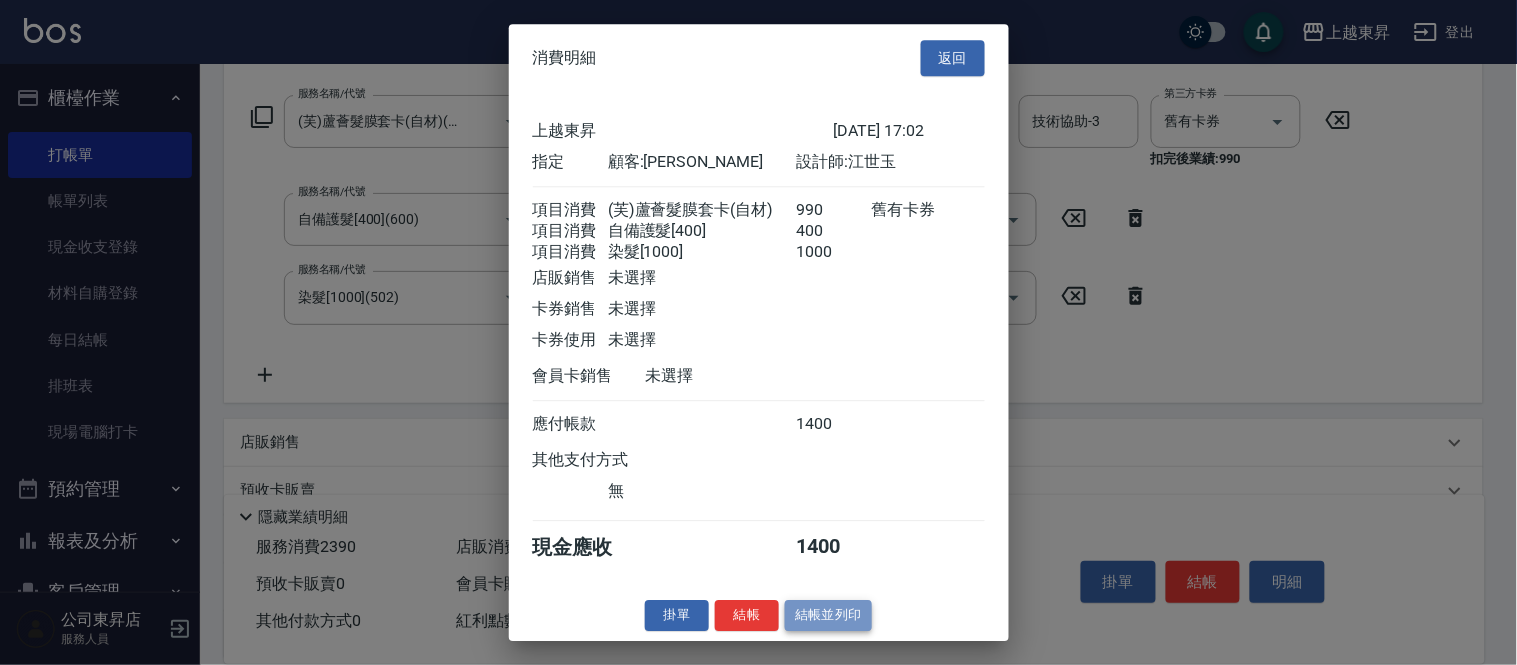 click on "結帳並列印" at bounding box center [828, 615] 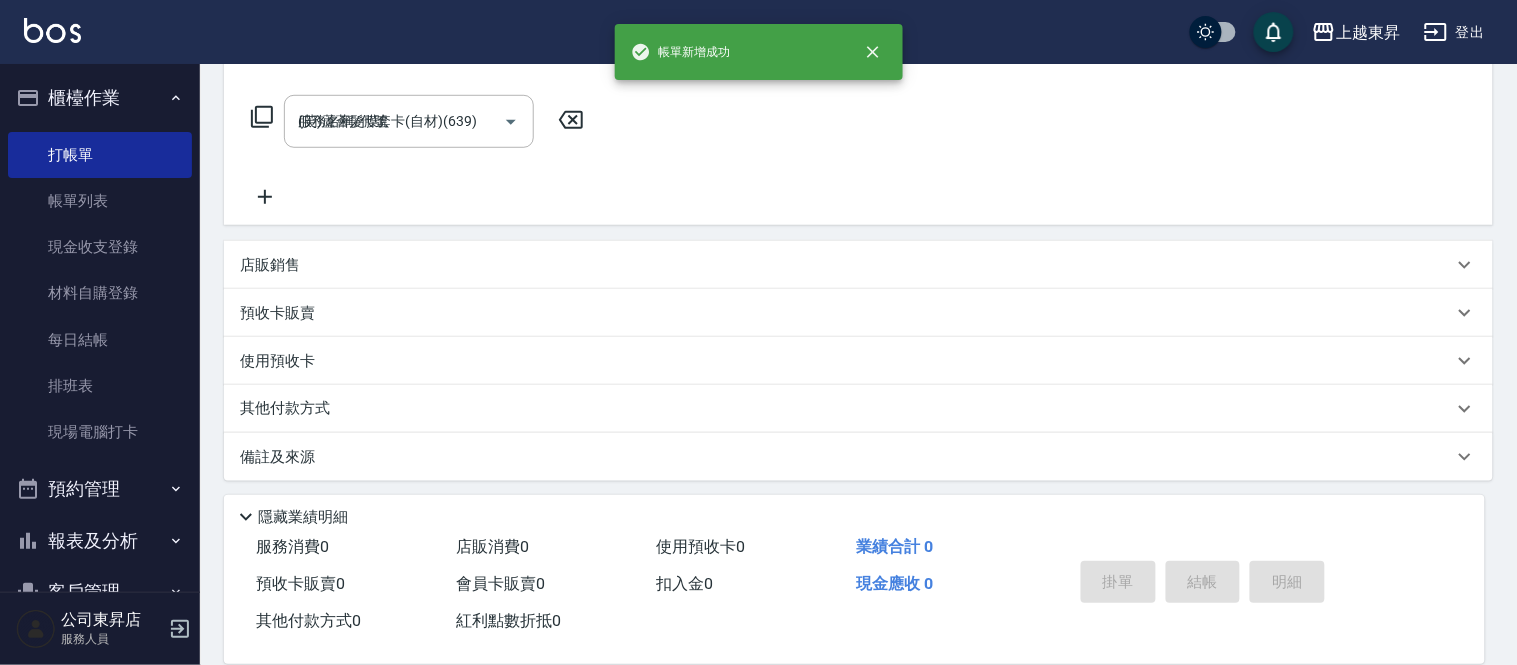 type 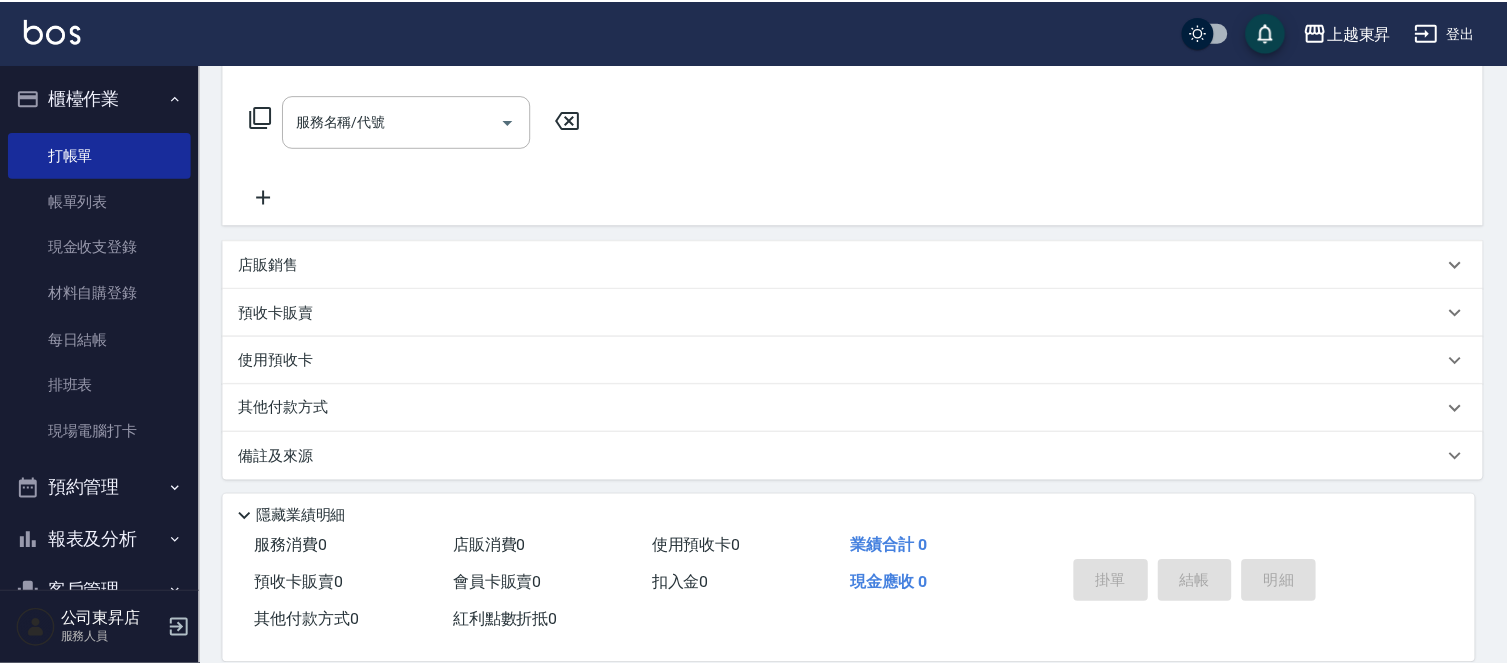 scroll, scrollTop: 0, scrollLeft: 0, axis: both 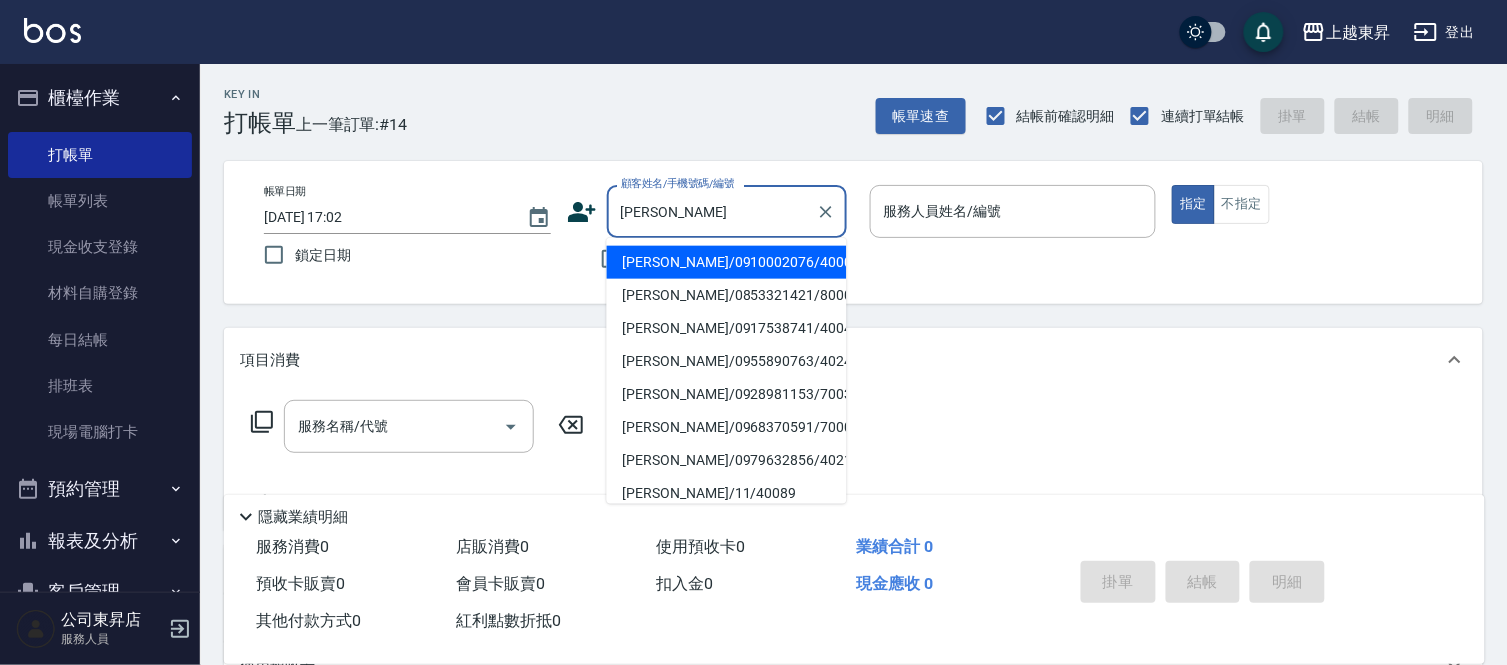 click on "[PERSON_NAME]/0910002076/40003" at bounding box center (727, 262) 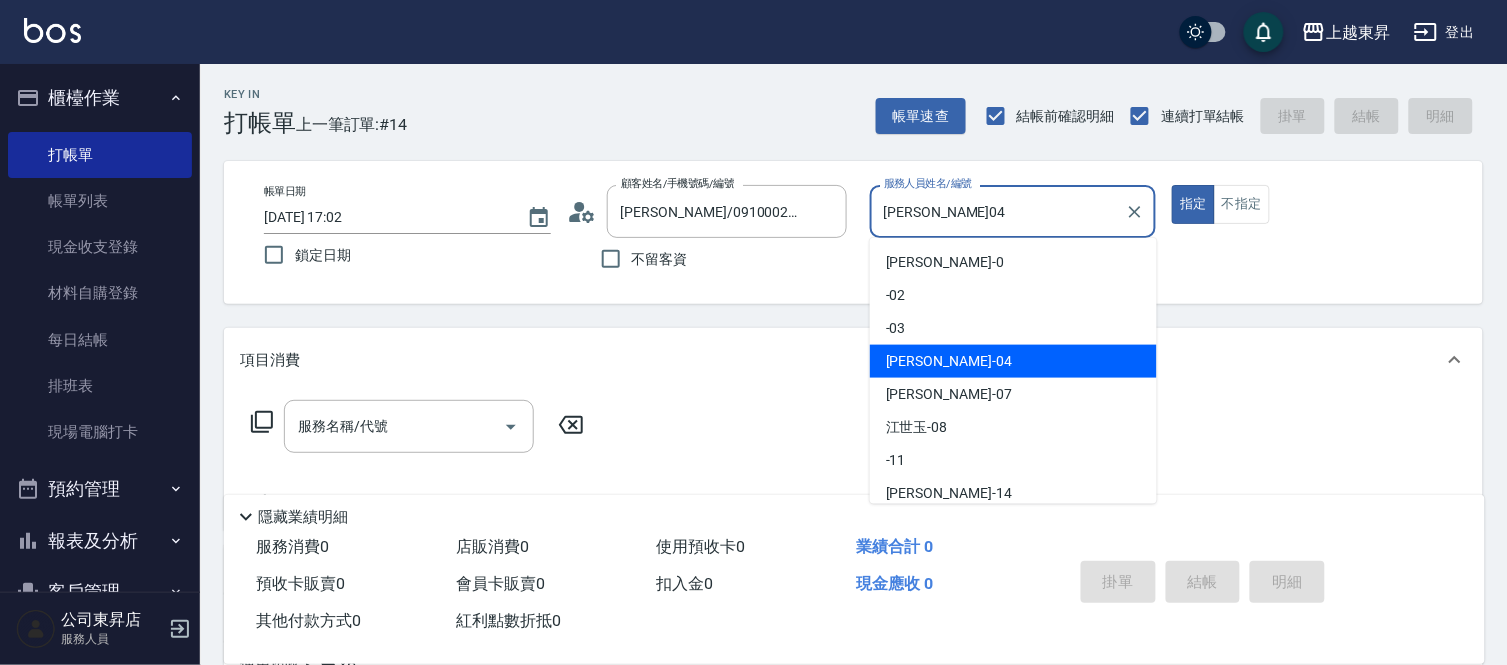 click on "[PERSON_NAME]04" at bounding box center (998, 211) 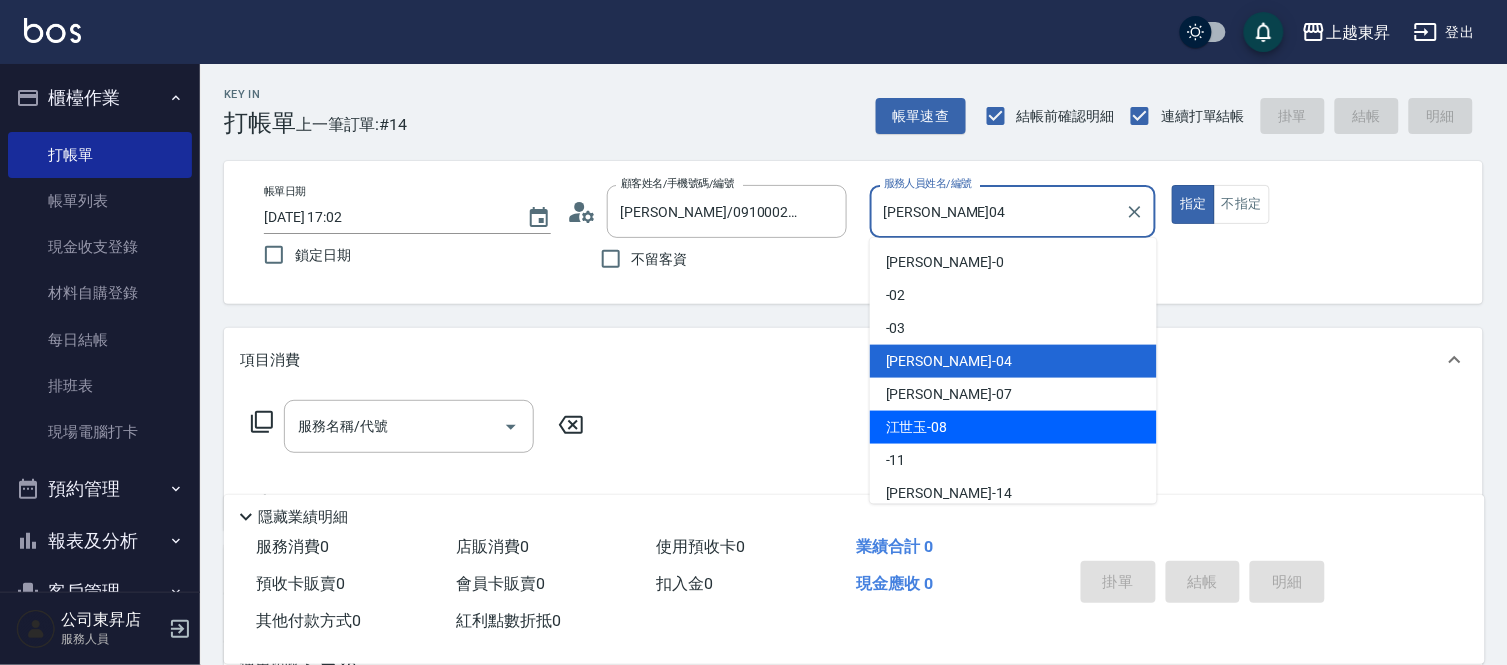 click on "[PERSON_NAME]-08" at bounding box center [1013, 427] 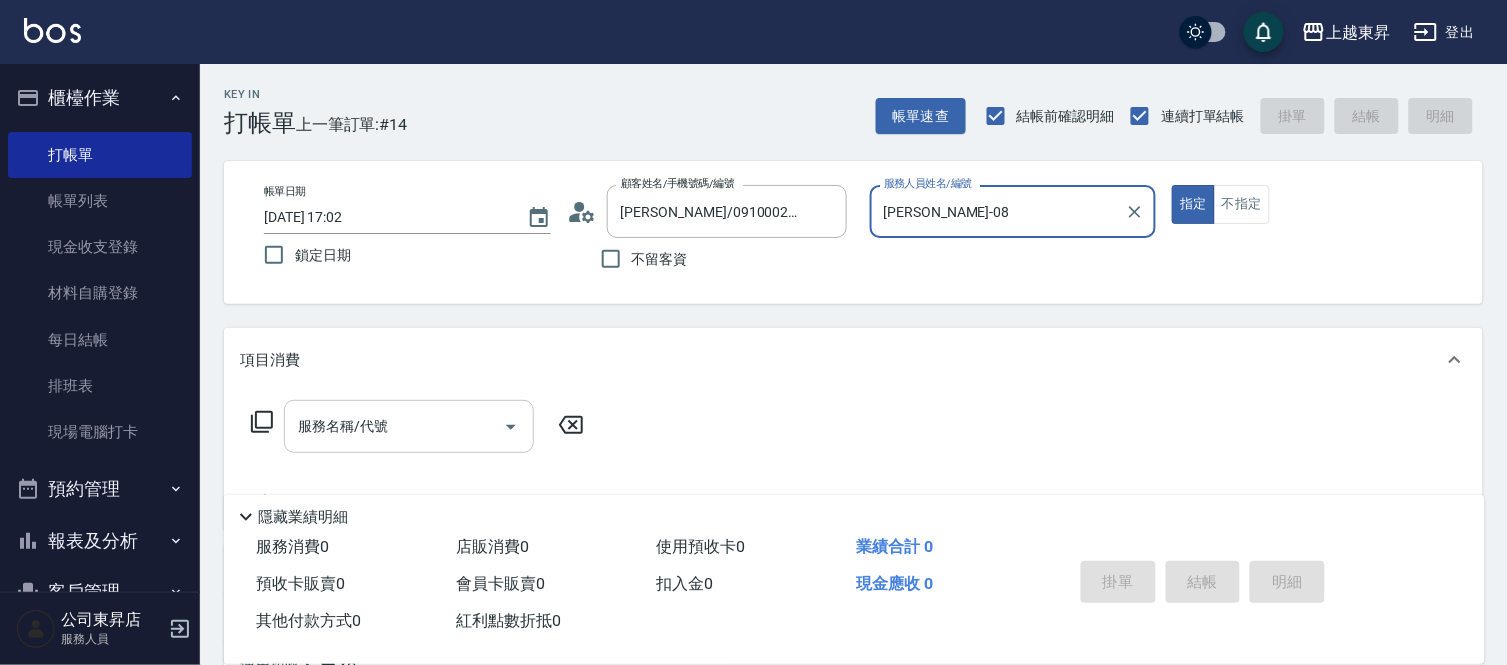 click on "服務名稱/代號" at bounding box center (394, 426) 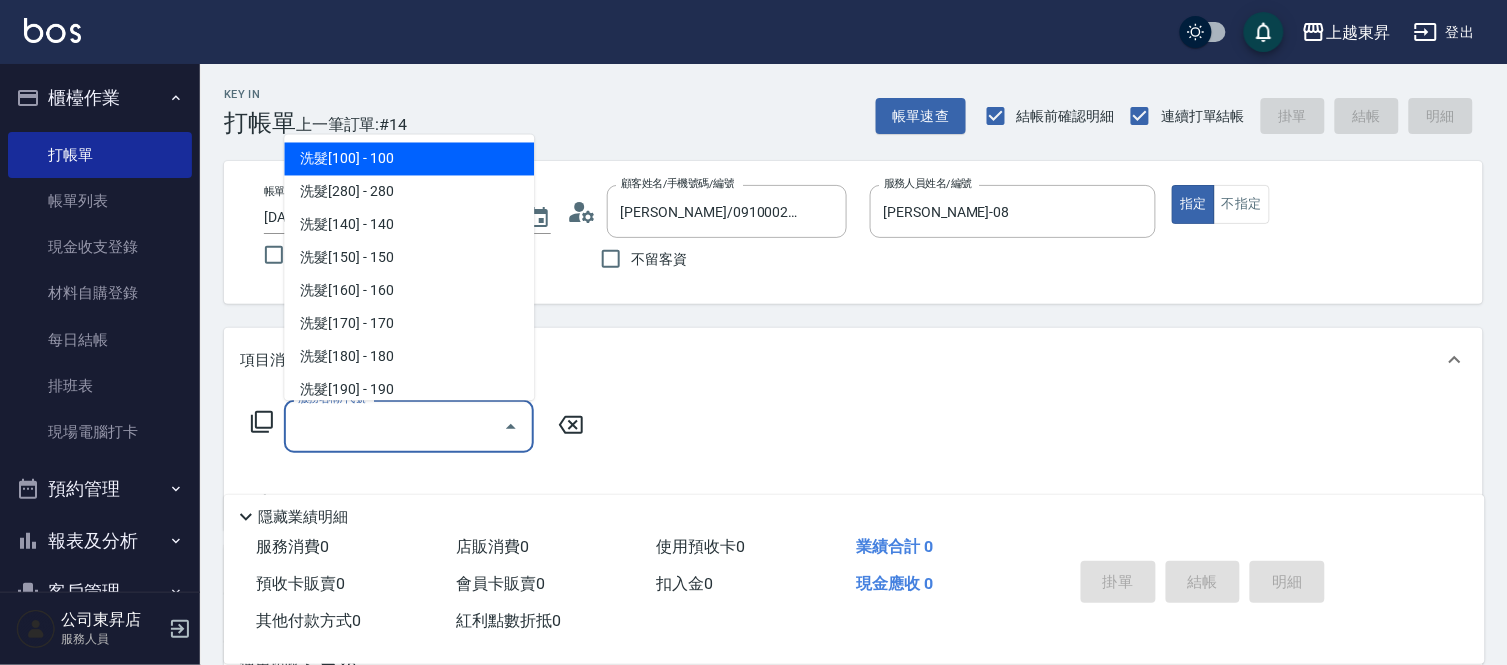 click on "洗髮[100] - 100" at bounding box center (409, 159) 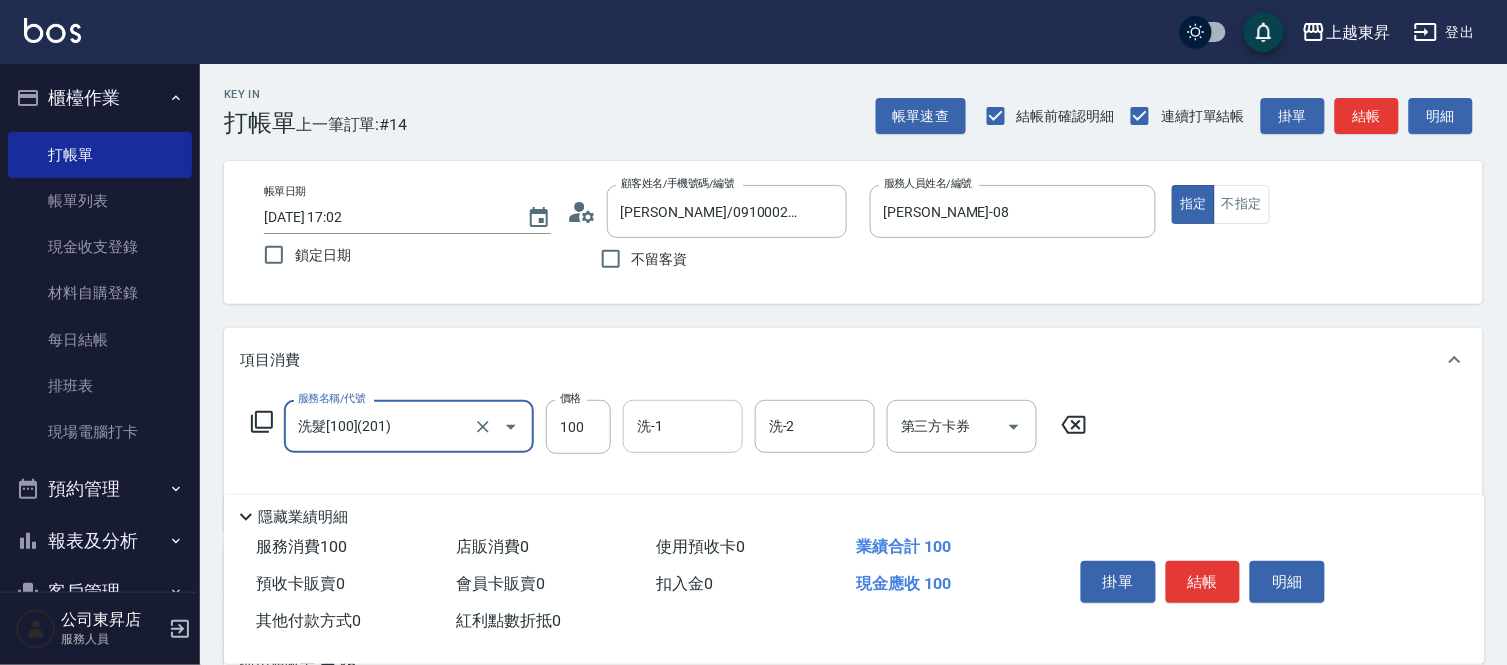 click on "洗-1" at bounding box center (683, 426) 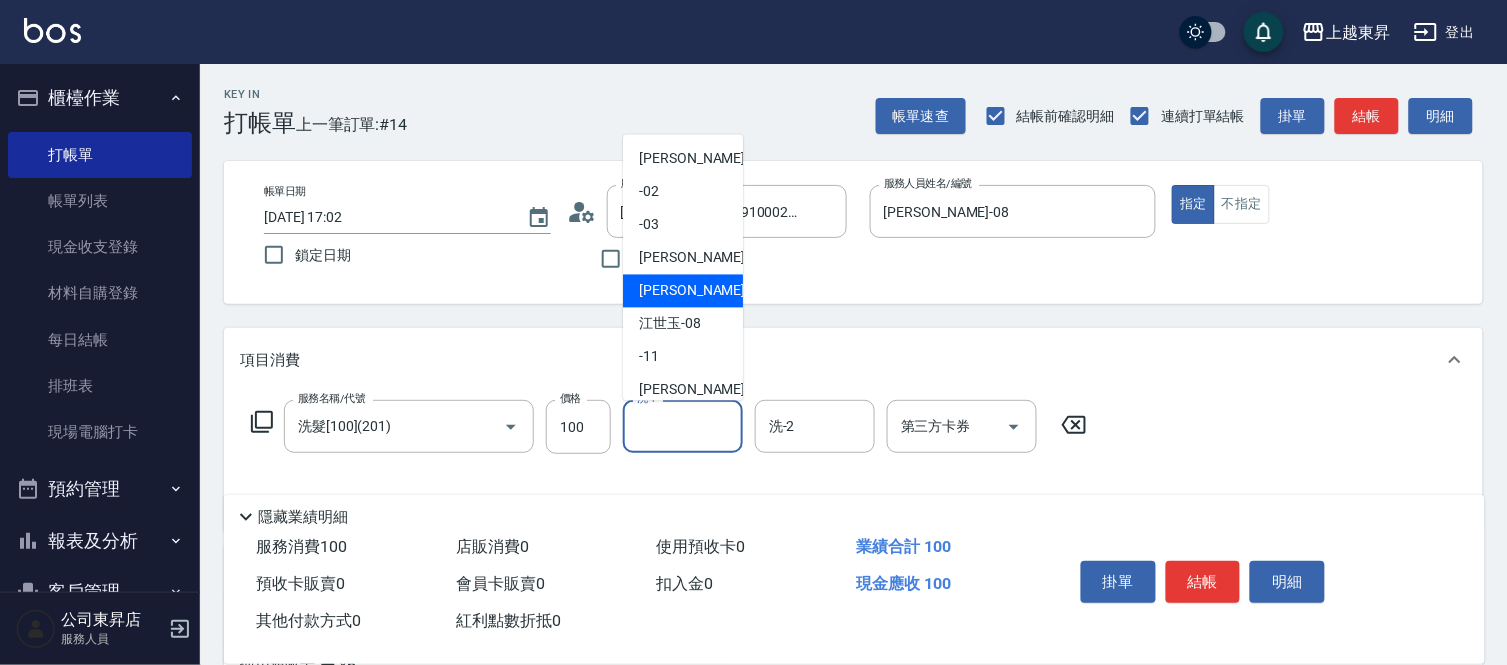scroll, scrollTop: 222, scrollLeft: 0, axis: vertical 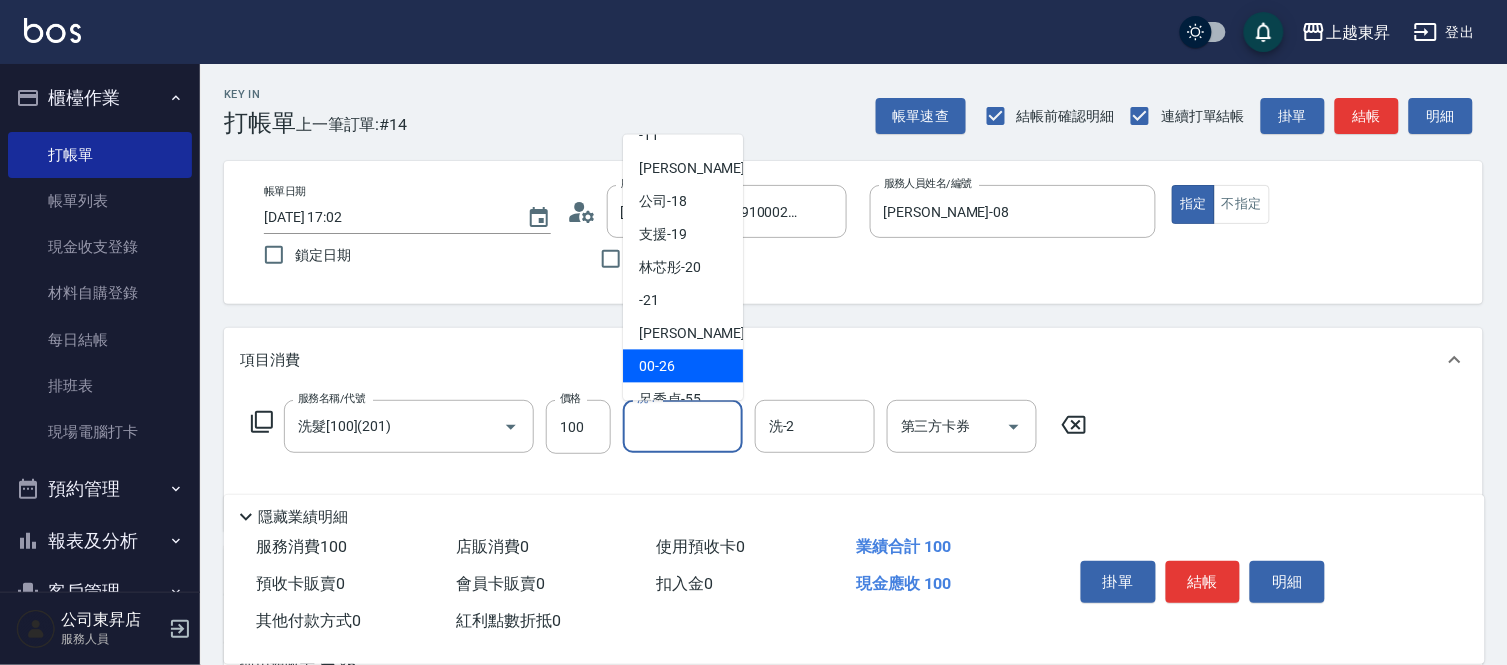 click on "00 -26" at bounding box center (683, 366) 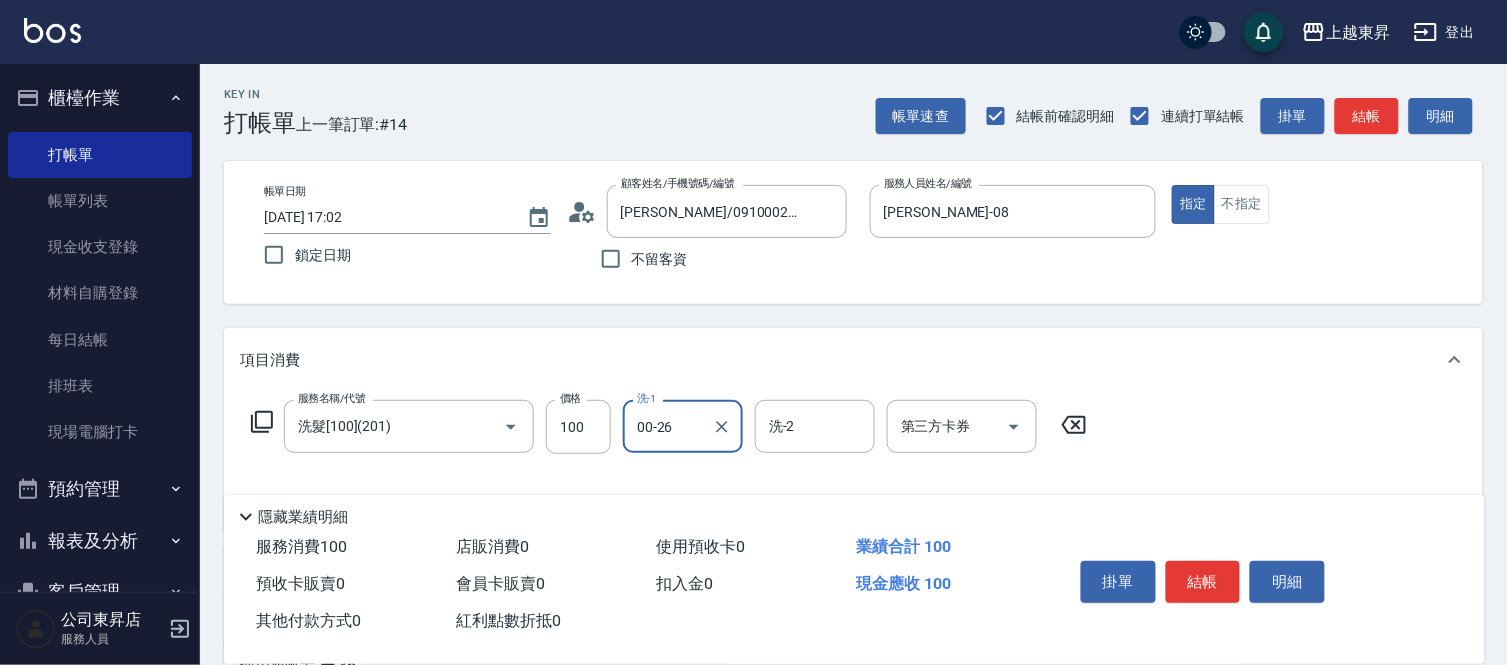 click on "00-26" at bounding box center (668, 426) 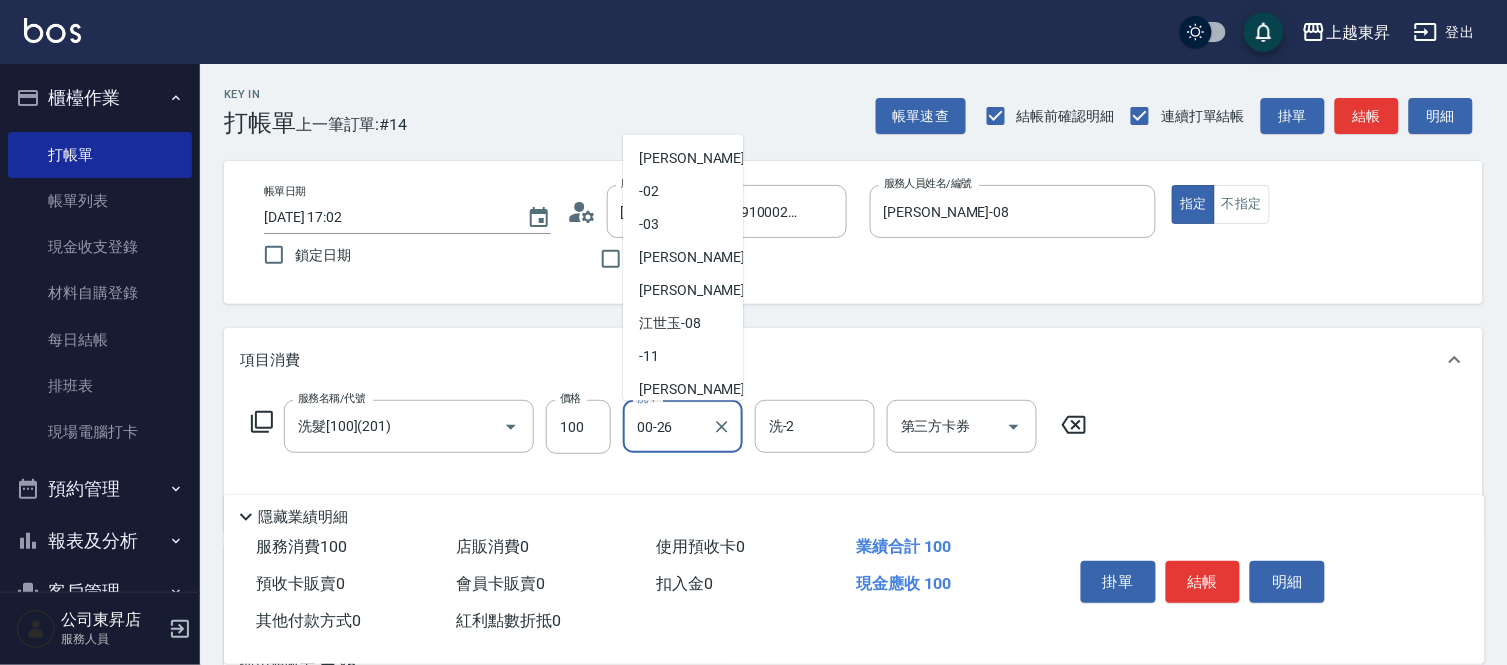 scroll, scrollTop: 204, scrollLeft: 0, axis: vertical 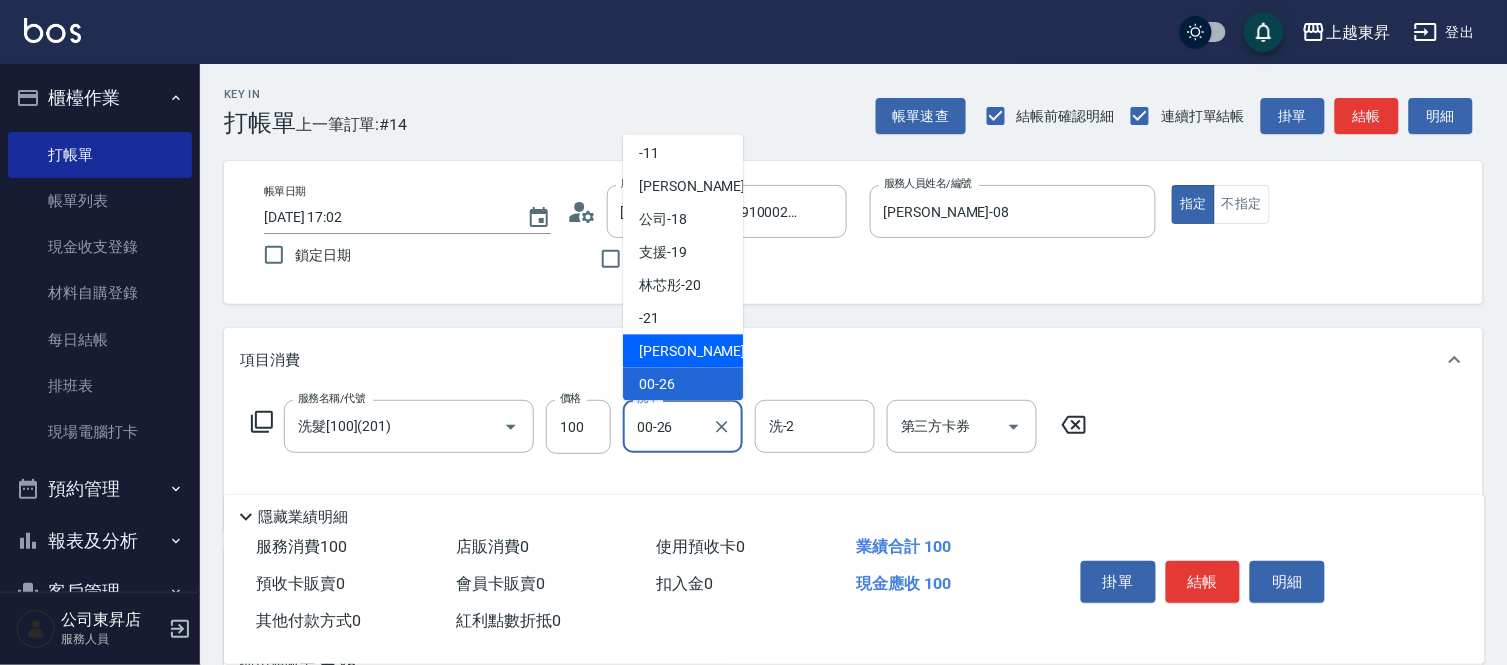 click on "[PERSON_NAME]-22" at bounding box center [702, 351] 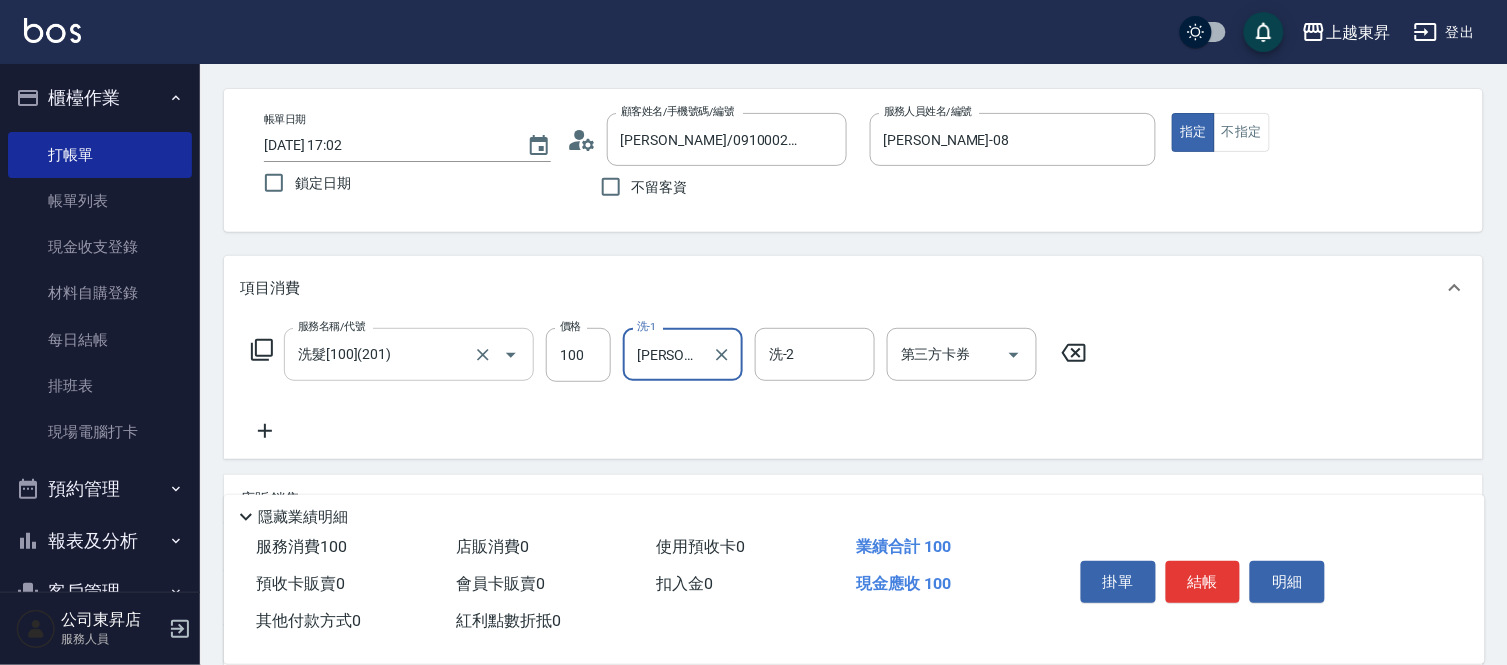 scroll, scrollTop: 111, scrollLeft: 0, axis: vertical 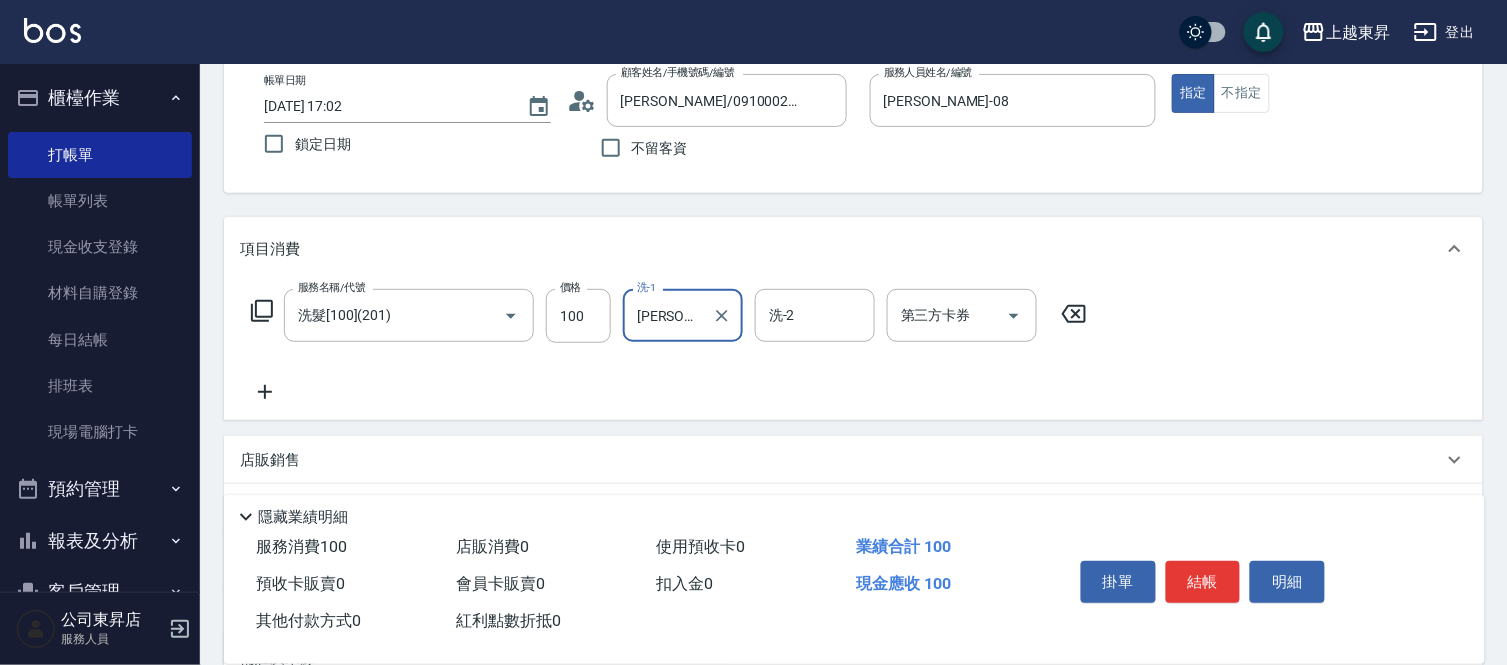 click 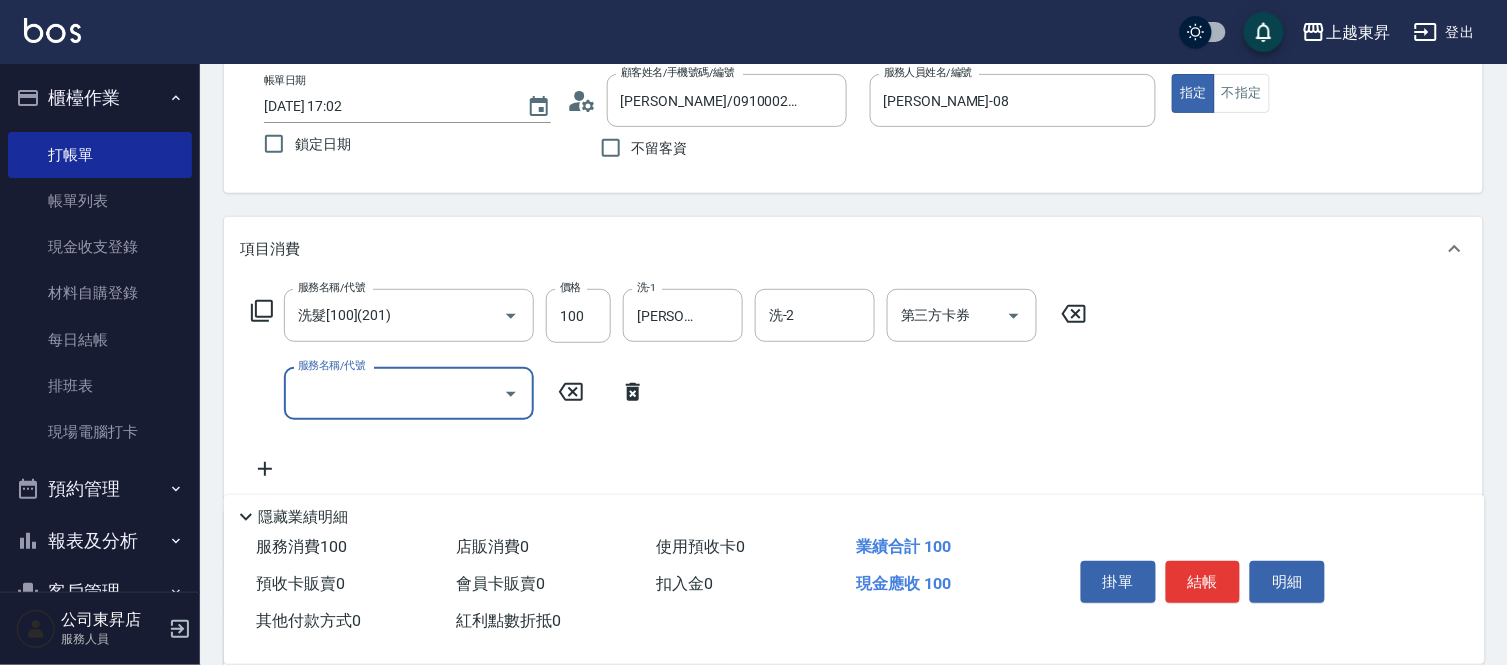 click on "服務名稱/代號" at bounding box center (394, 393) 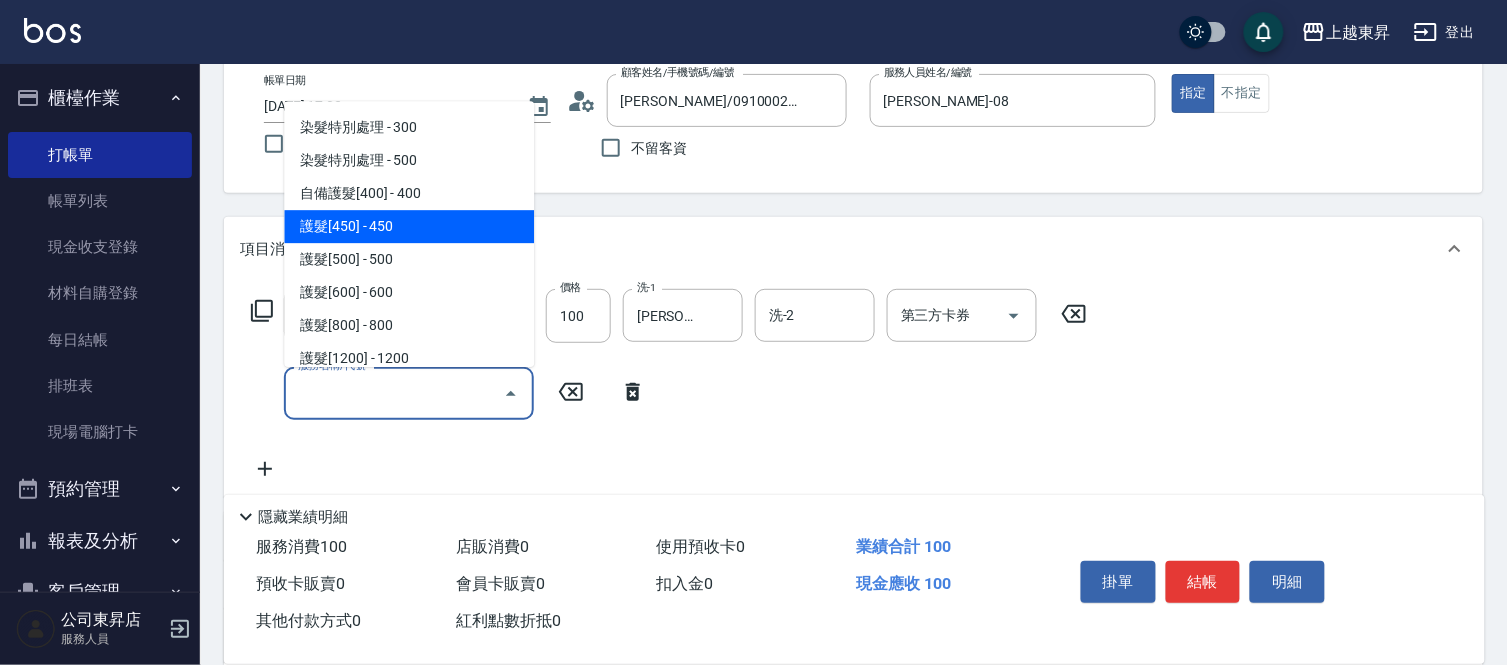 scroll, scrollTop: 2222, scrollLeft: 0, axis: vertical 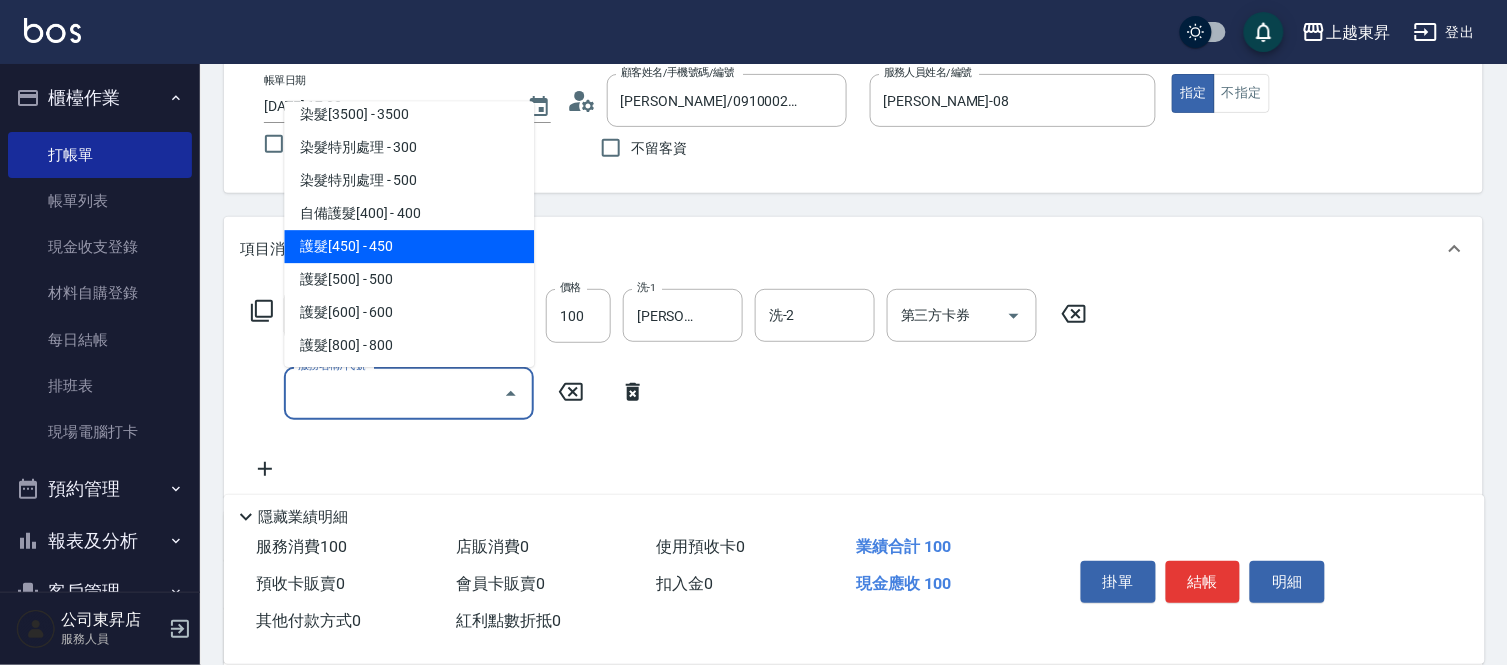 click on "護髮[450] - 450" at bounding box center (409, 246) 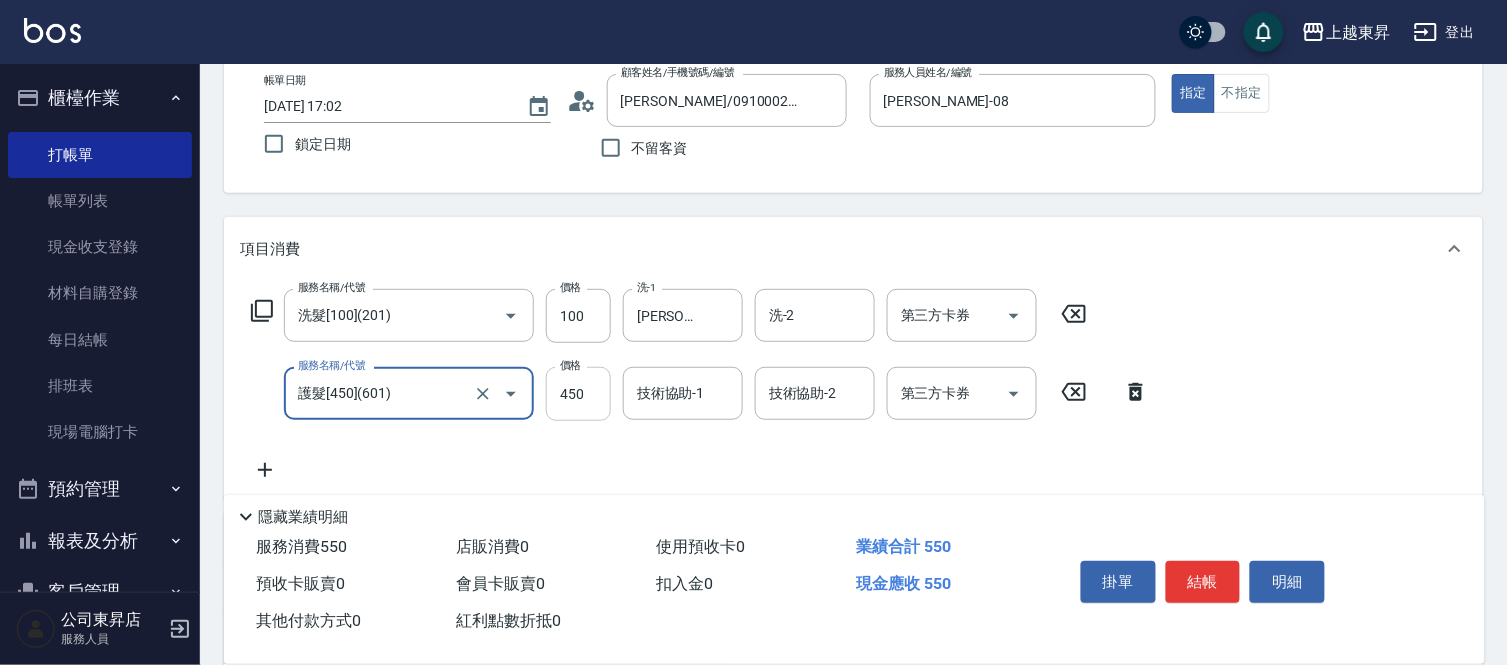 click on "450" at bounding box center (578, 394) 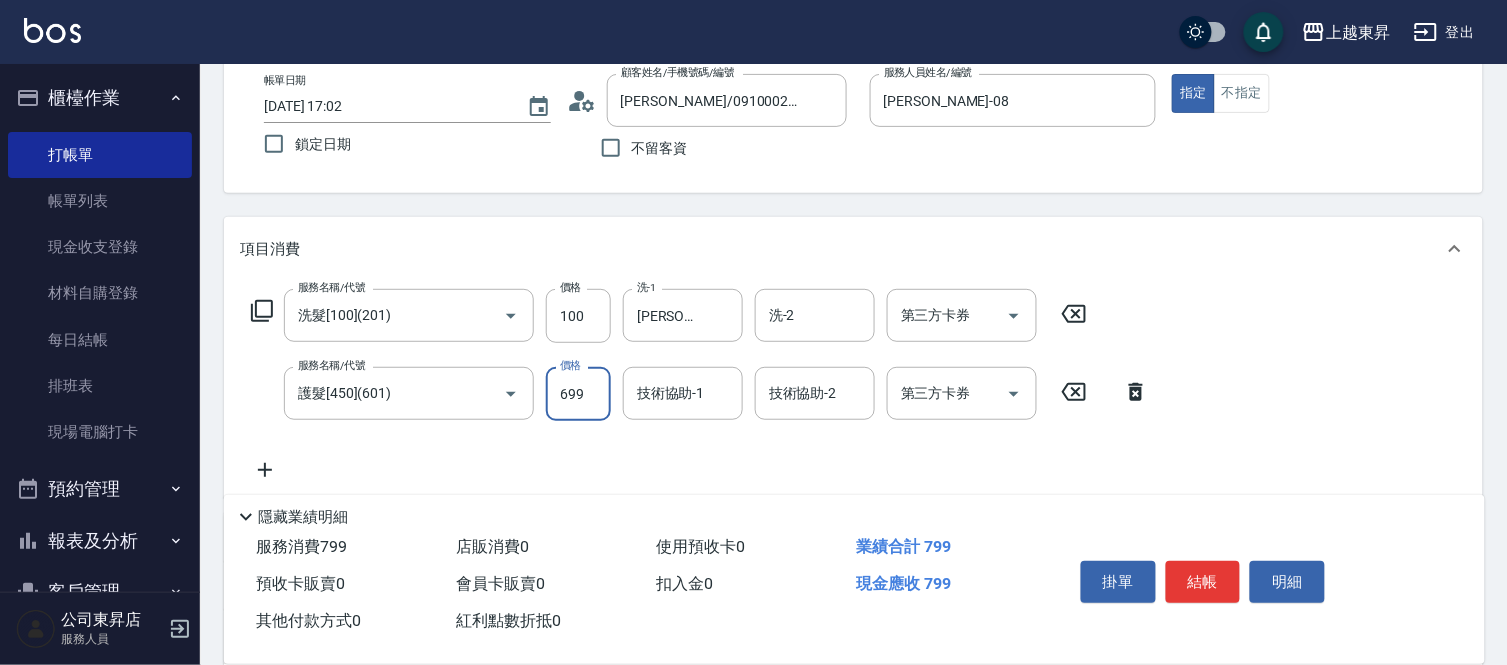 type on "699" 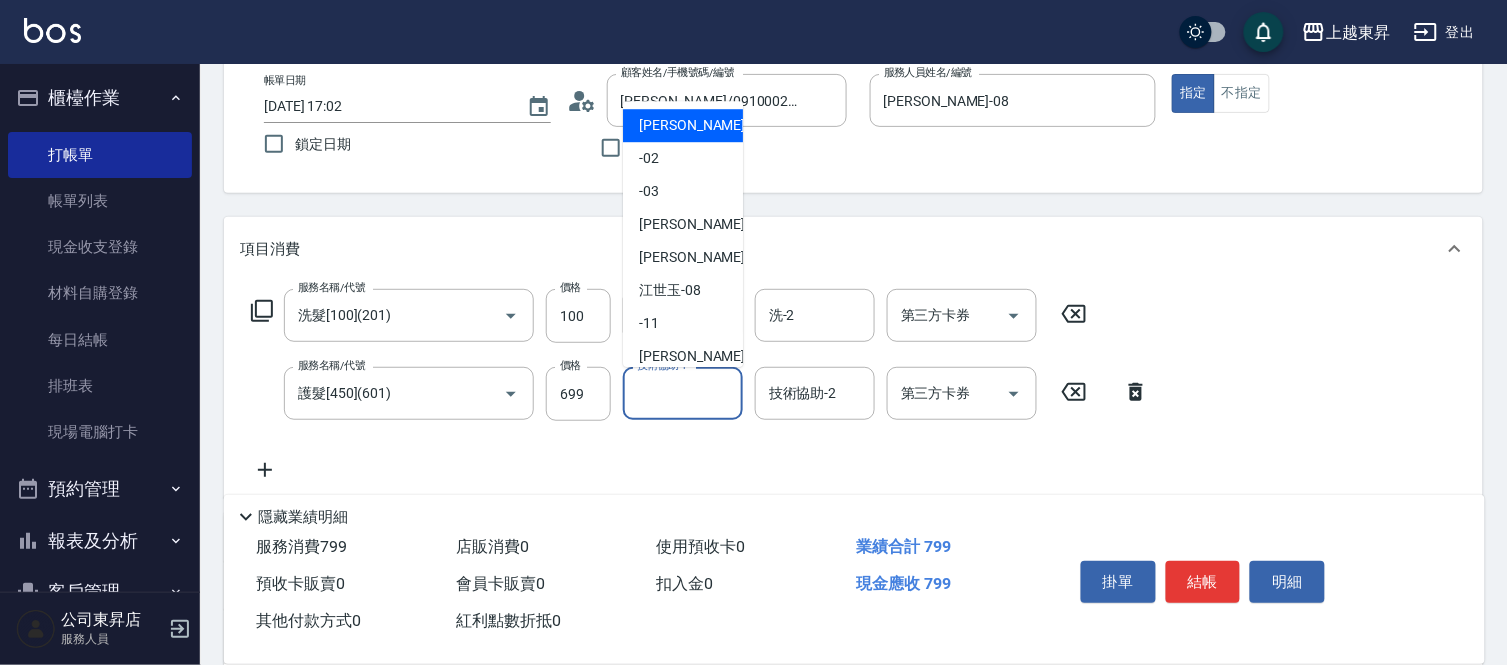 click on "技術協助-1" at bounding box center (683, 393) 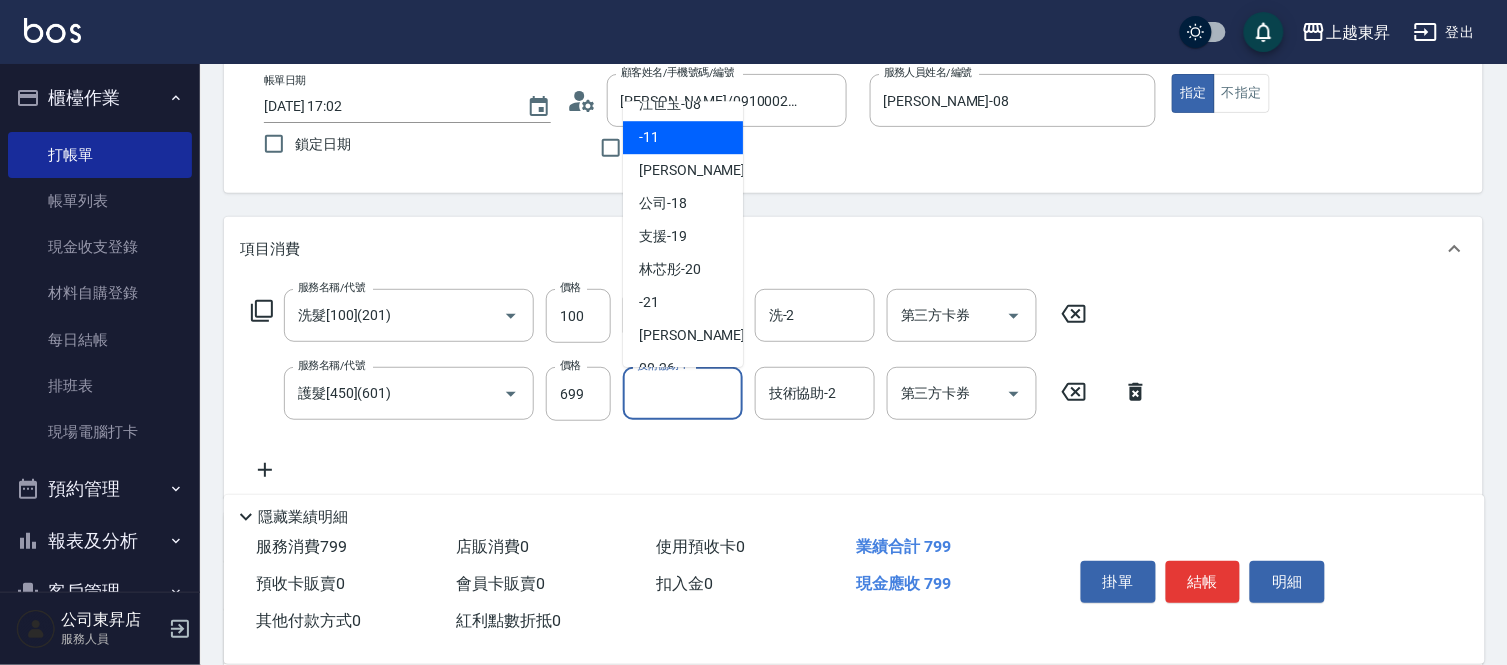scroll, scrollTop: 310, scrollLeft: 0, axis: vertical 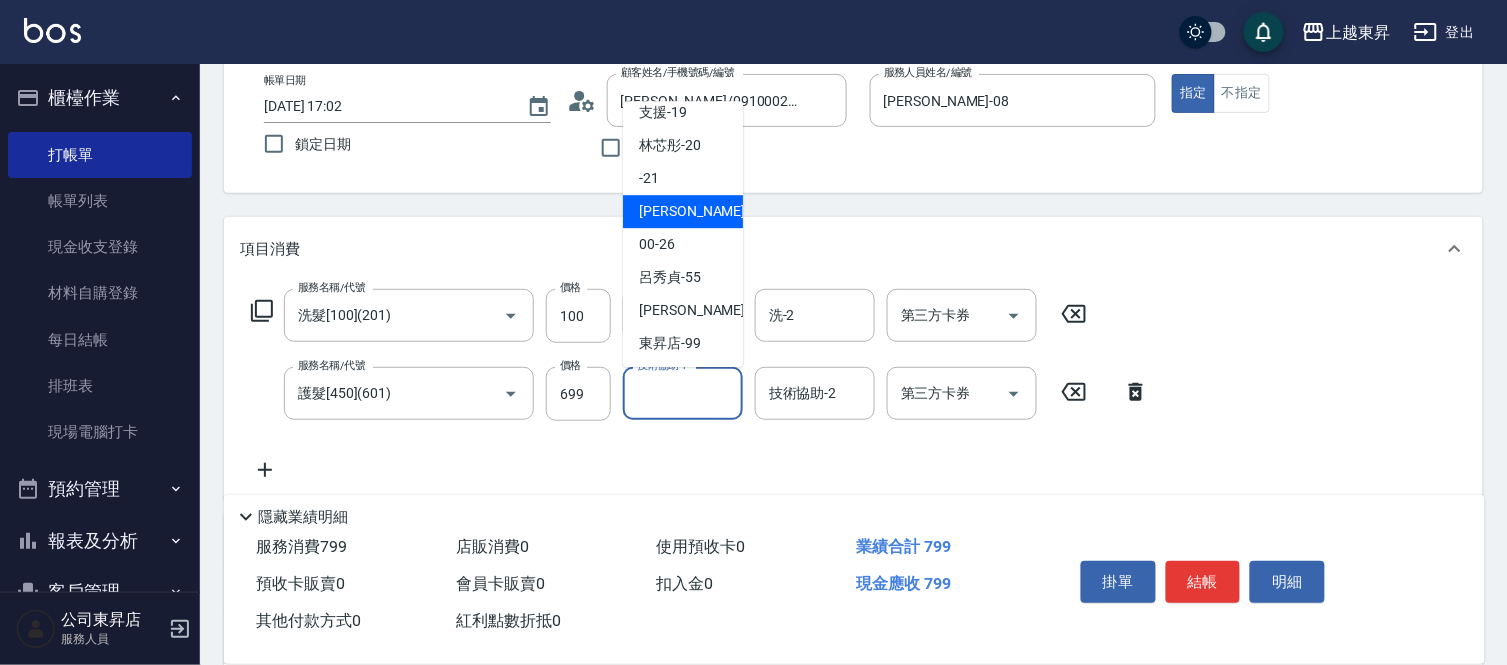 click on "[PERSON_NAME]-22" at bounding box center [683, 211] 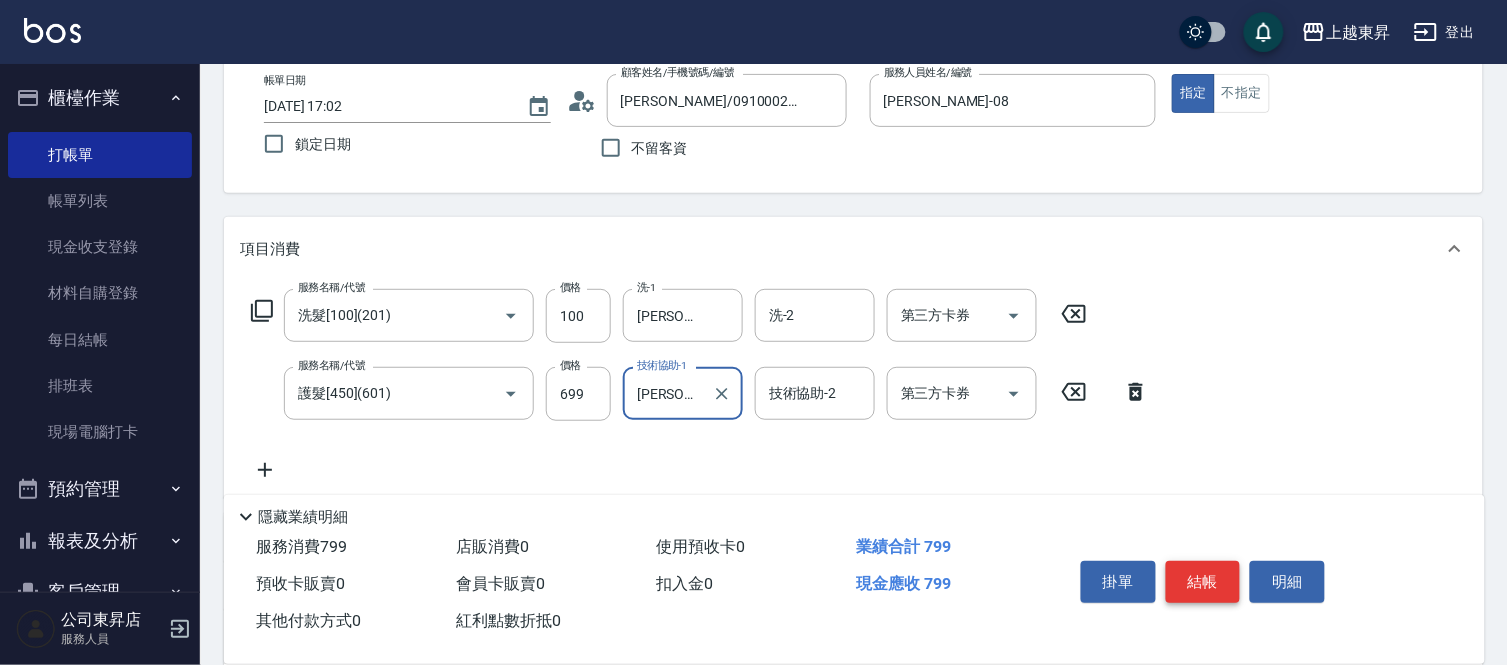 click on "結帳" at bounding box center [1203, 582] 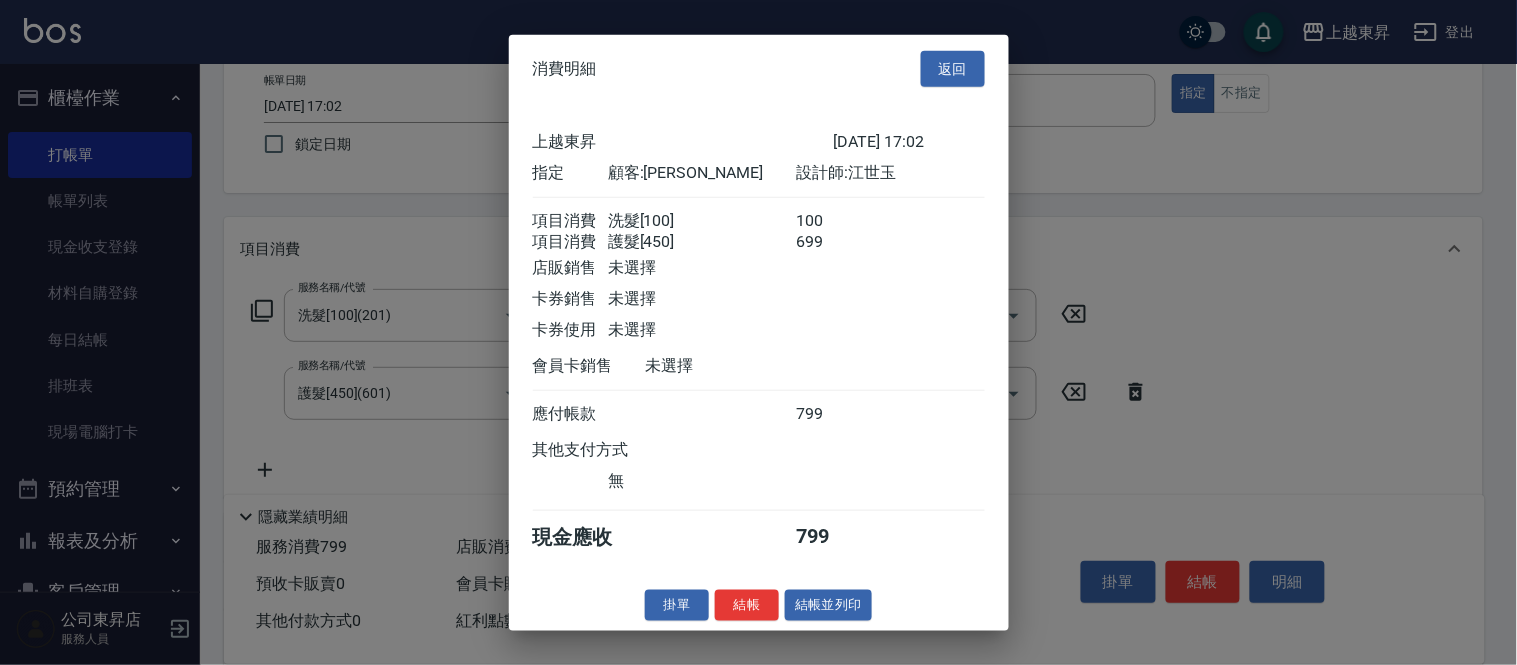 click on "結帳並列印" at bounding box center (828, 605) 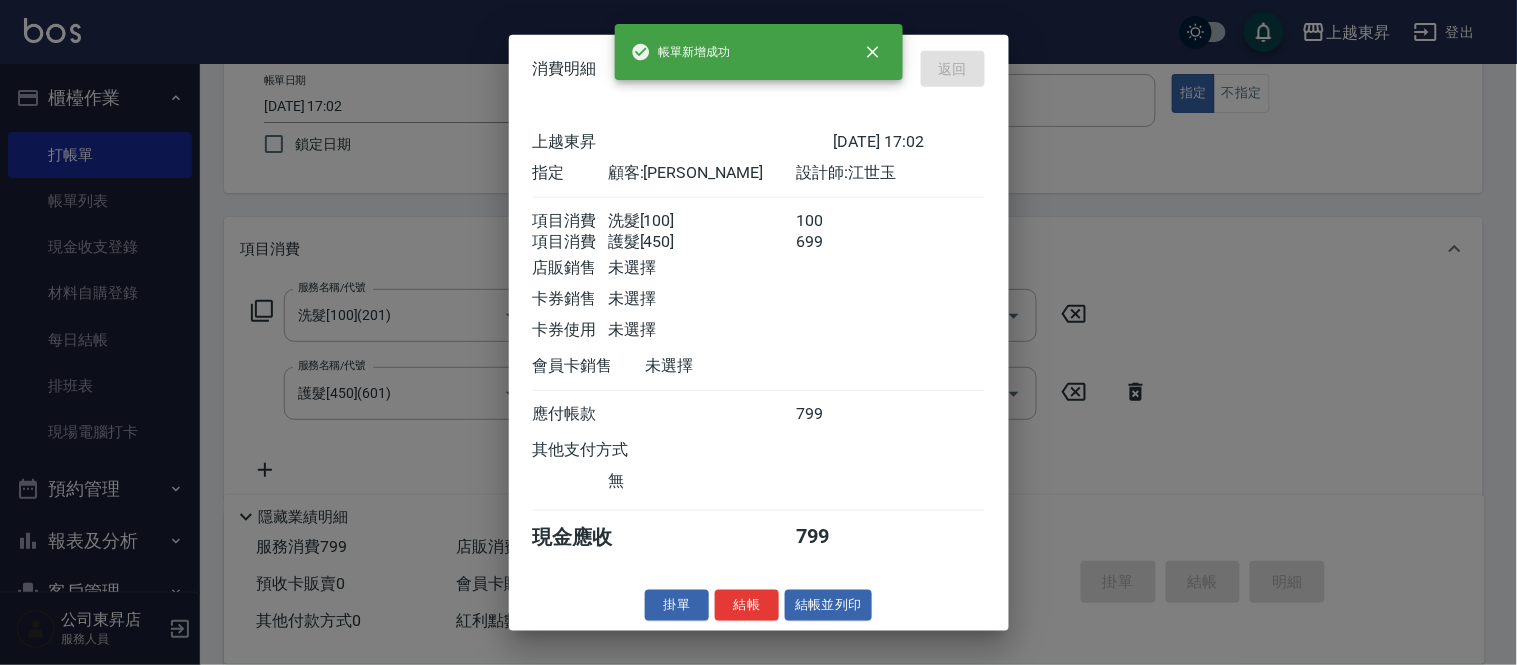 type on "[DATE] 17:03" 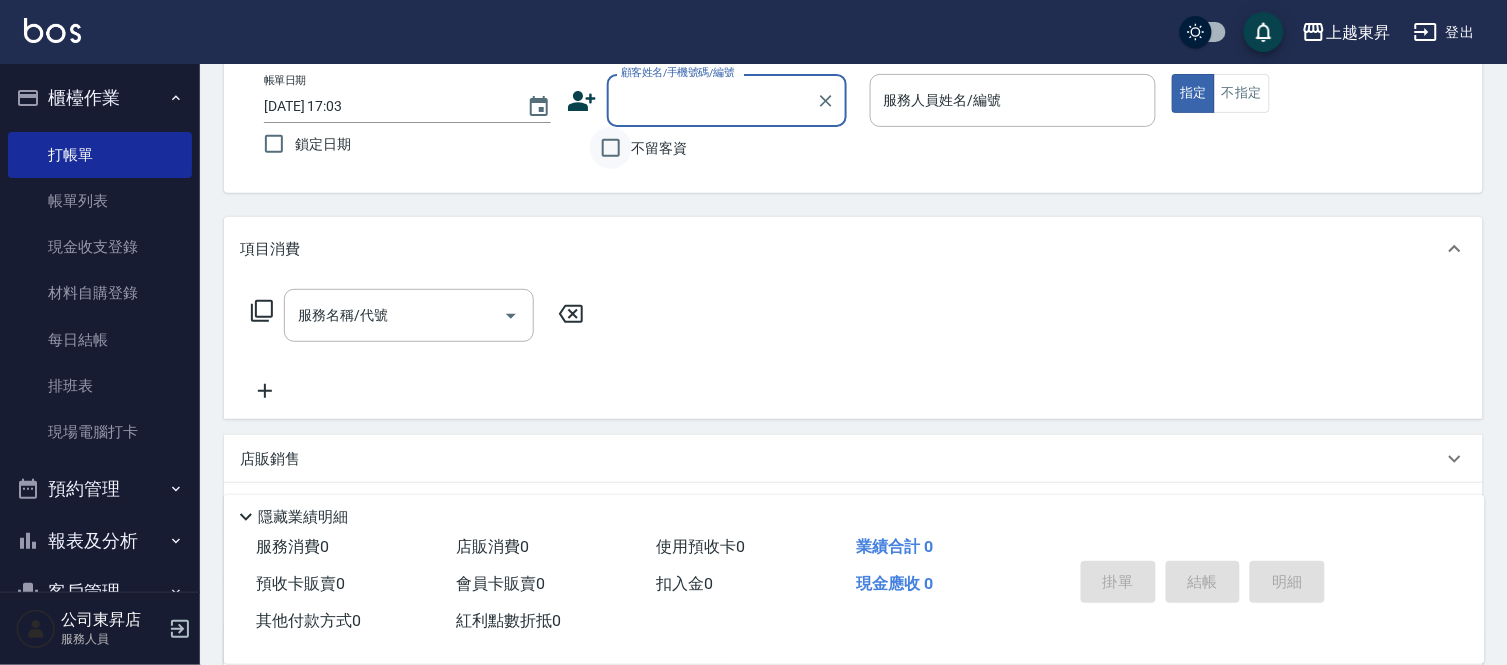 click on "不留客資" at bounding box center (611, 148) 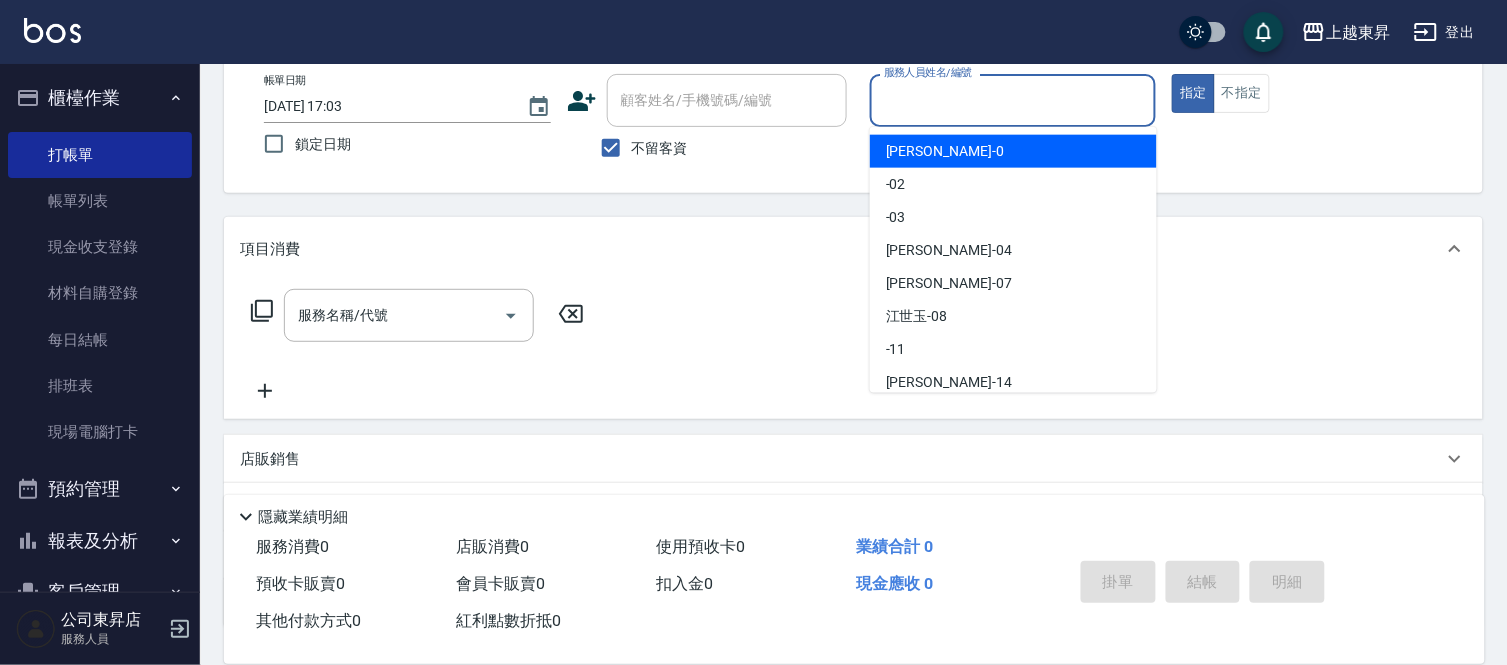 click on "服務人員姓名/編號" at bounding box center (1013, 100) 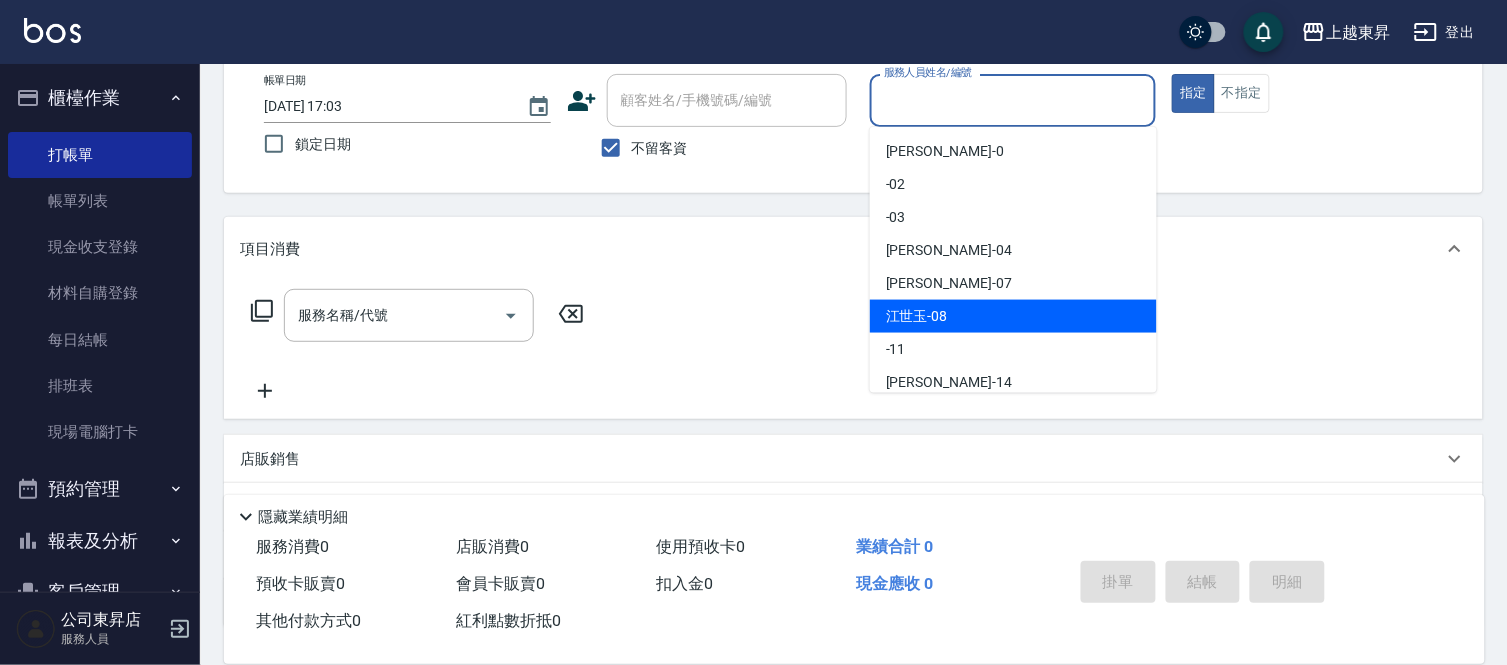 click on "[PERSON_NAME]-08" at bounding box center (917, 316) 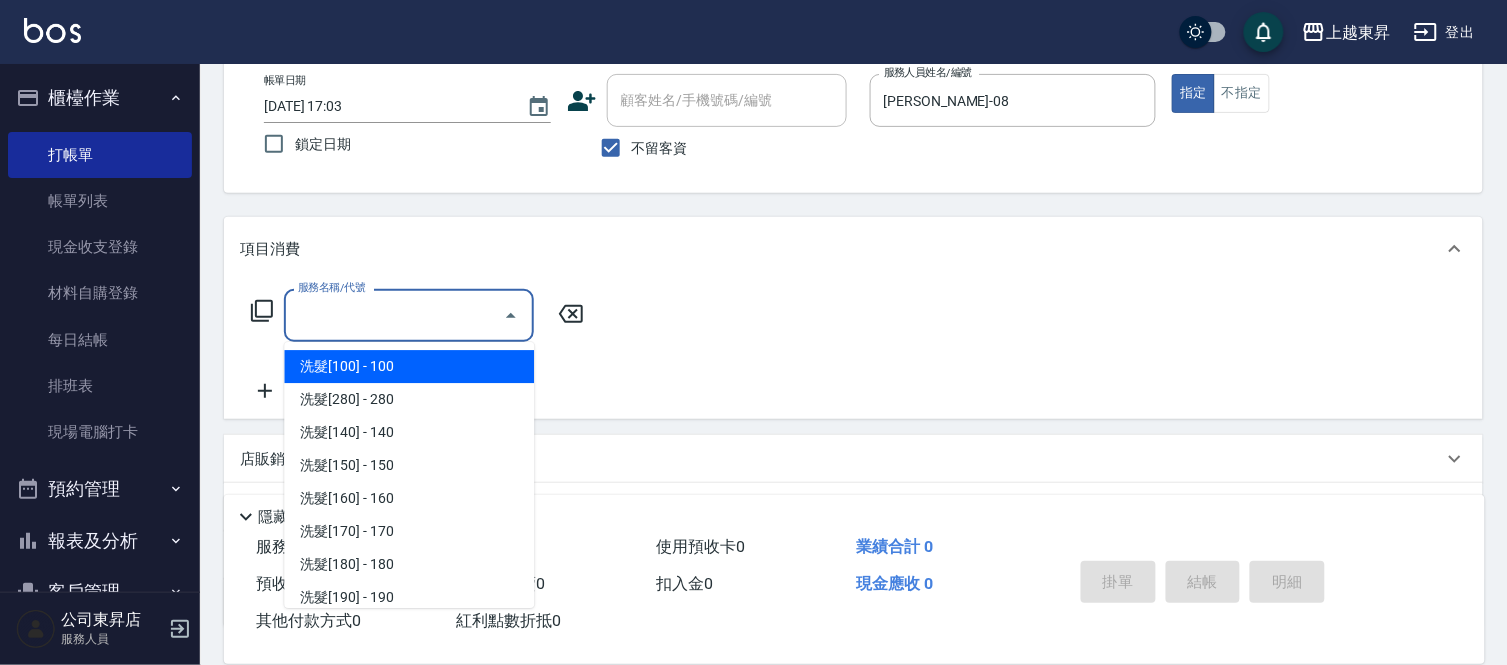 click on "服務名稱/代號" at bounding box center [394, 315] 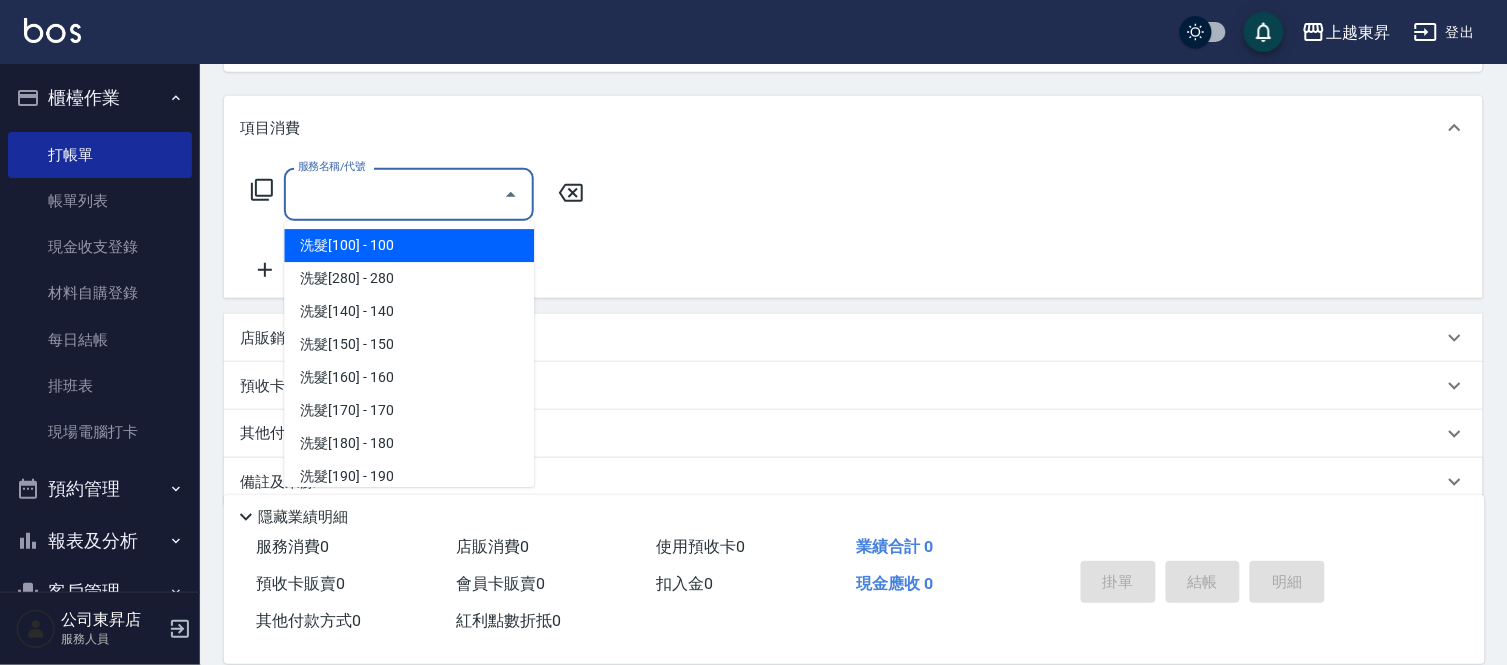 scroll, scrollTop: 262, scrollLeft: 0, axis: vertical 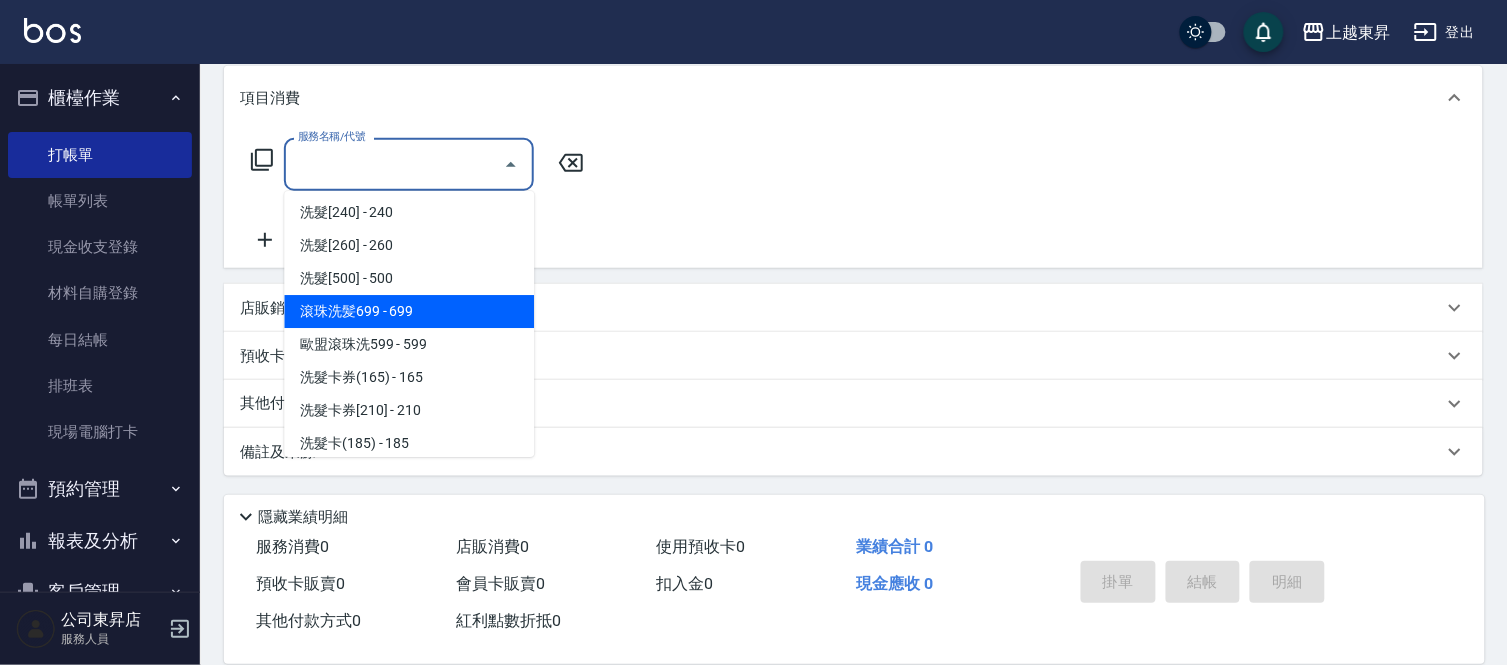 click on "滾珠洗髪699 - 699" at bounding box center (409, 311) 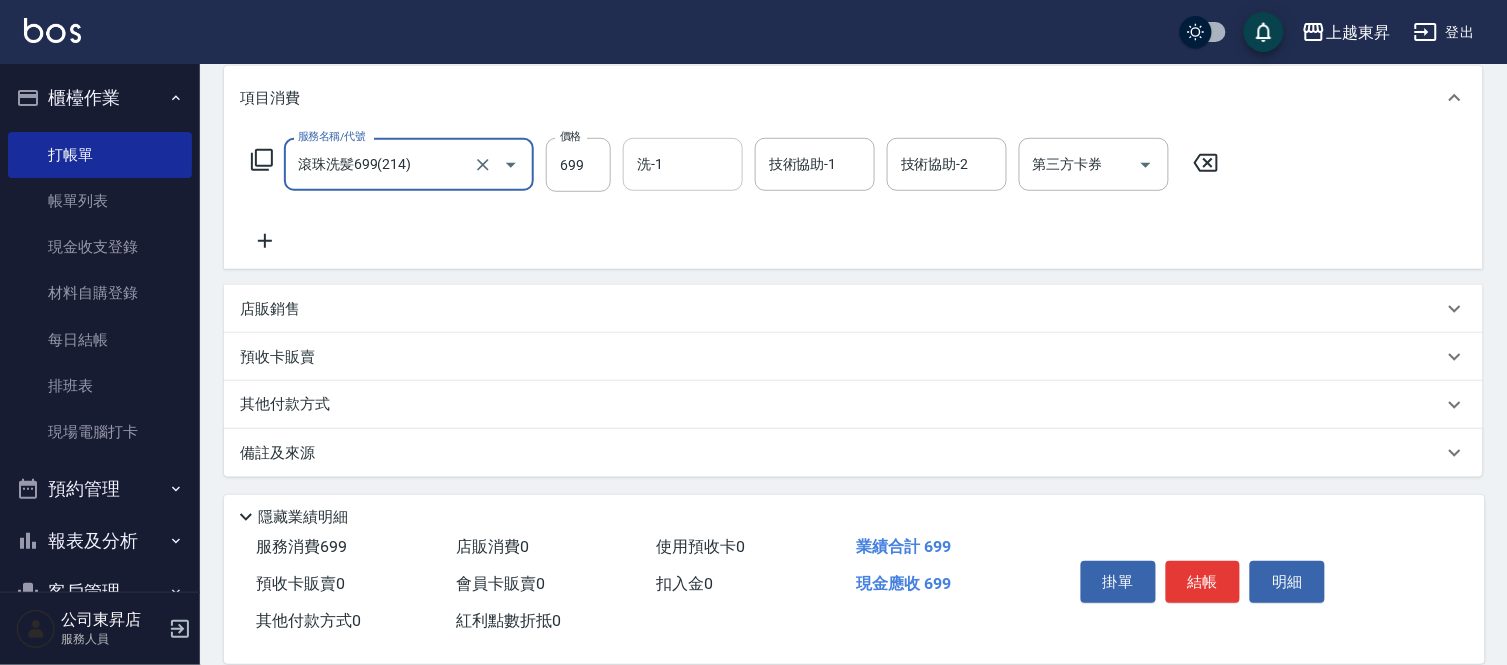 click on "洗-1" at bounding box center [683, 164] 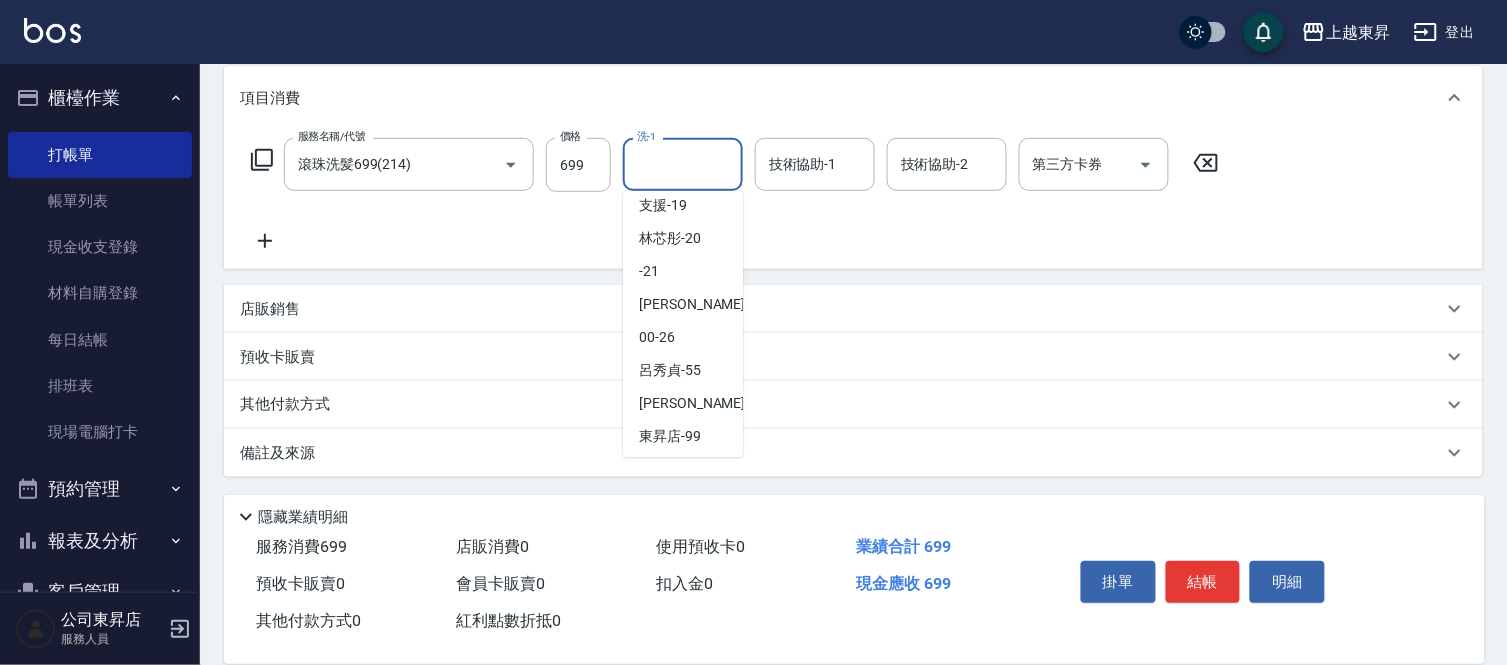 scroll, scrollTop: 310, scrollLeft: 0, axis: vertical 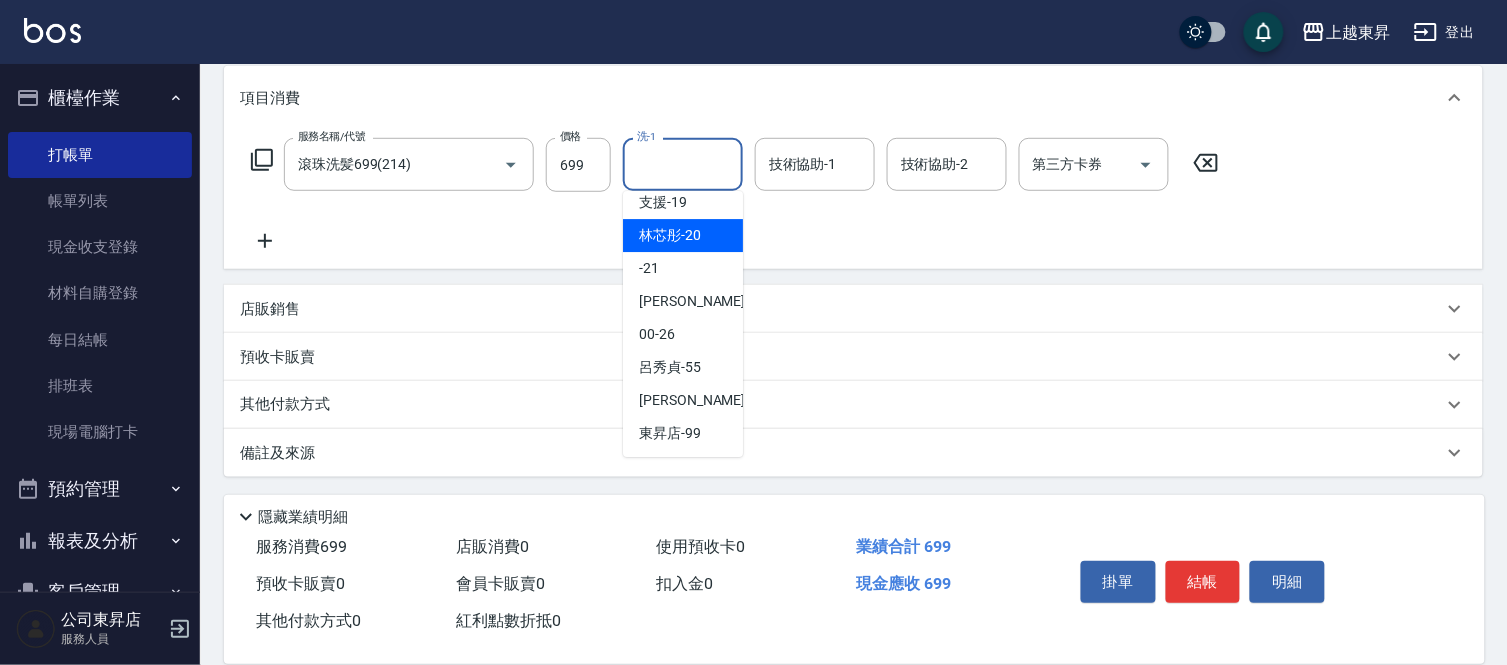 click on "林芯彤 -20" at bounding box center (670, 235) 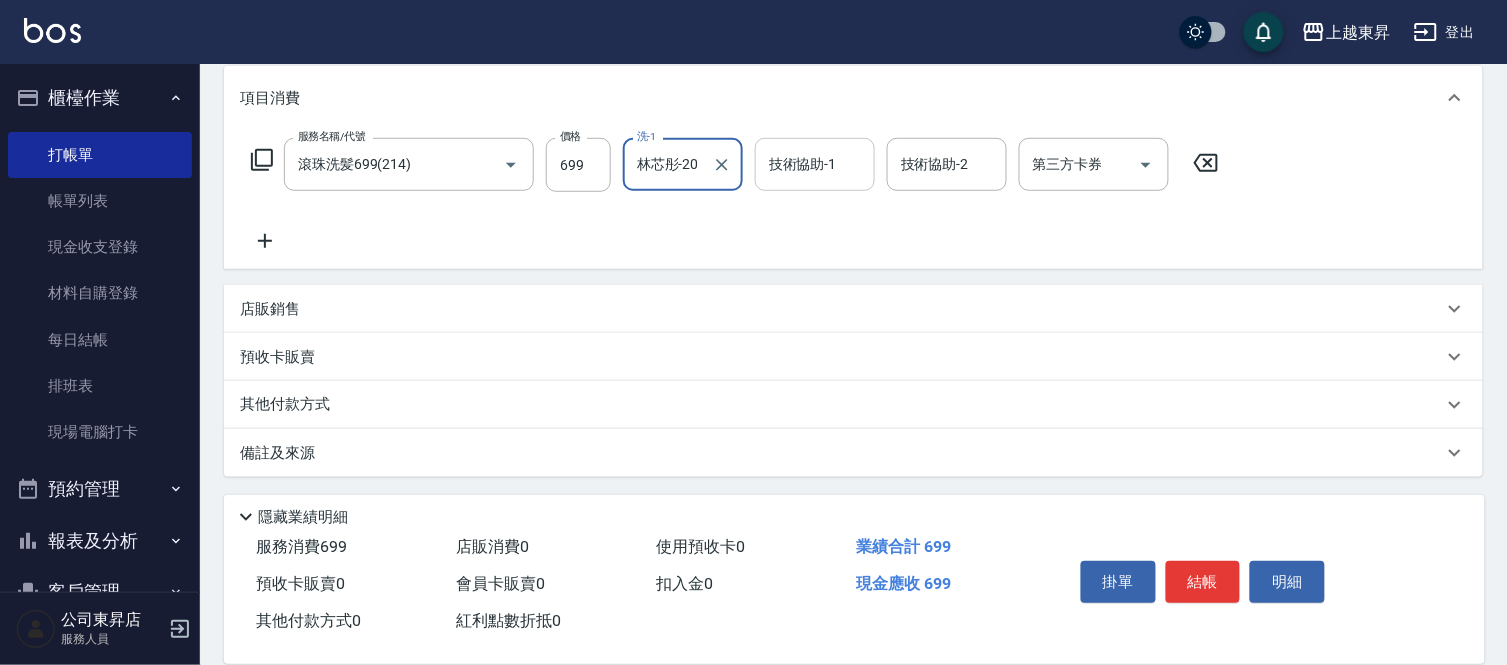 click on "技術協助-1 技術協助-1" at bounding box center [815, 164] 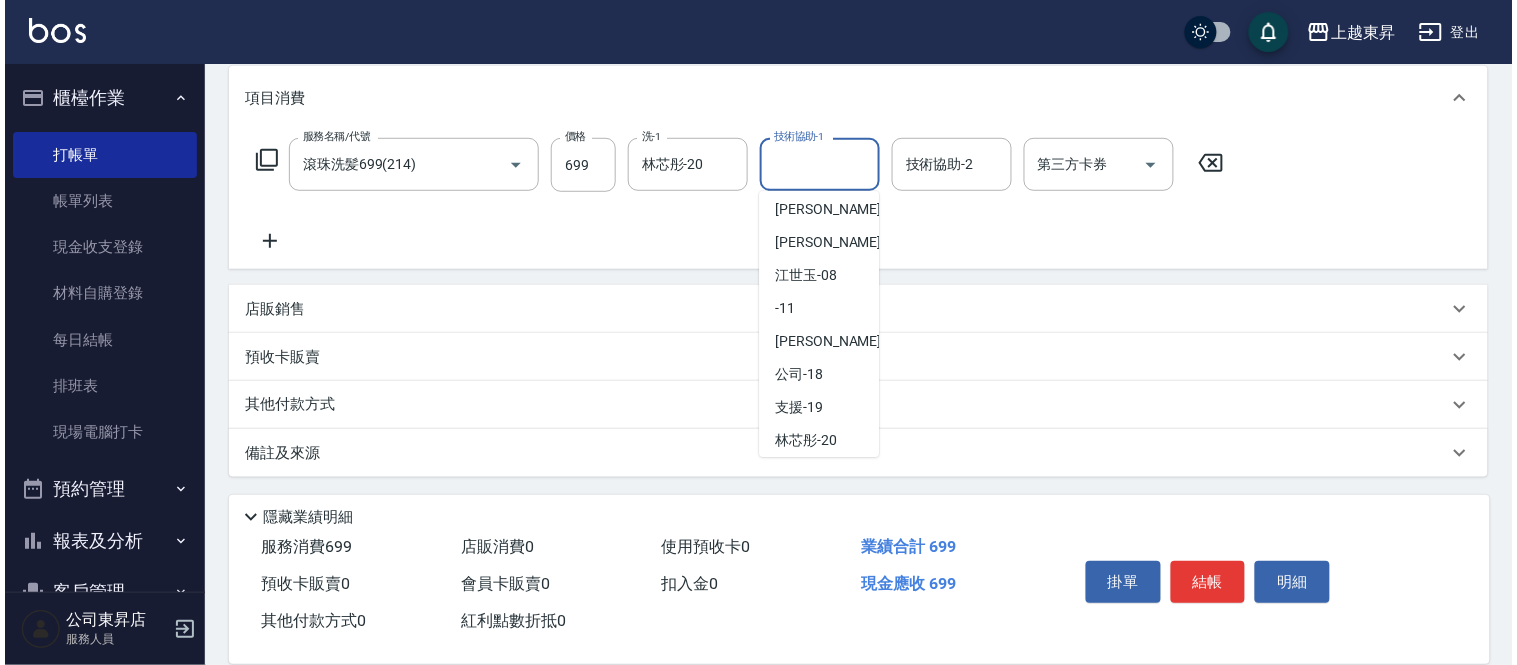 scroll, scrollTop: 222, scrollLeft: 0, axis: vertical 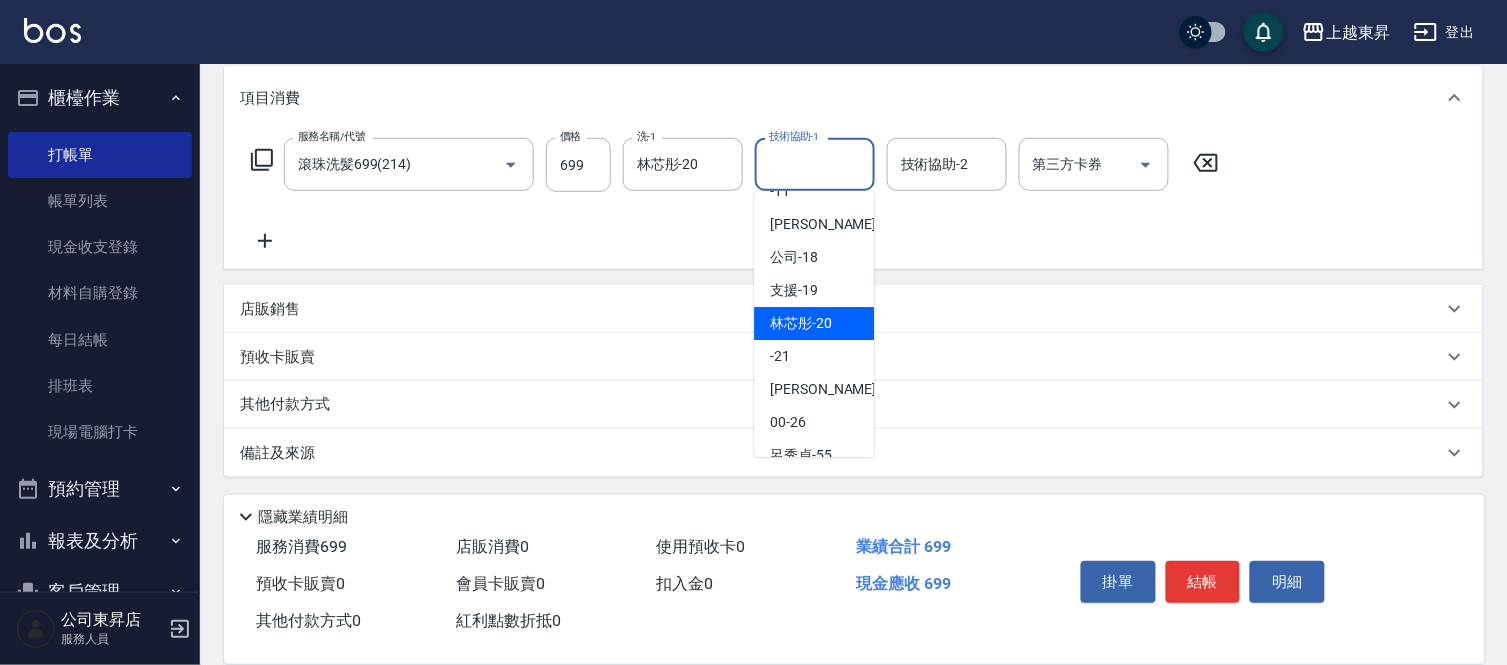 click on "林芯彤 -20" at bounding box center [801, 323] 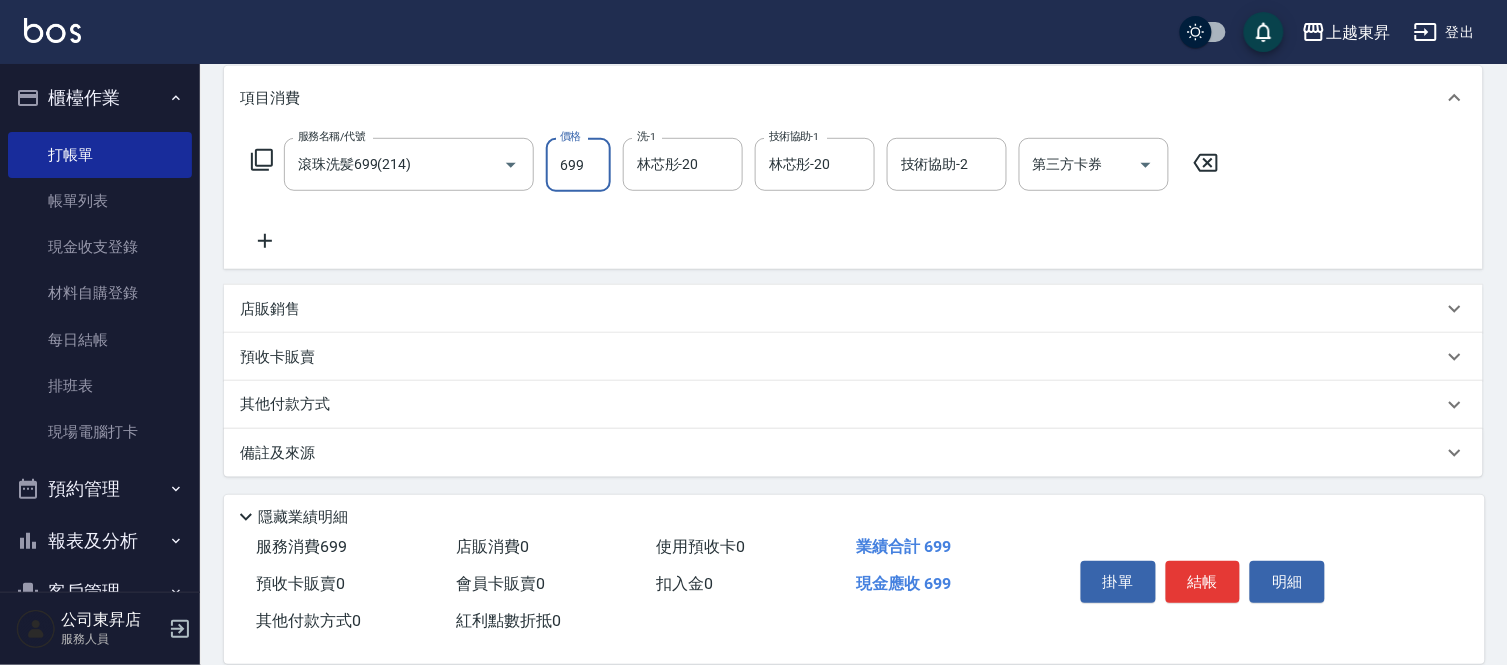 click on "699" at bounding box center (578, 165) 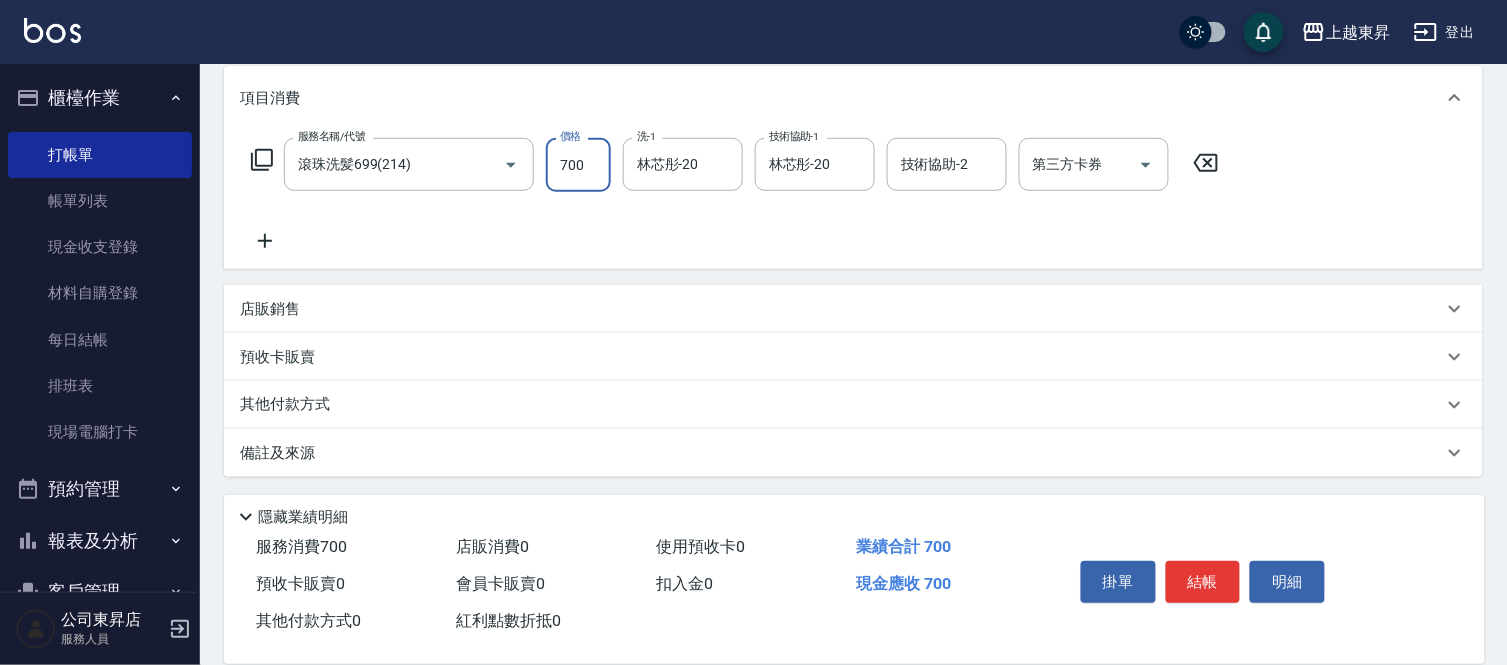 type on "700" 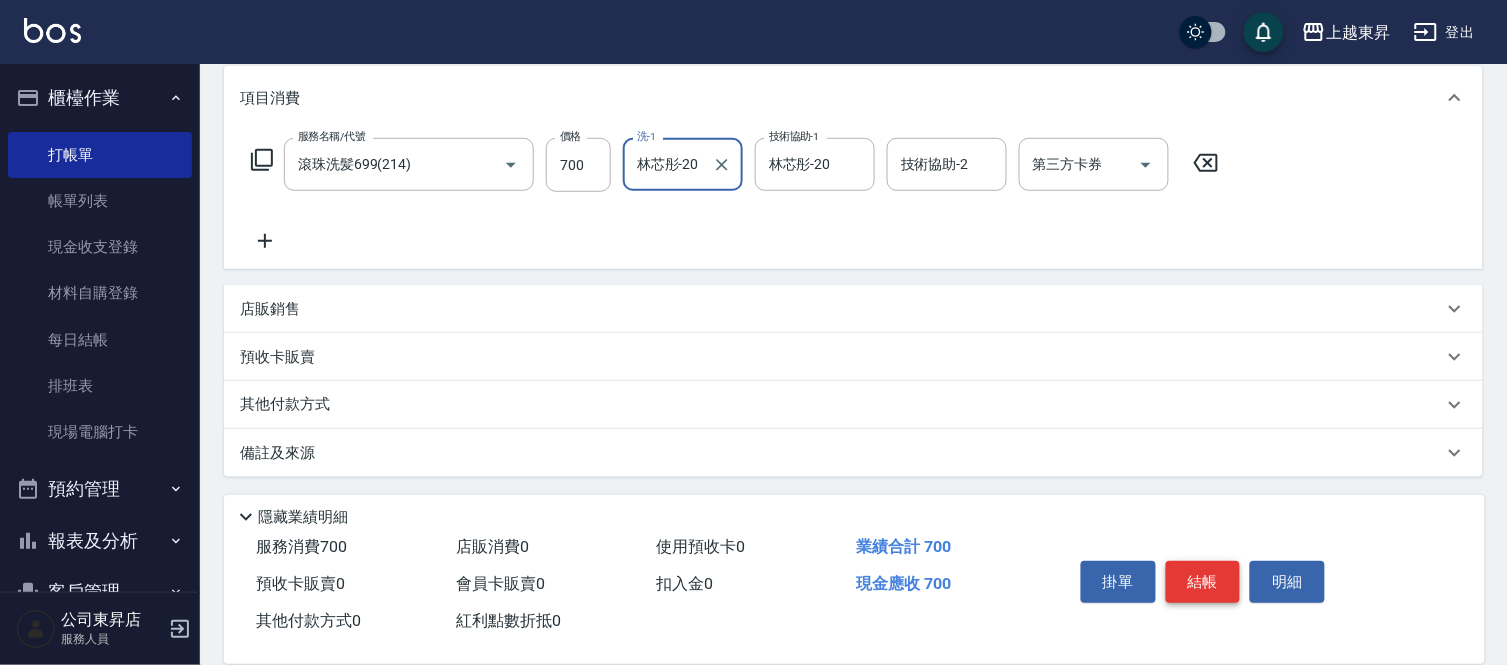 click on "結帳" at bounding box center [1203, 582] 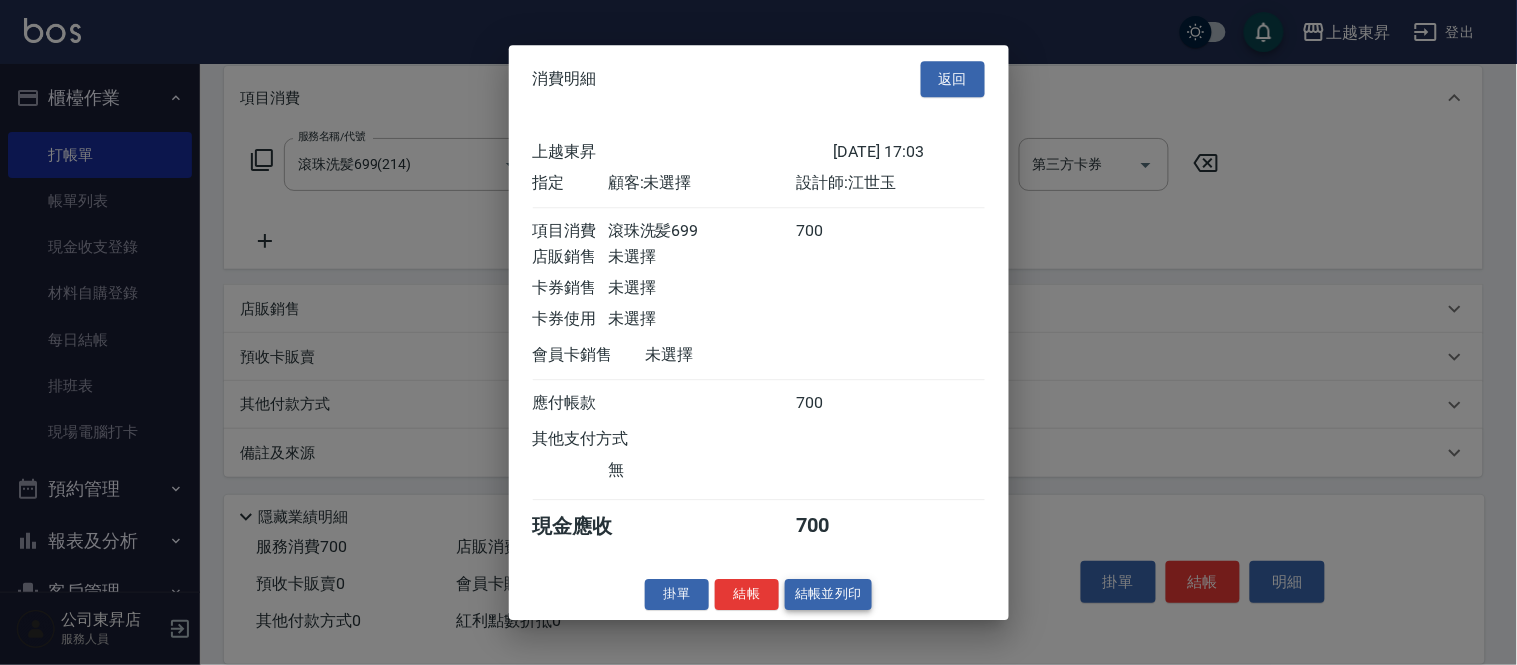 click on "結帳並列印" at bounding box center (828, 594) 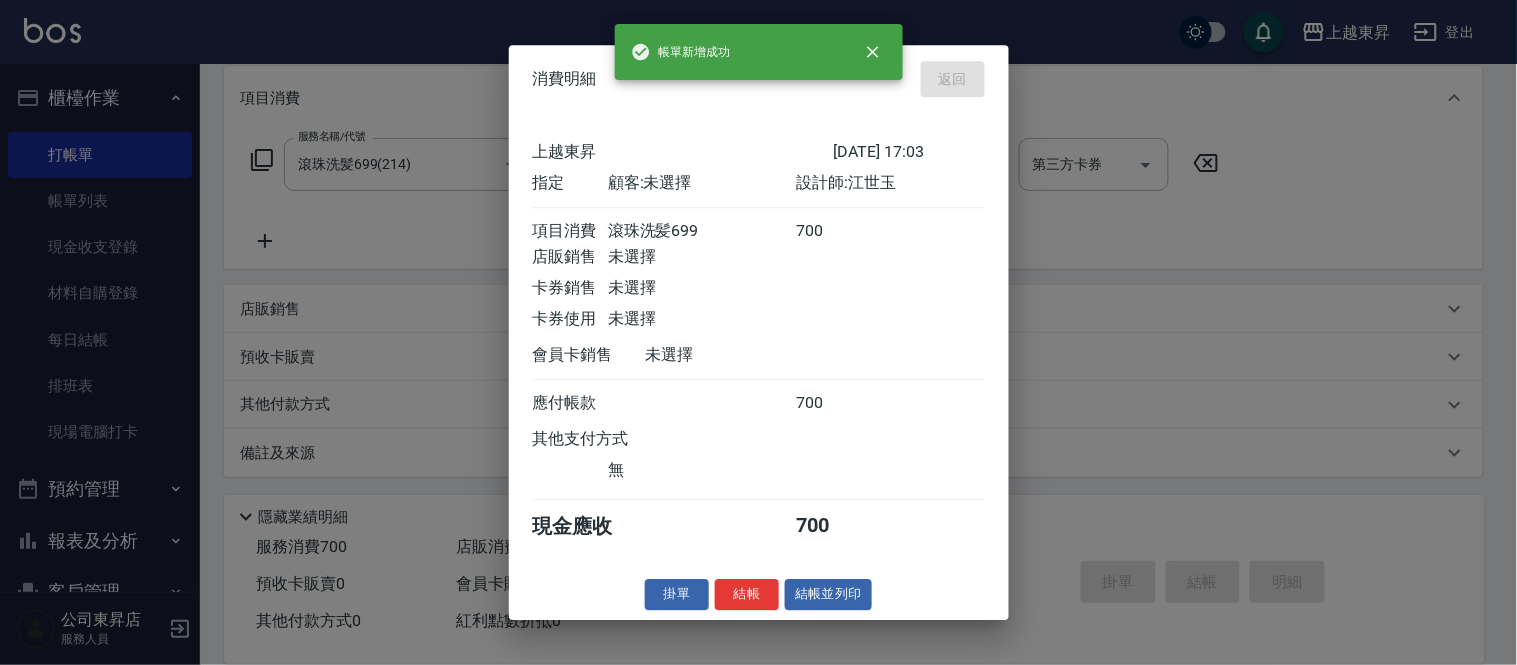 type 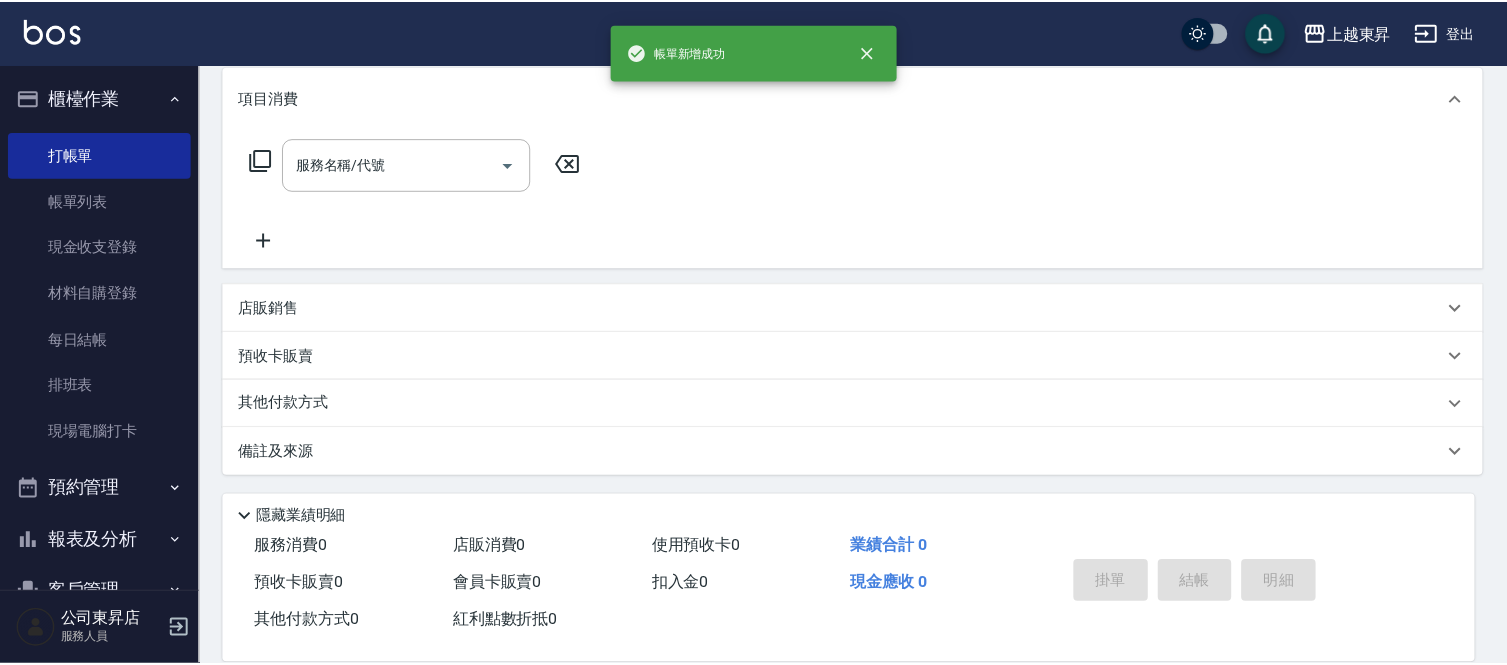 scroll, scrollTop: 0, scrollLeft: 0, axis: both 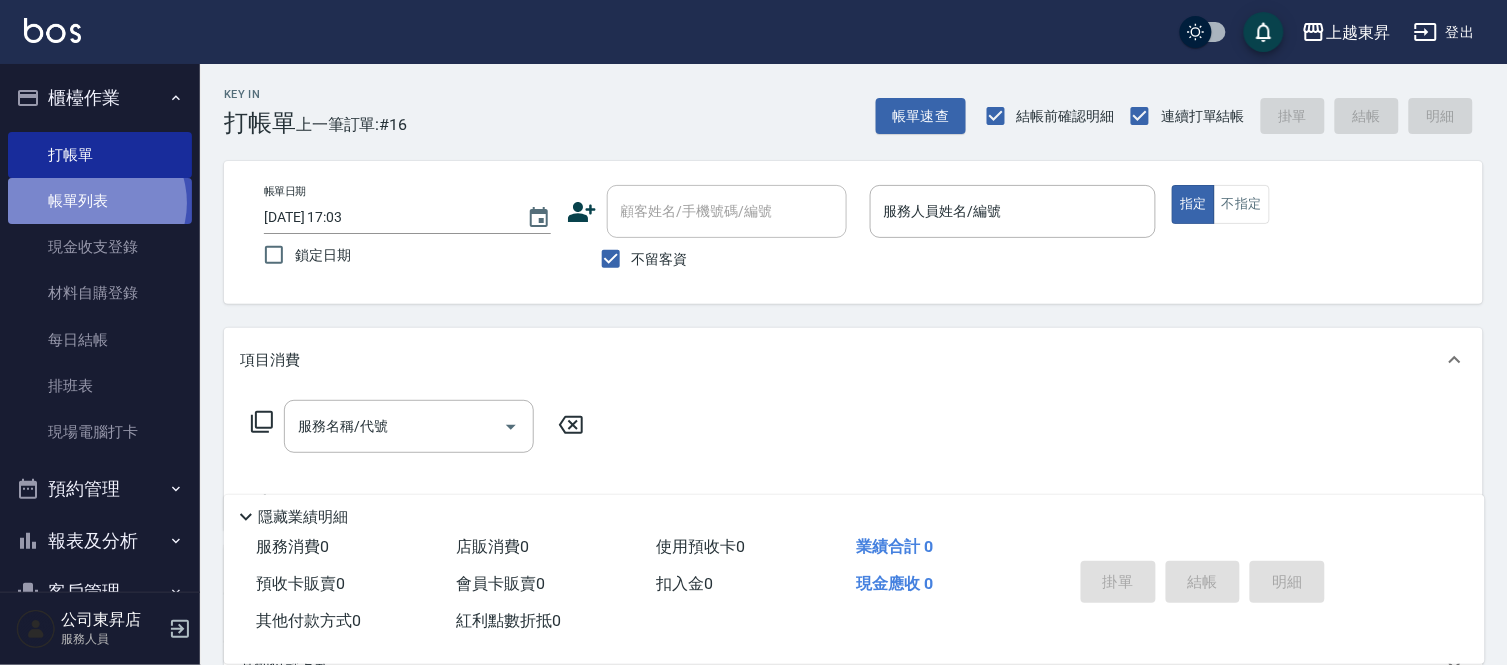 click on "帳單列表" at bounding box center (100, 201) 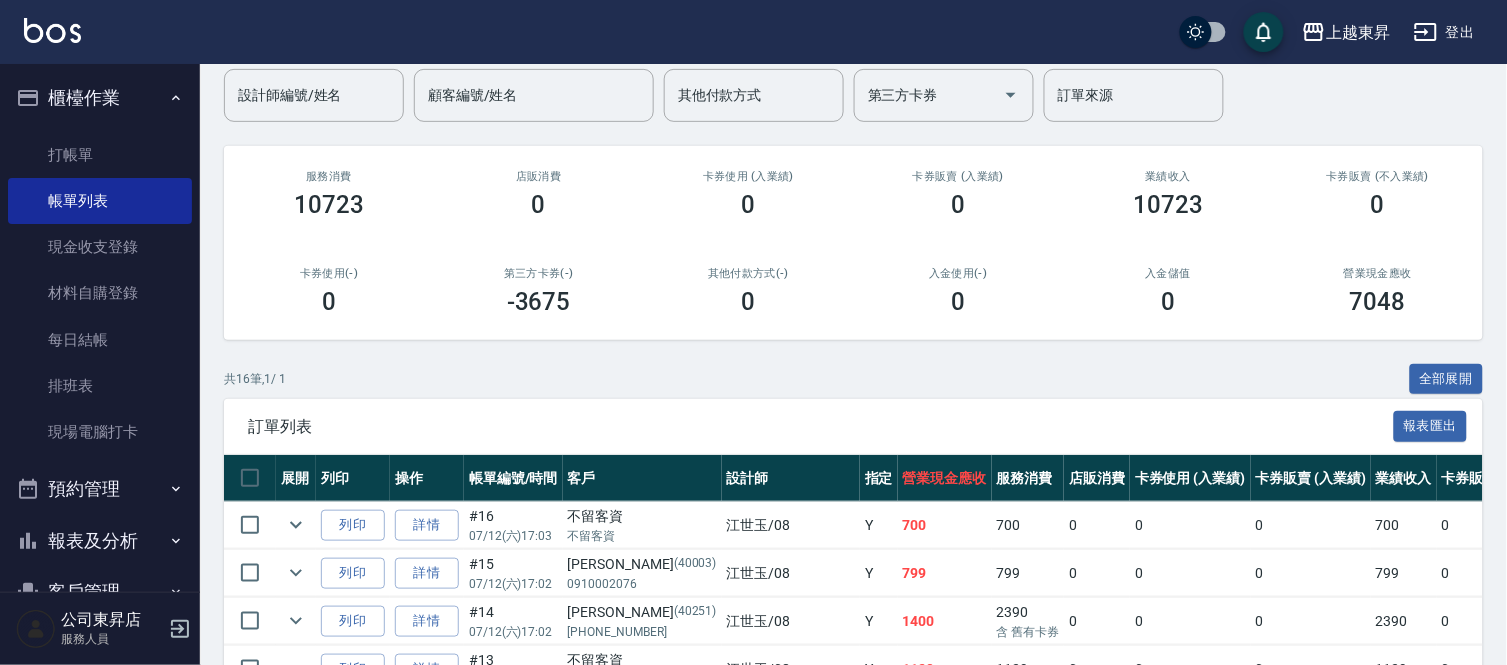 scroll, scrollTop: 111, scrollLeft: 0, axis: vertical 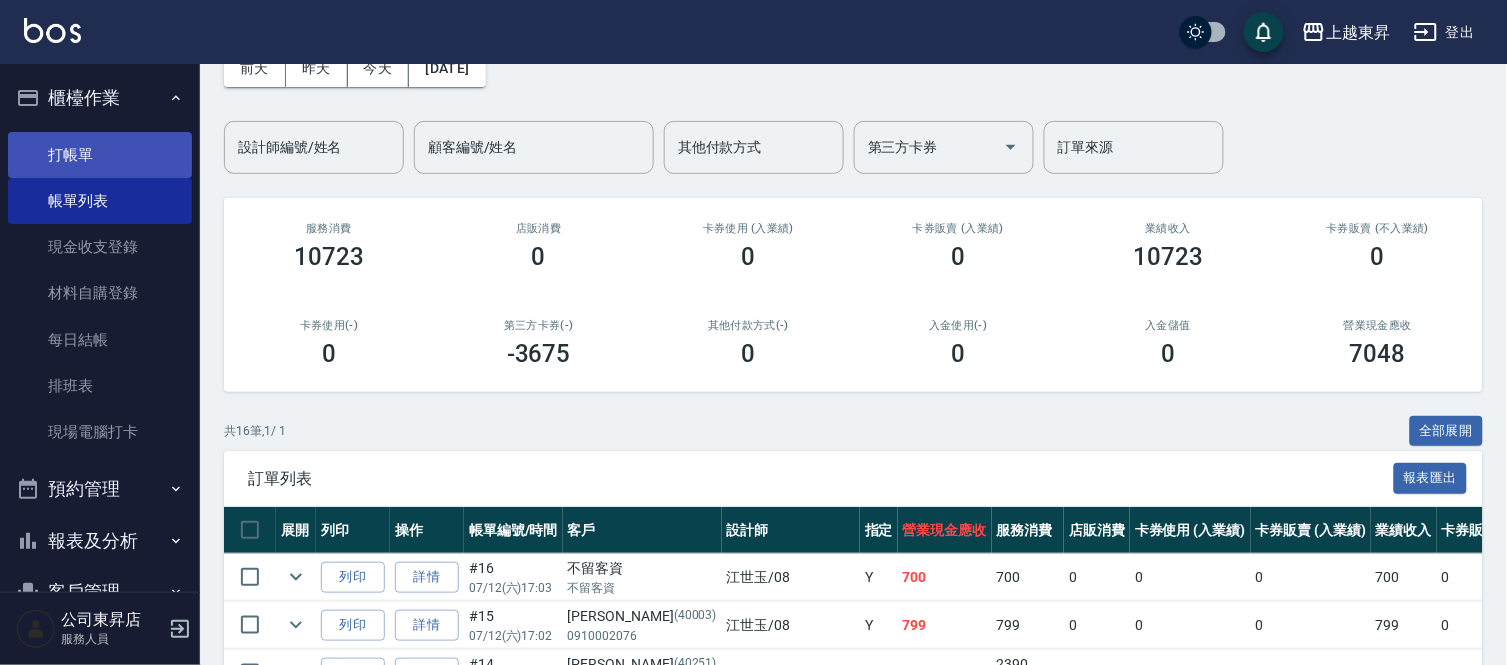 click on "打帳單" at bounding box center (100, 155) 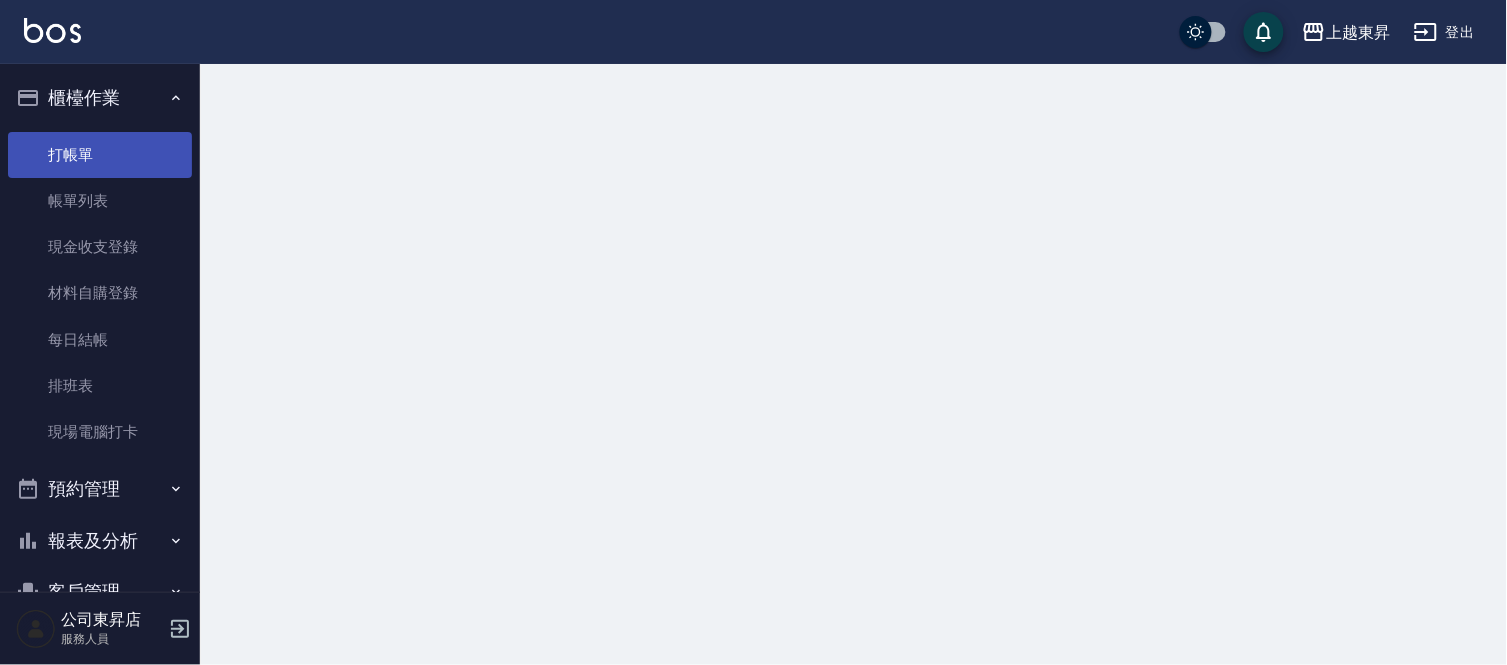scroll, scrollTop: 0, scrollLeft: 0, axis: both 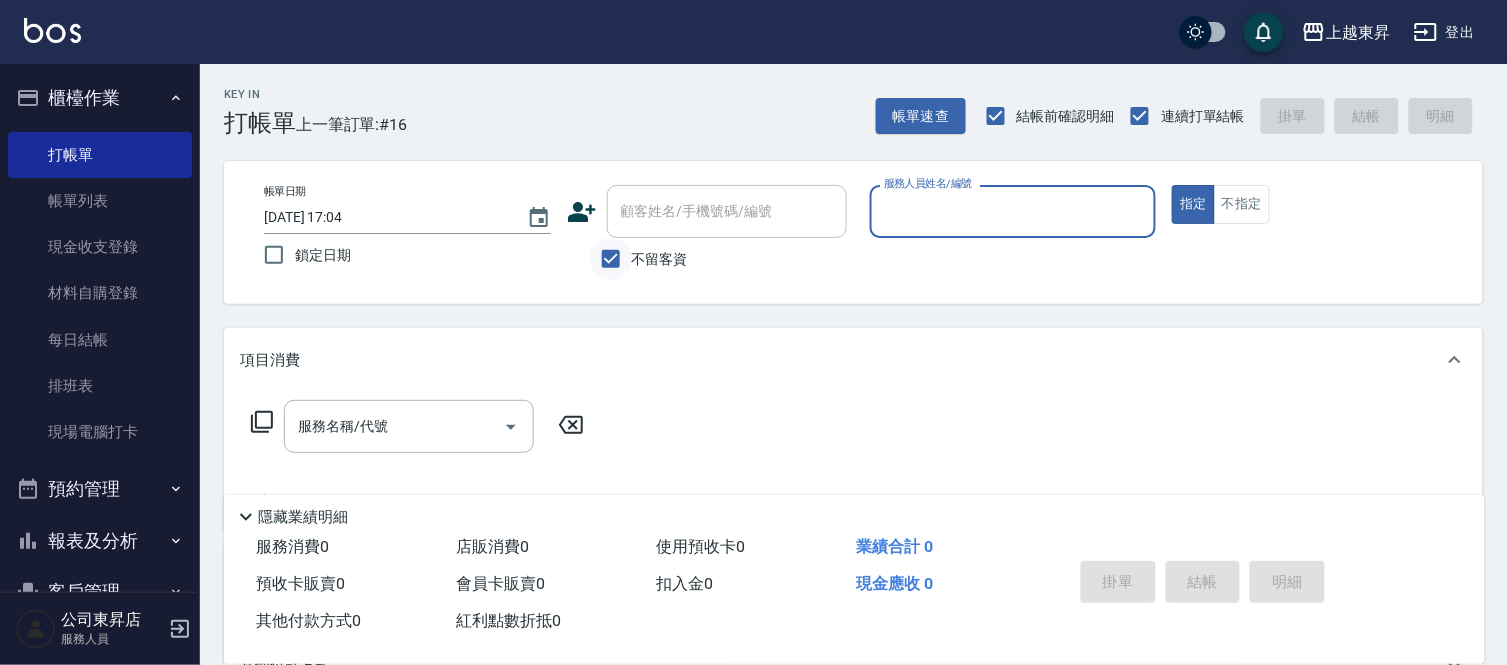click on "不留客資" at bounding box center [611, 259] 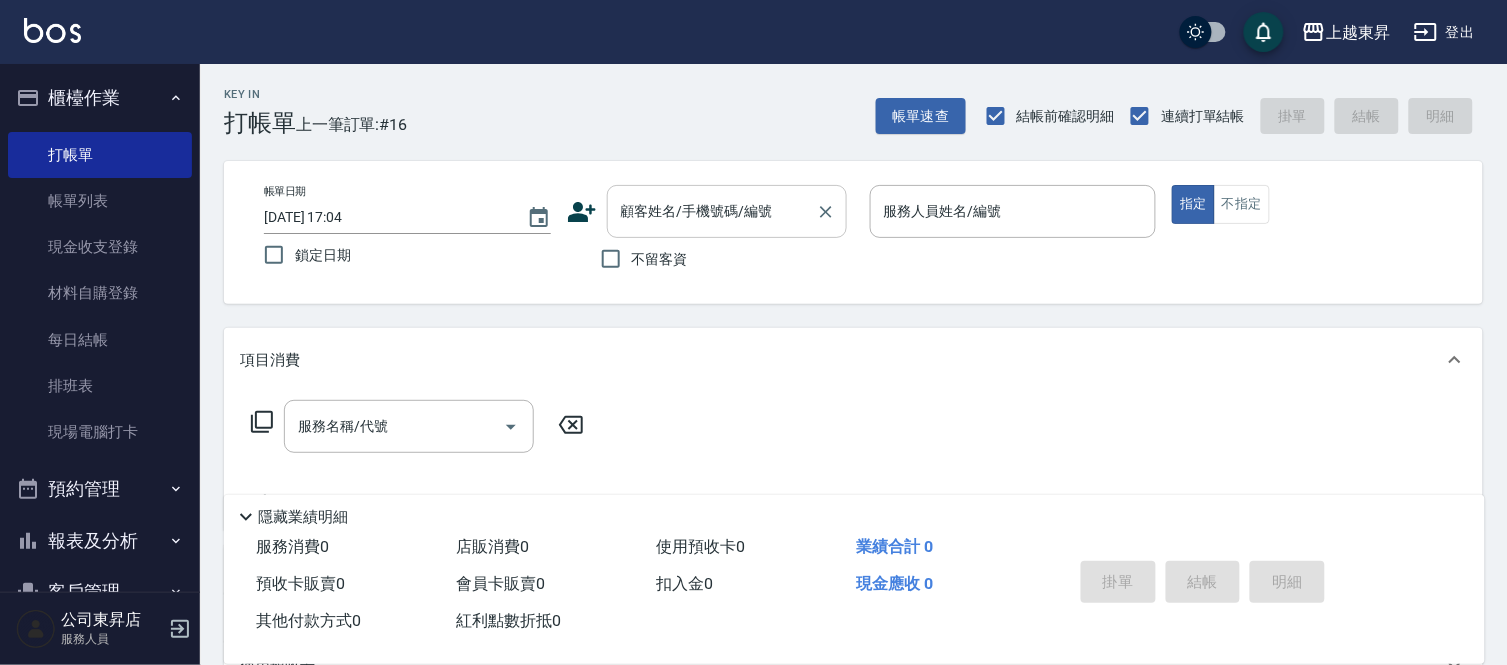 click on "顧客姓名/手機號碼/編號" at bounding box center [727, 211] 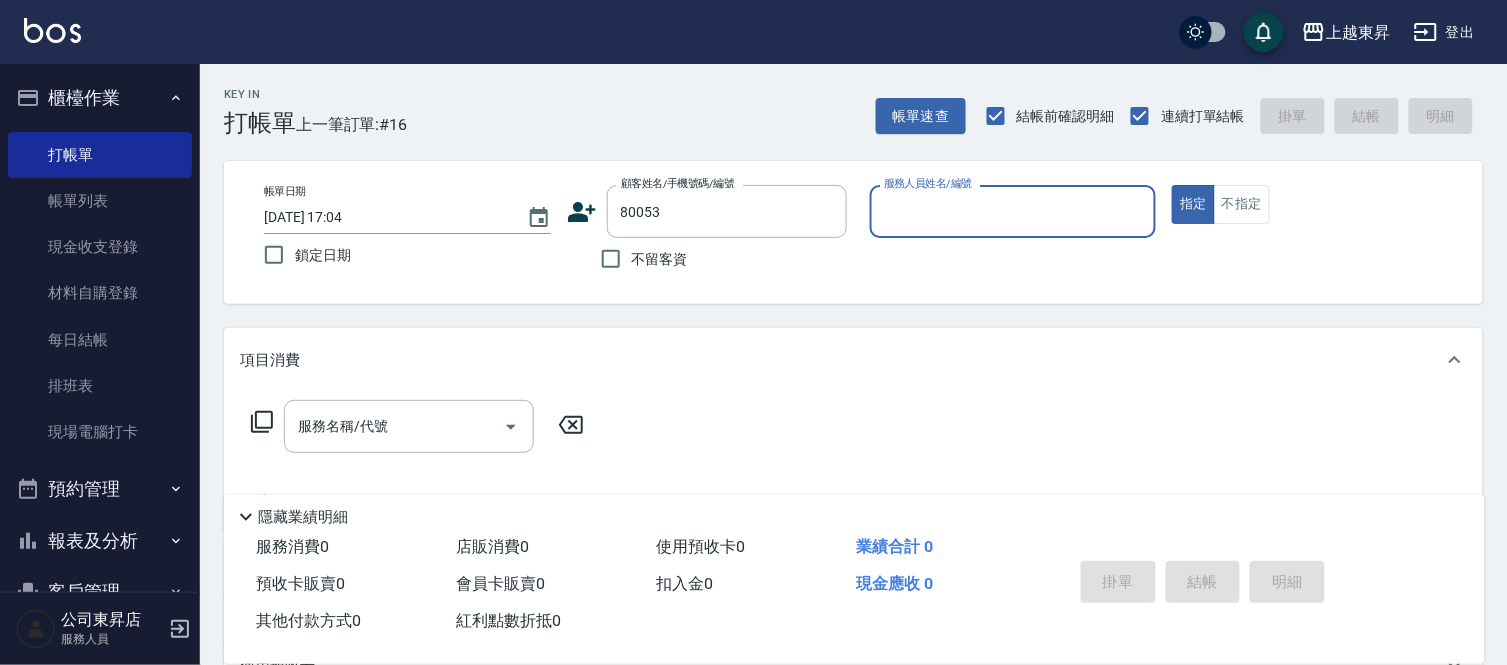 type on "[PERSON_NAME]/0918518239/80053" 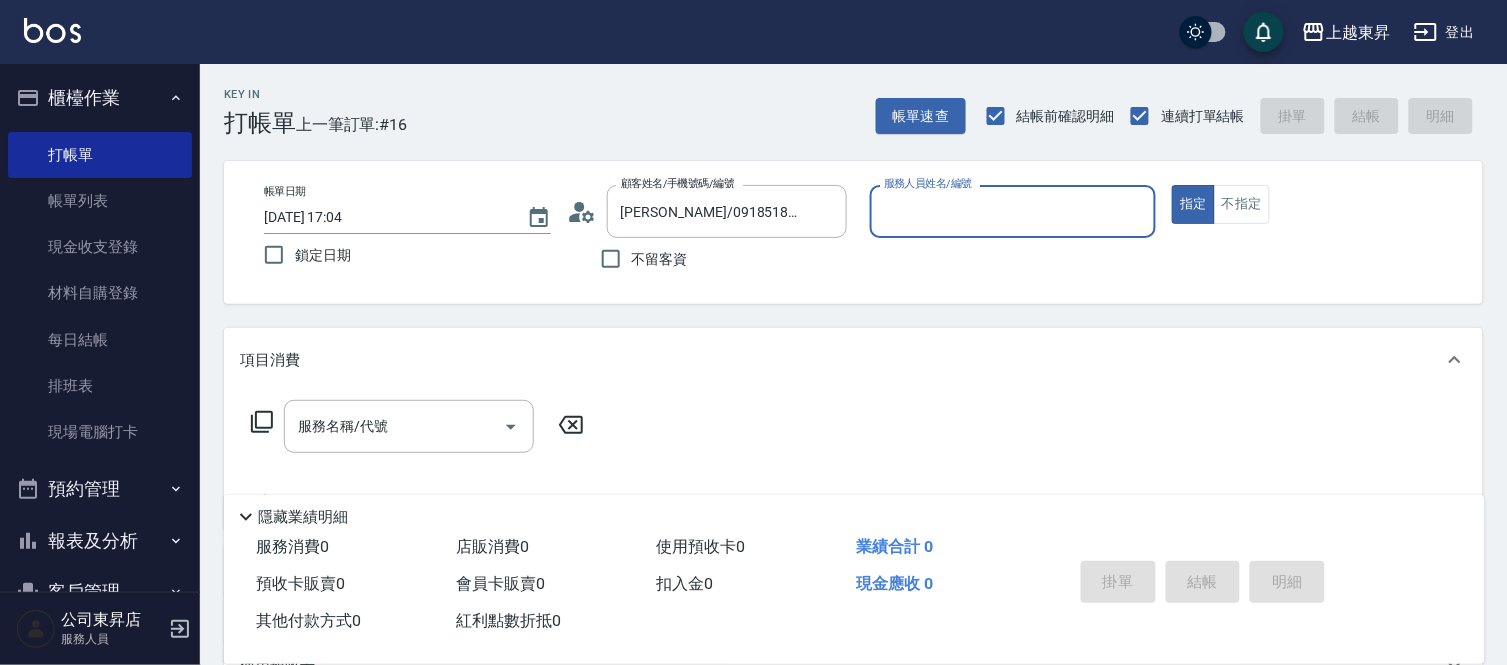type on "[PERSON_NAME]-08" 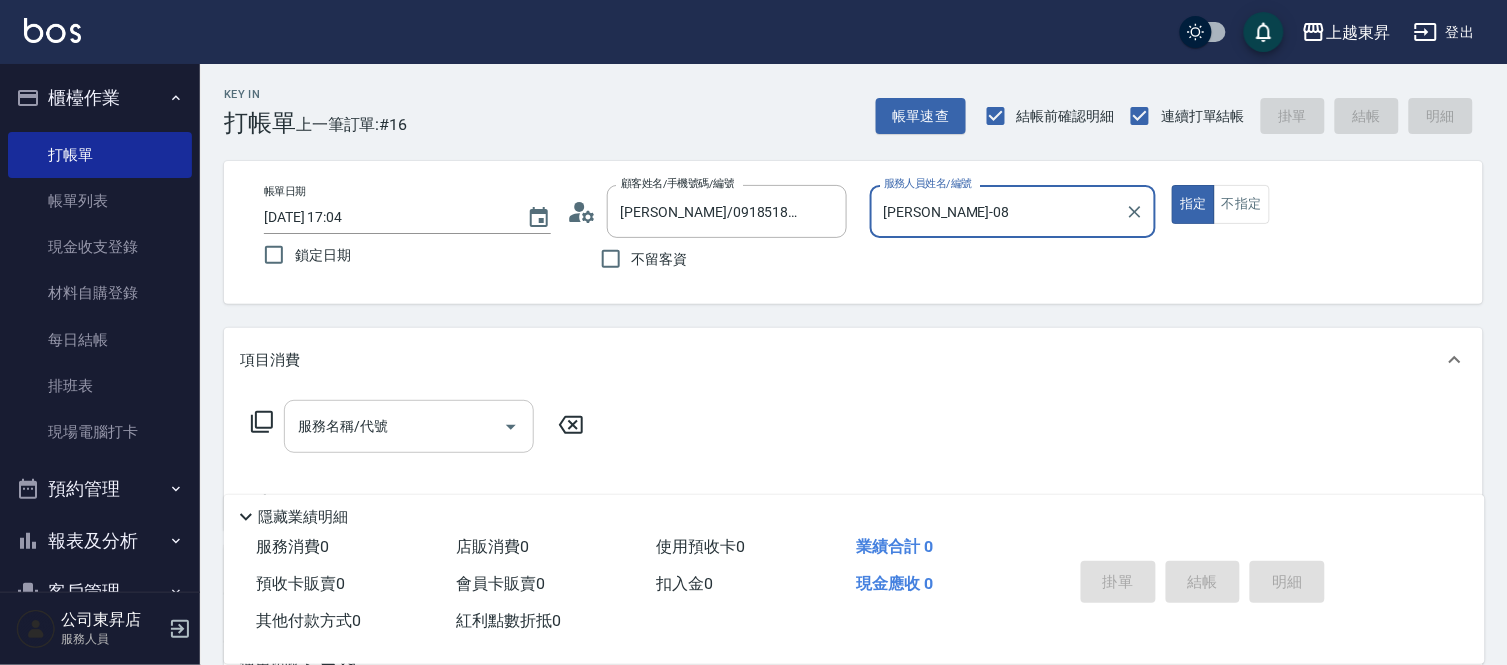 click on "服務名稱/代號" at bounding box center [394, 426] 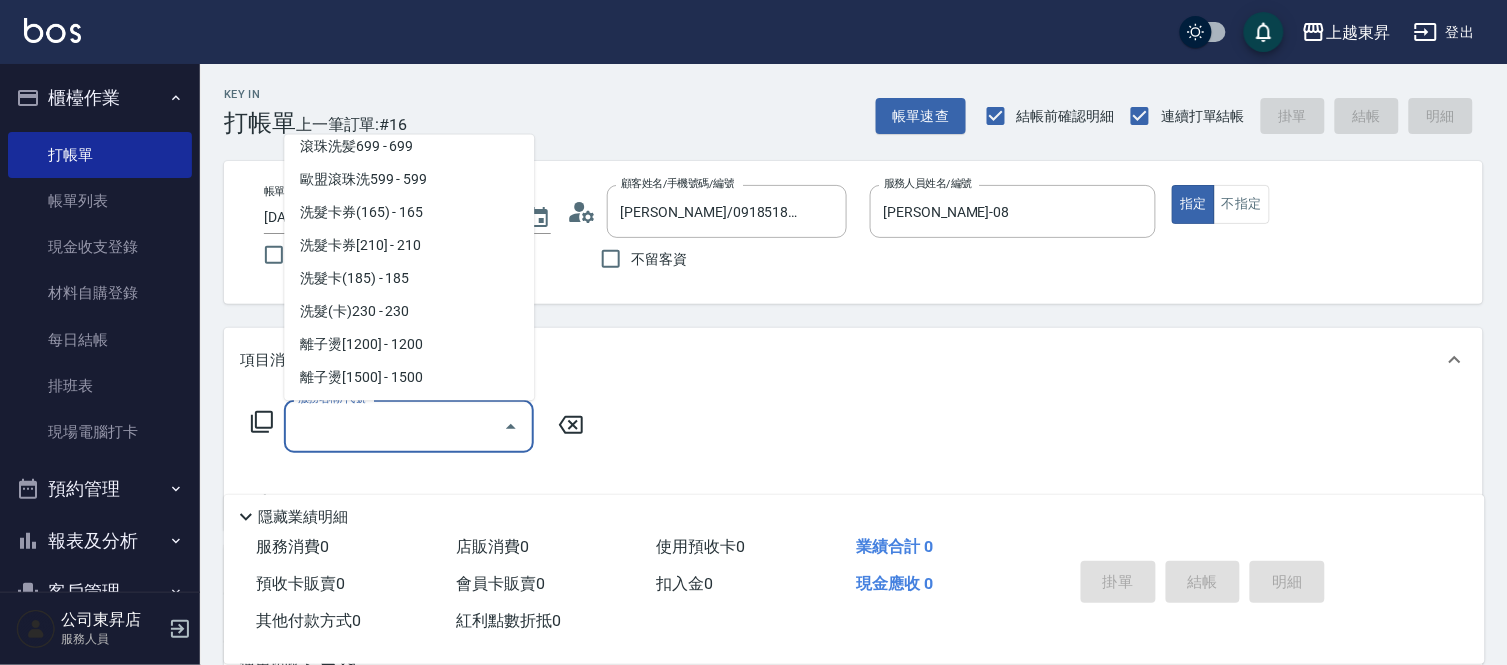 scroll, scrollTop: 444, scrollLeft: 0, axis: vertical 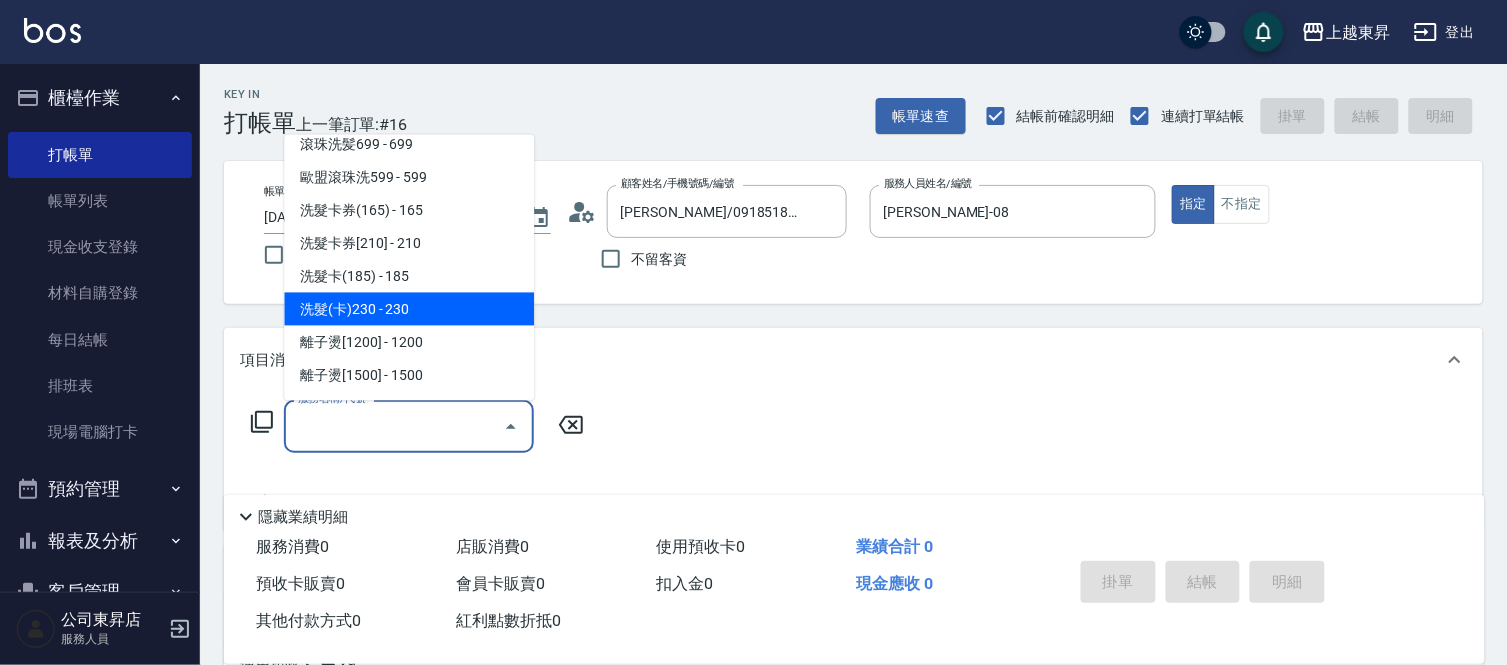 click on "洗髮(卡)230 - 230" at bounding box center (409, 309) 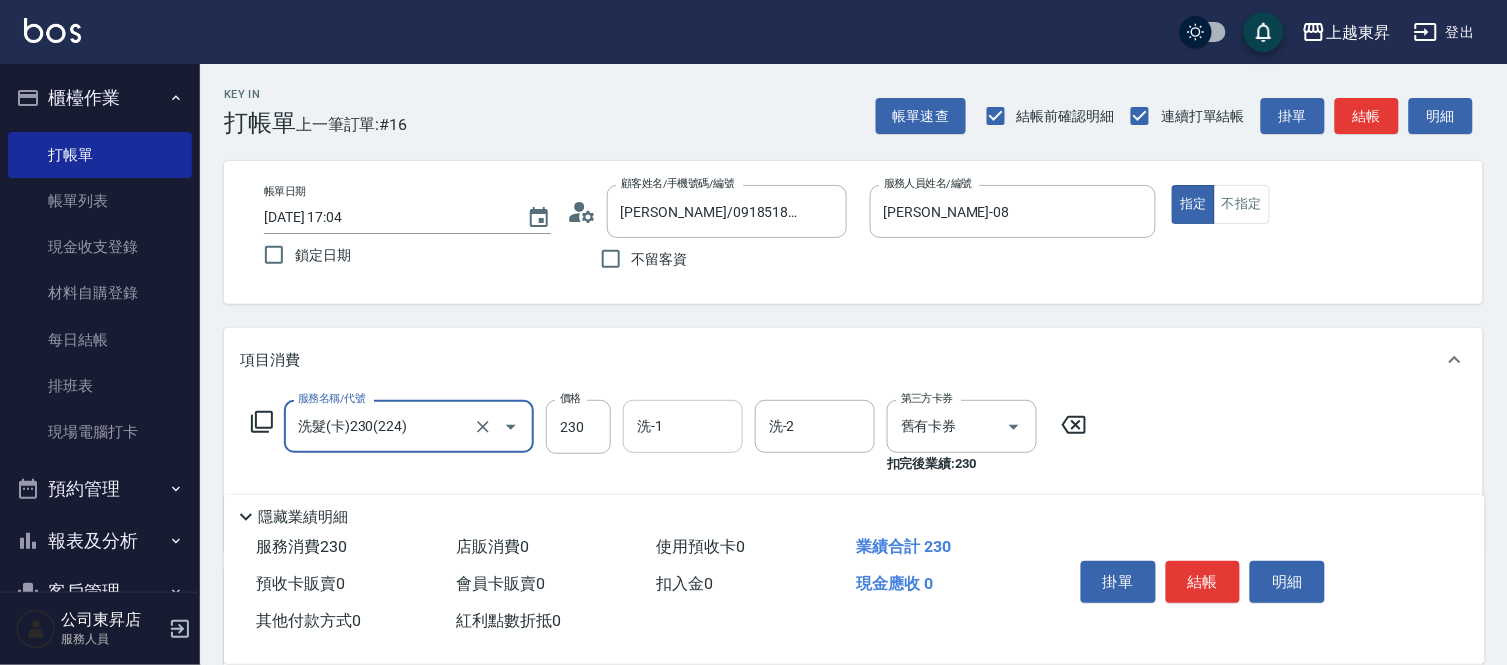 click on "洗-1" at bounding box center [683, 426] 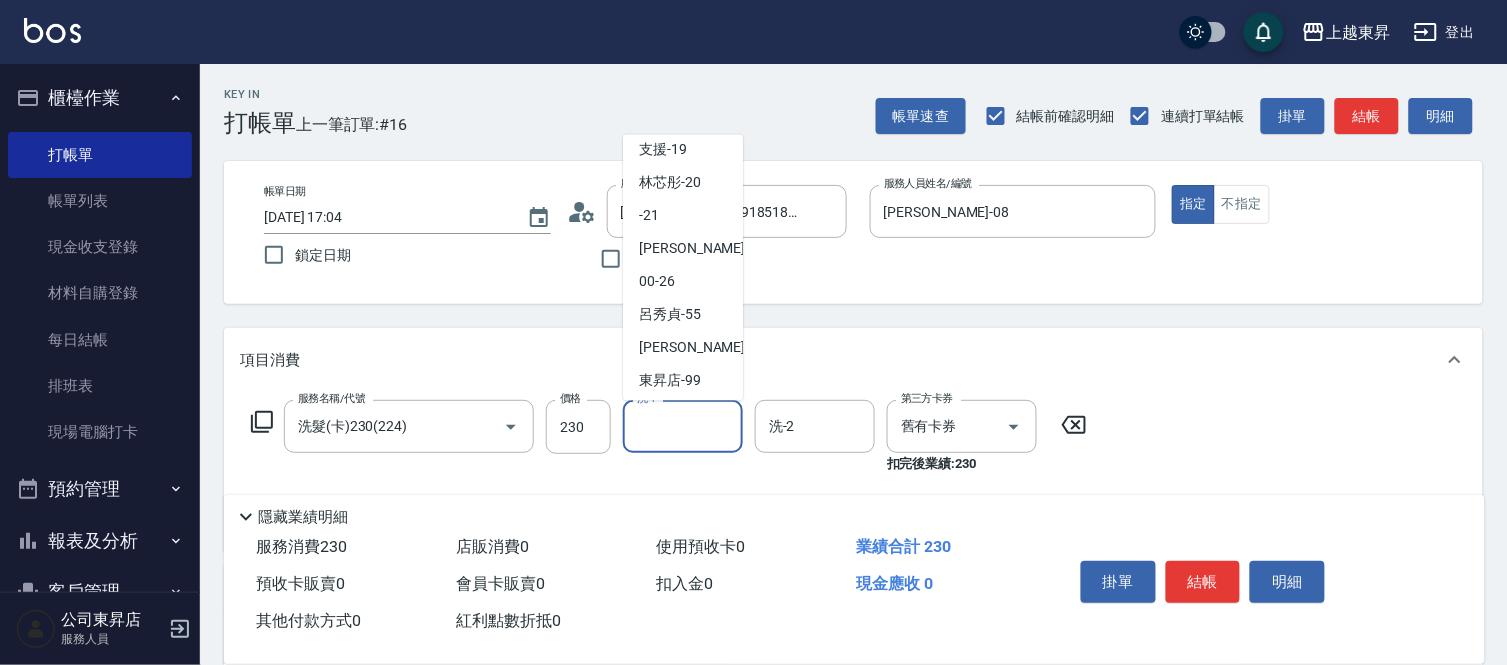 scroll, scrollTop: 310, scrollLeft: 0, axis: vertical 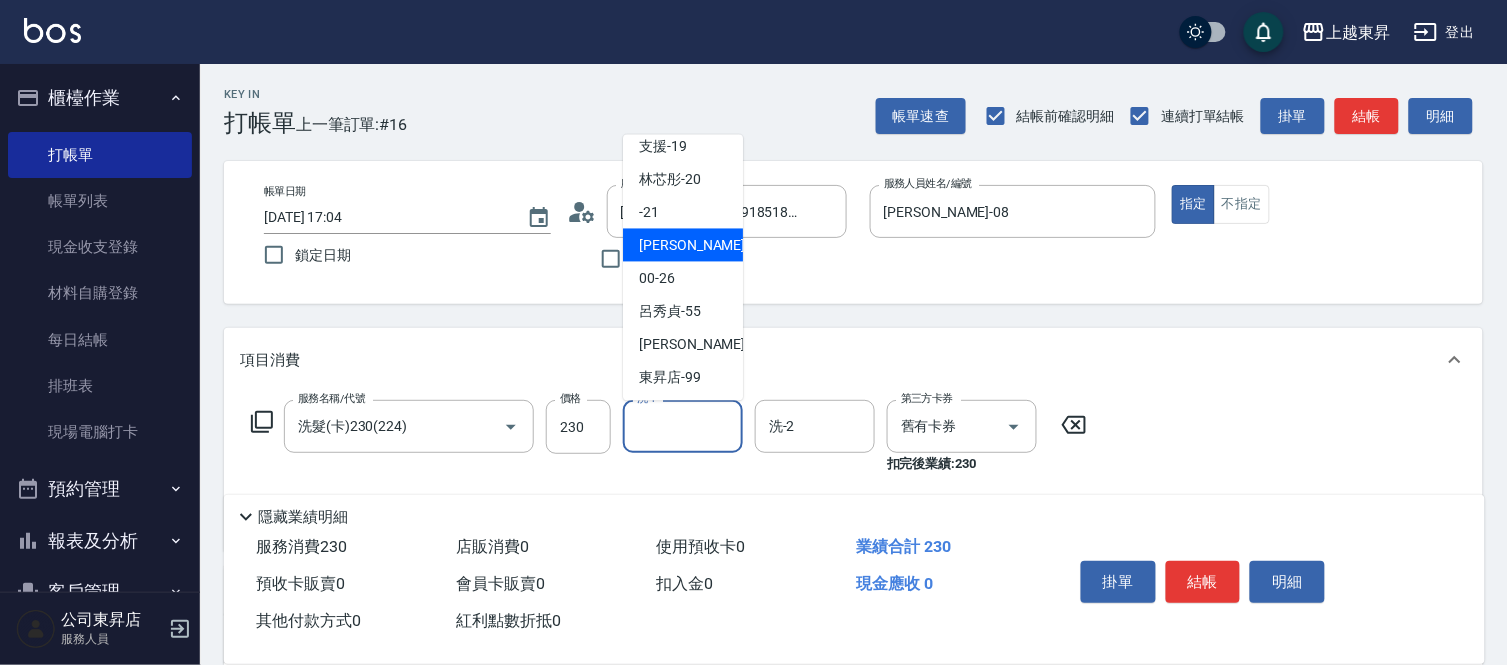 click on "[PERSON_NAME]-22" at bounding box center [702, 245] 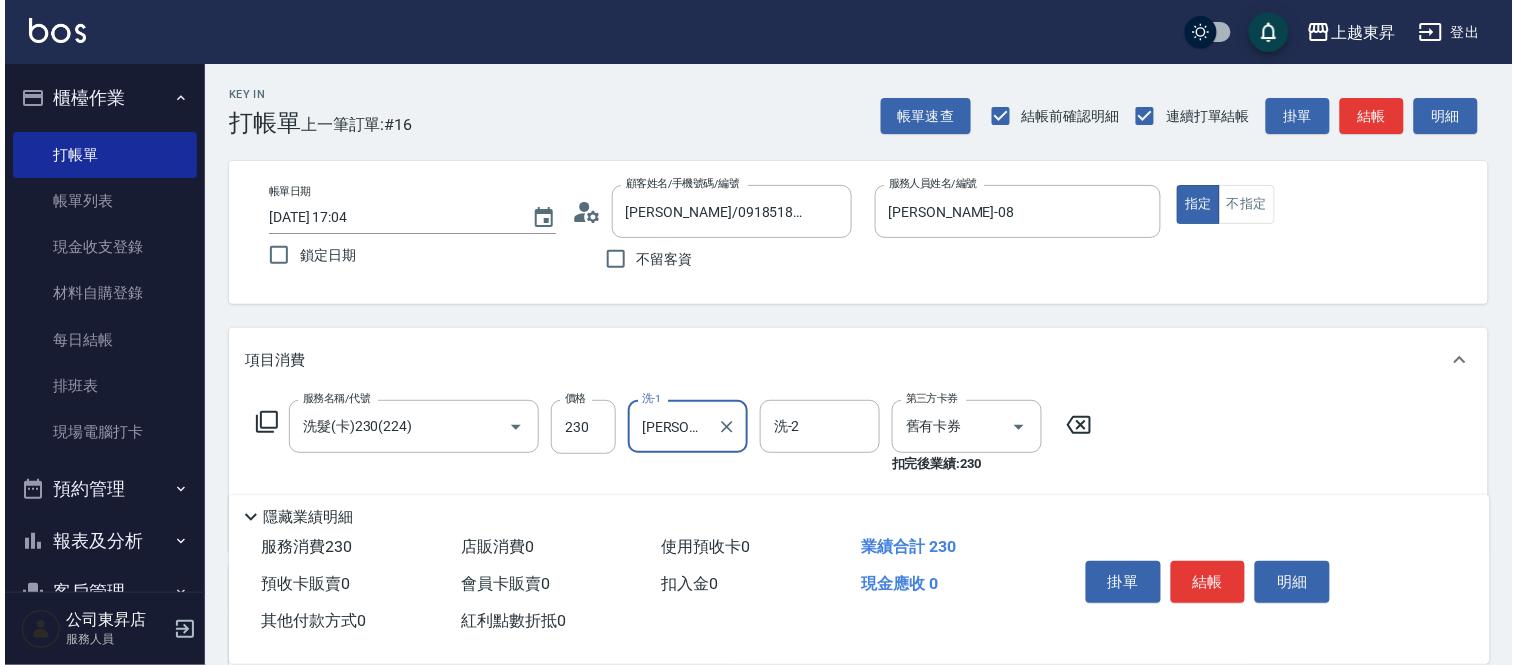 scroll, scrollTop: 222, scrollLeft: 0, axis: vertical 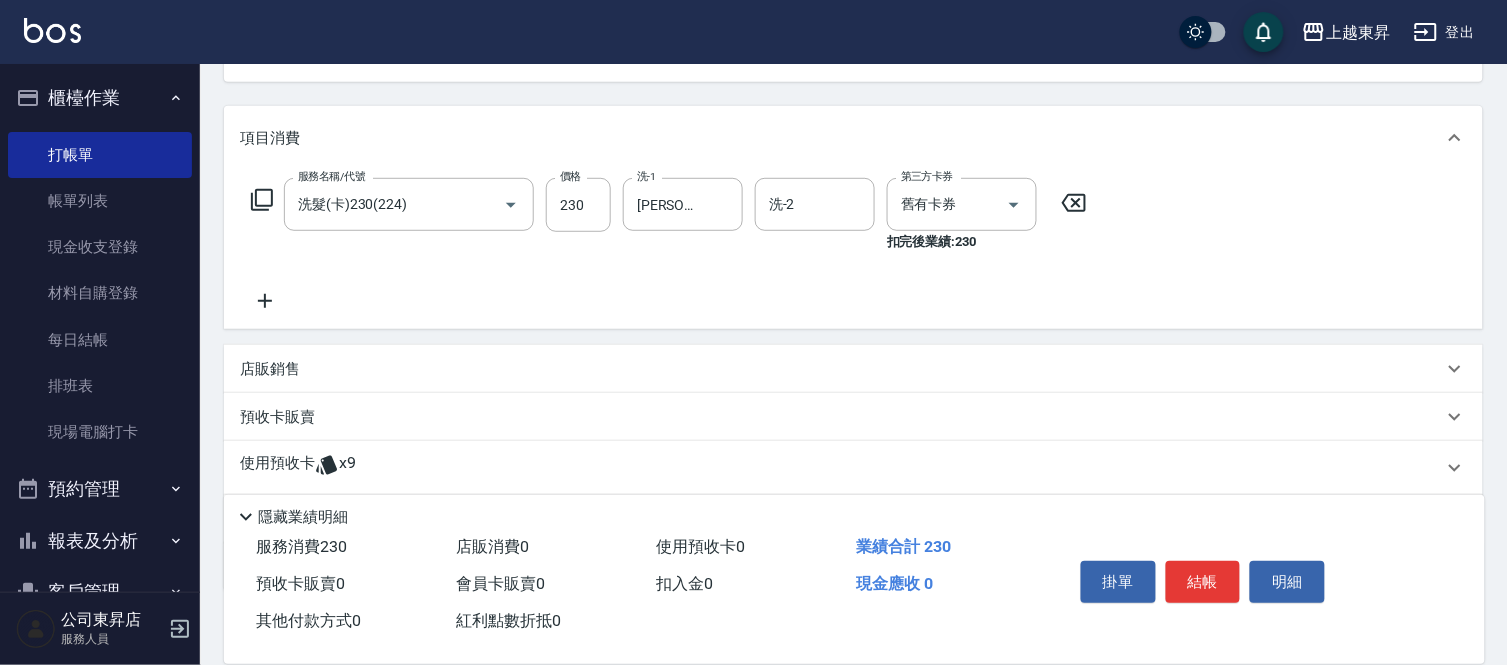 click 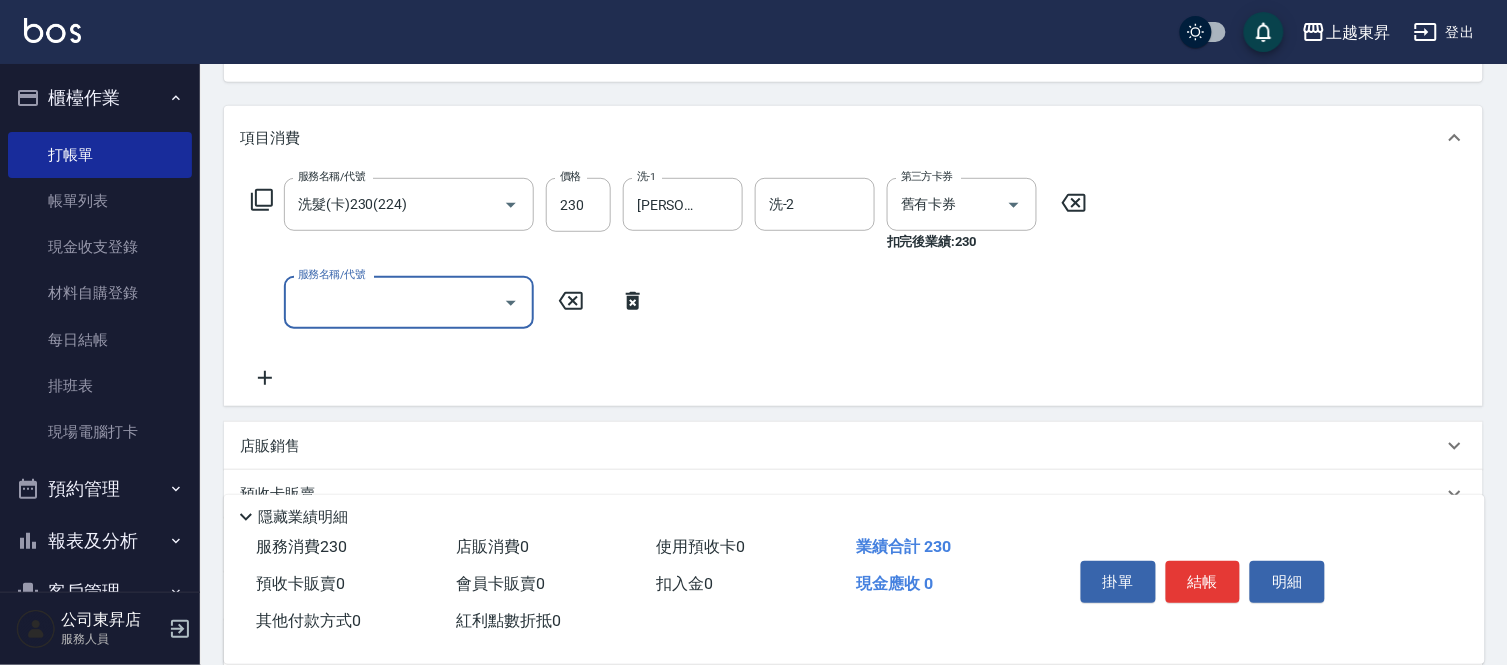 click 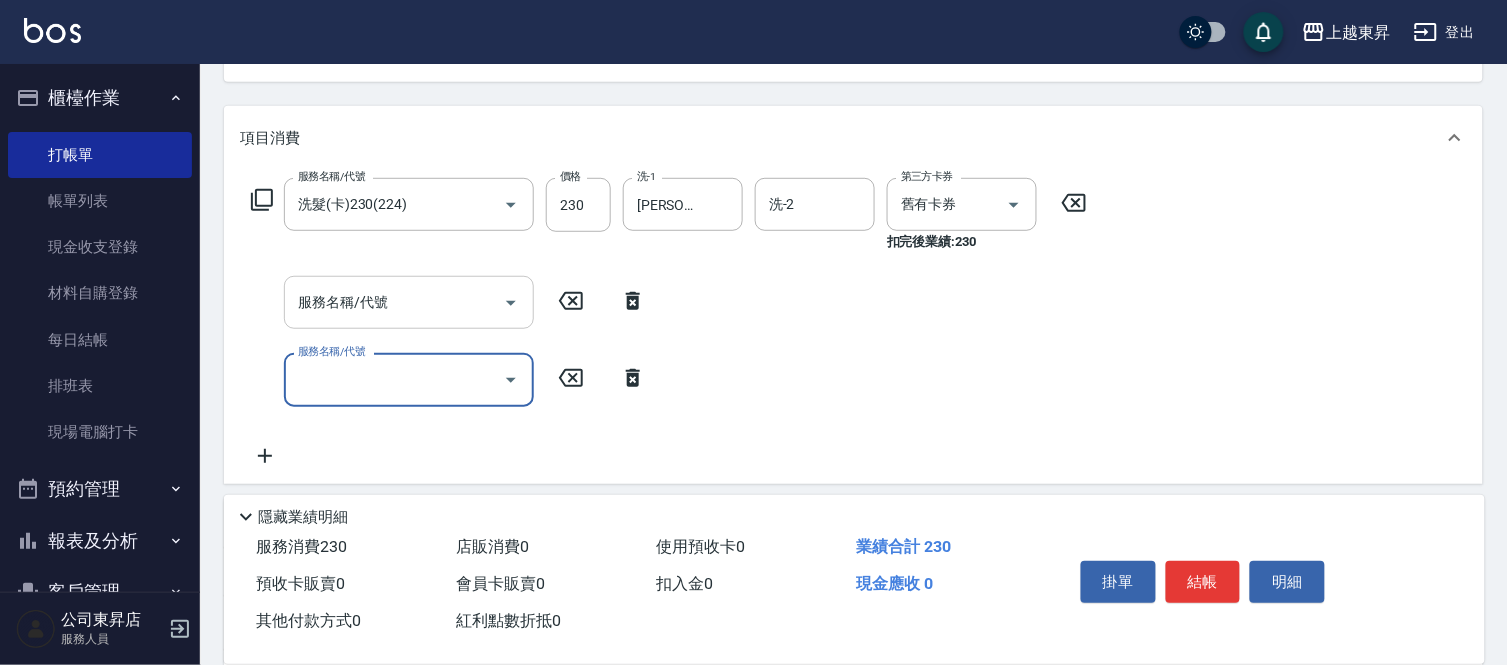click on "服務名稱/代號 服務名稱/代號" at bounding box center (409, 302) 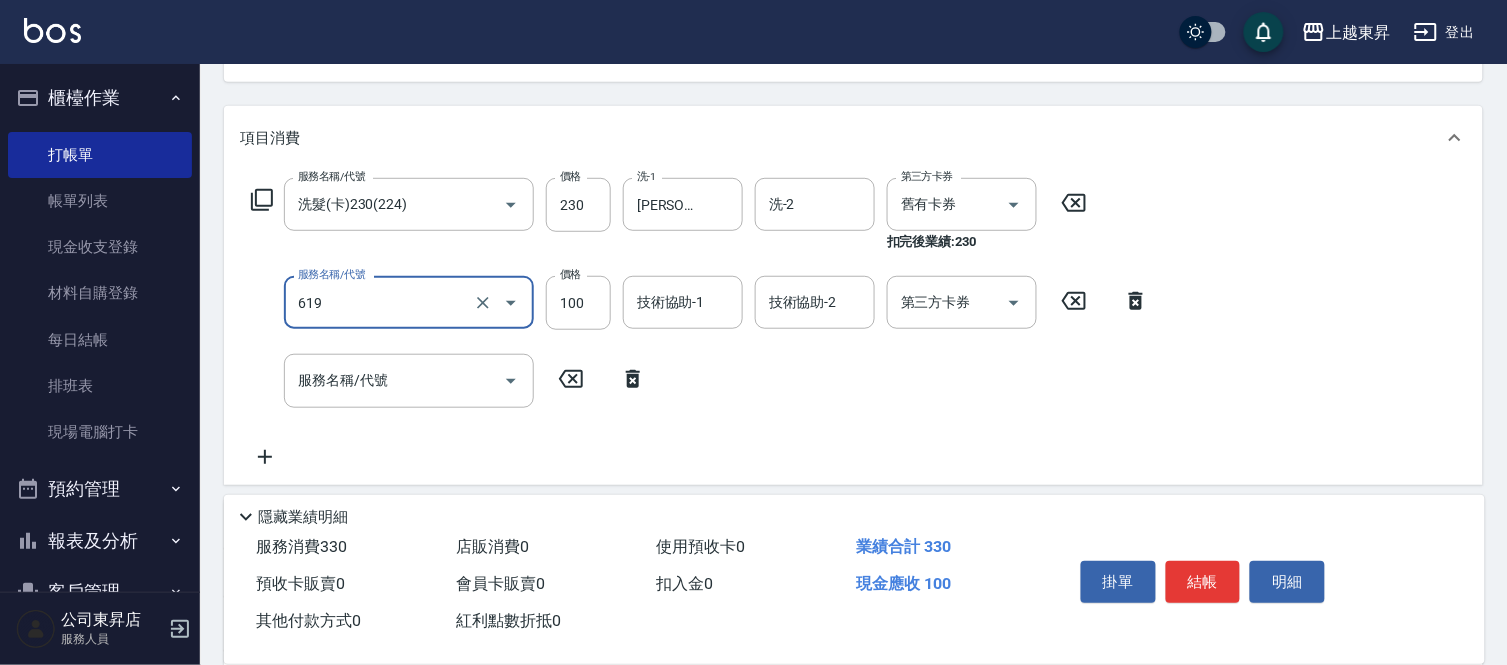 type on "[PERSON_NAME].玻酸.晶膜.水療(619)" 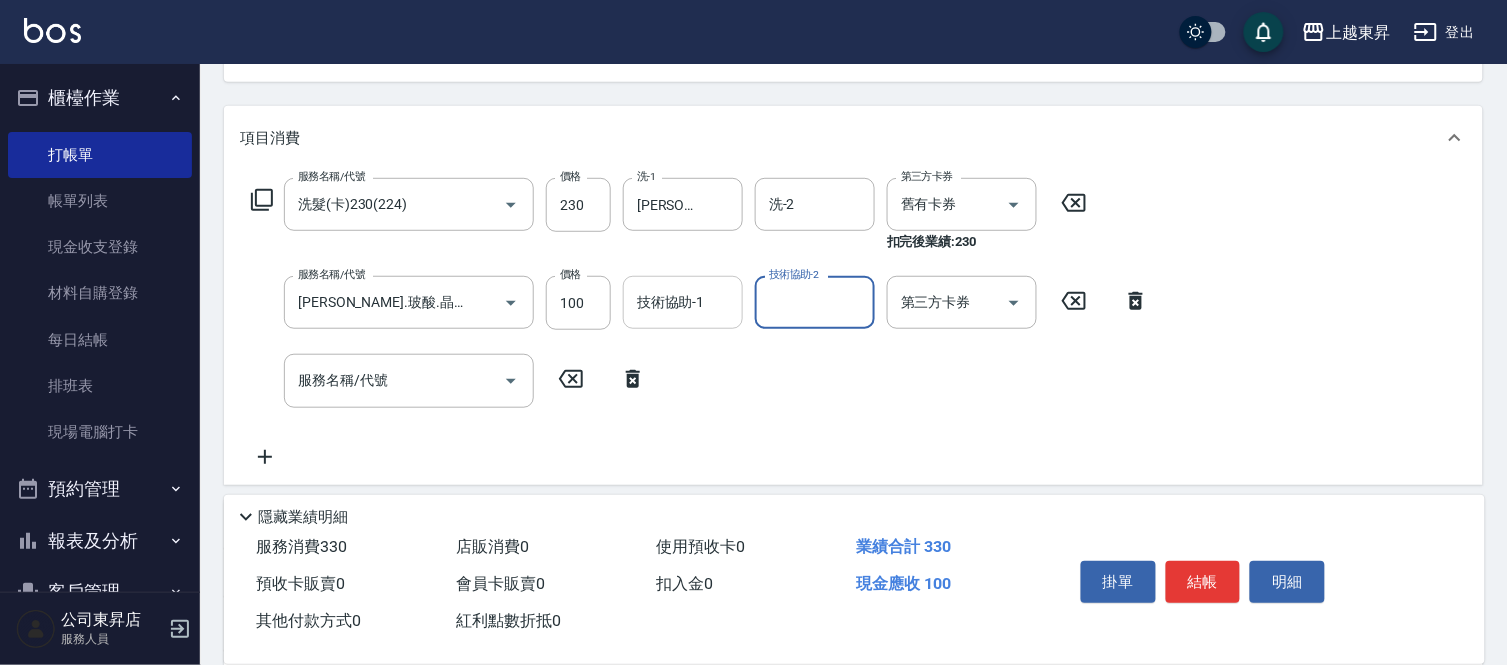 click on "技術協助-1 技術協助-1" at bounding box center [683, 302] 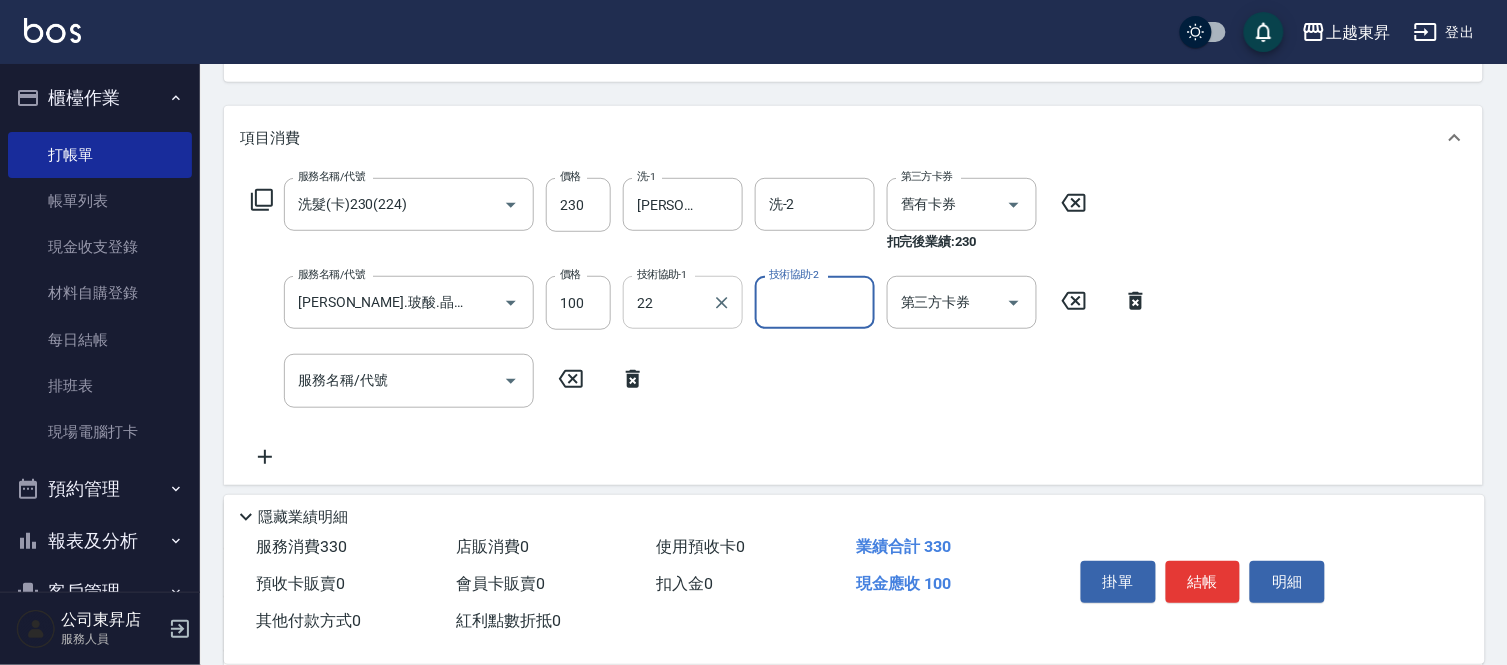 type on "[PERSON_NAME]-22" 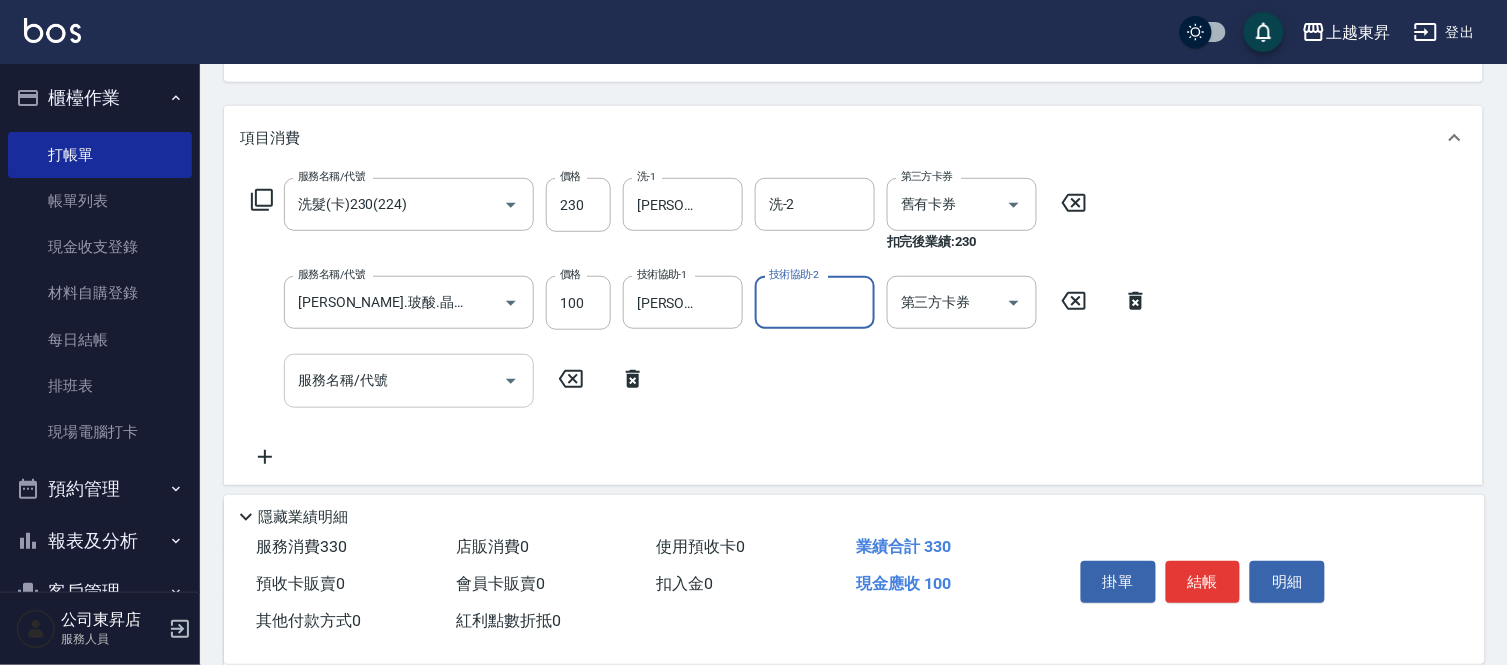 click on "服務名稱/代號" at bounding box center (409, 380) 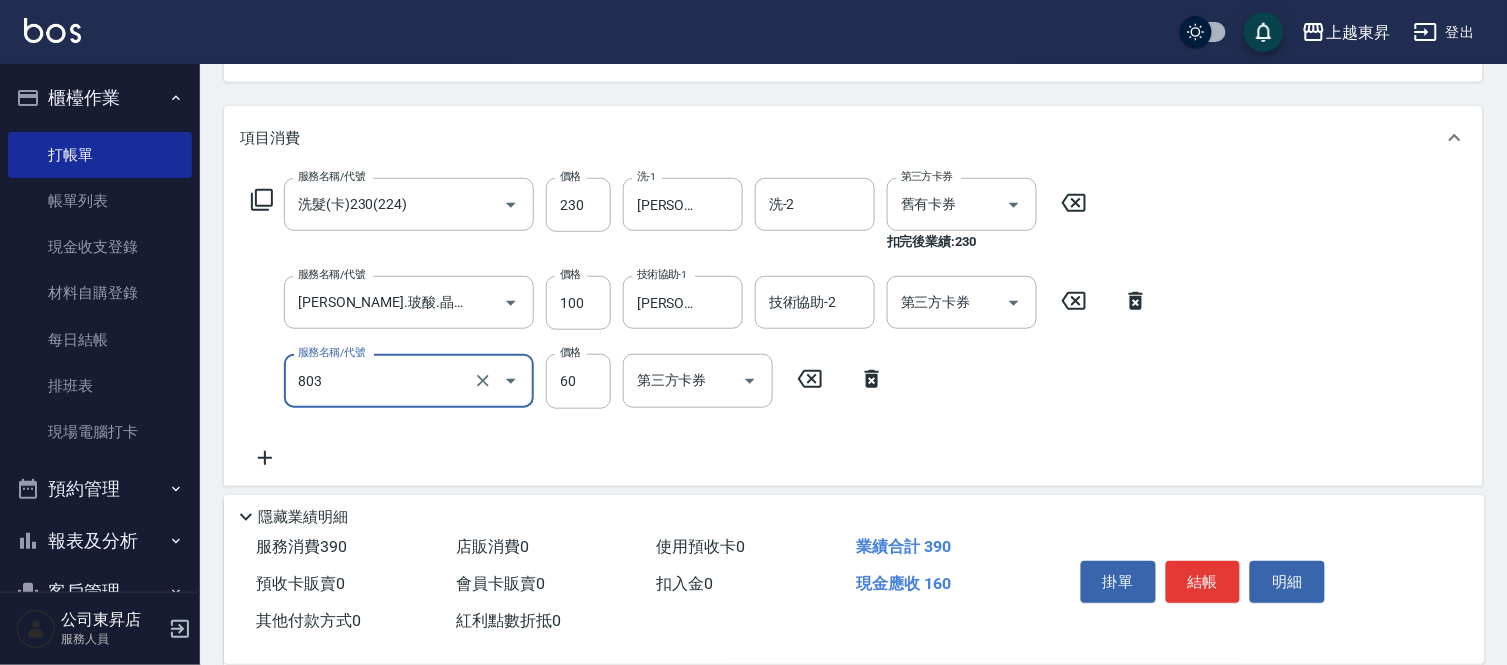 type on "吹捲(803)" 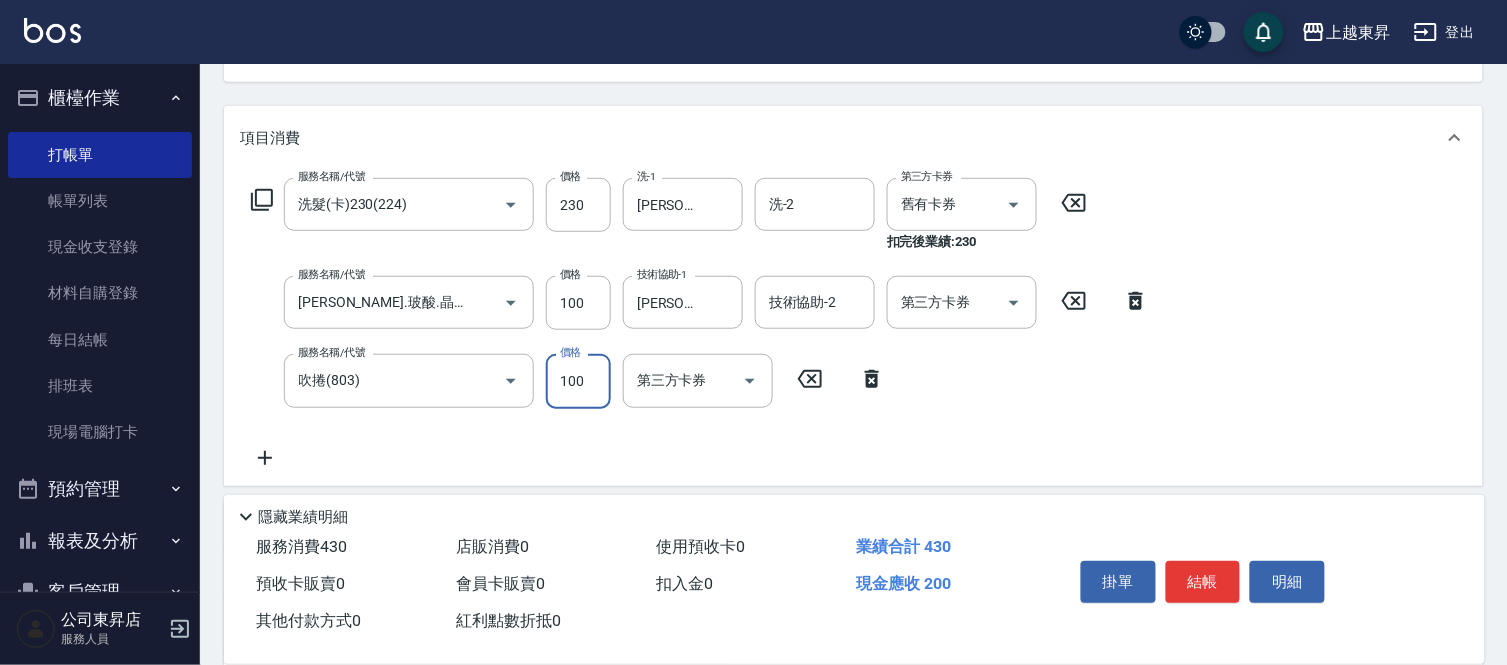 type on "100" 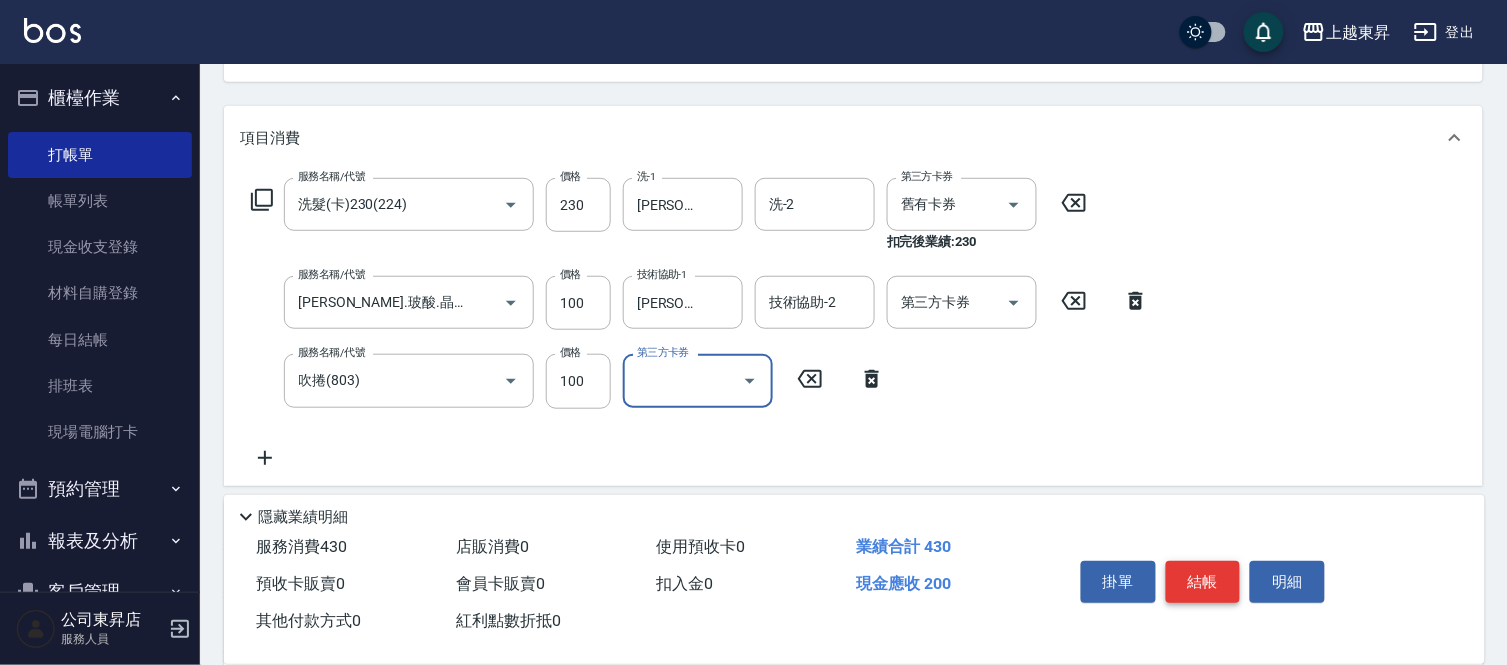 click on "結帳" at bounding box center (1203, 582) 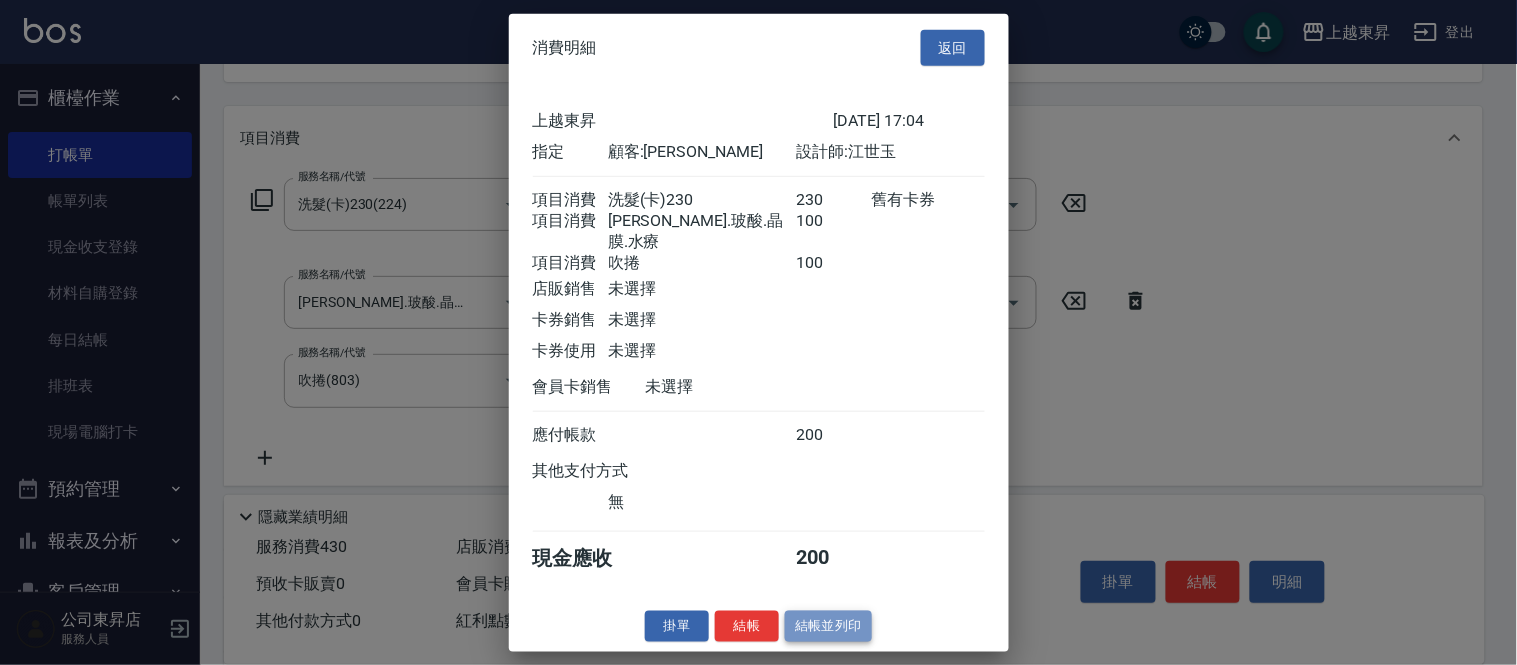 click on "結帳並列印" at bounding box center (828, 626) 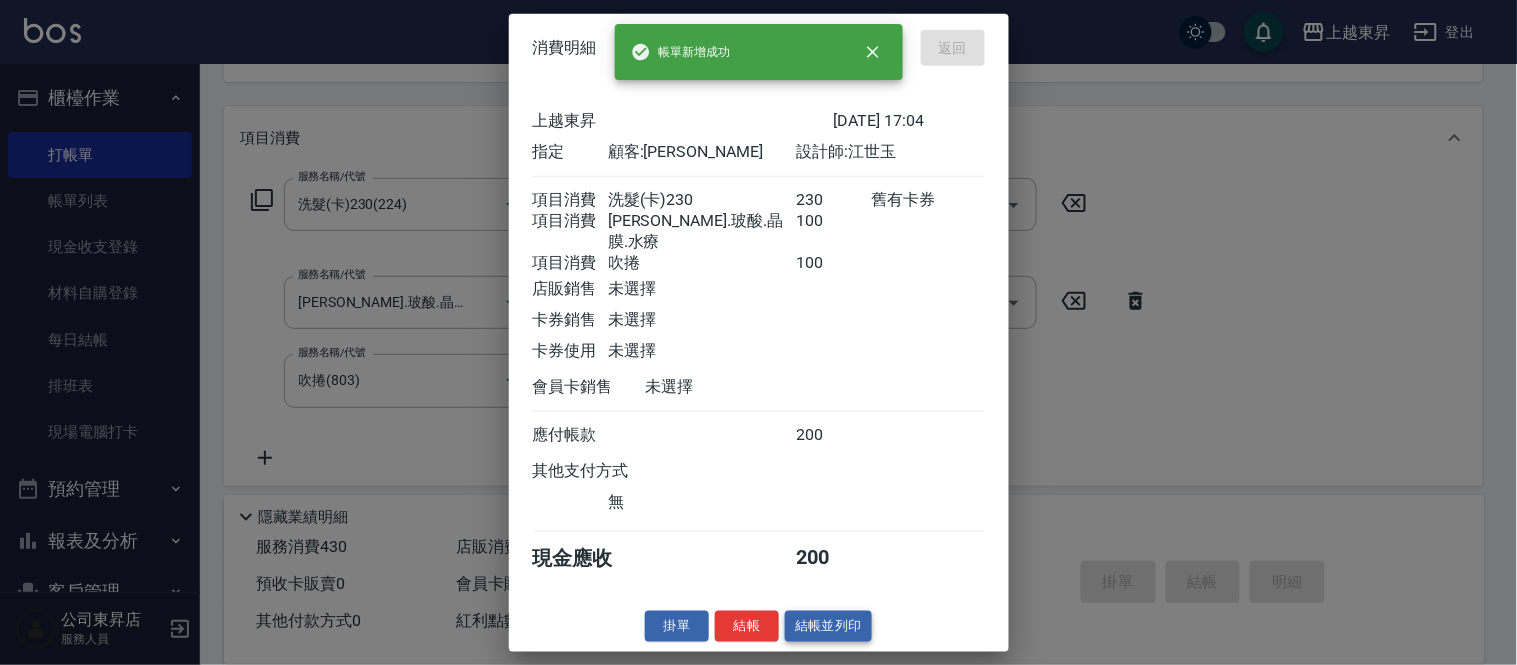 type on "[DATE] 17:05" 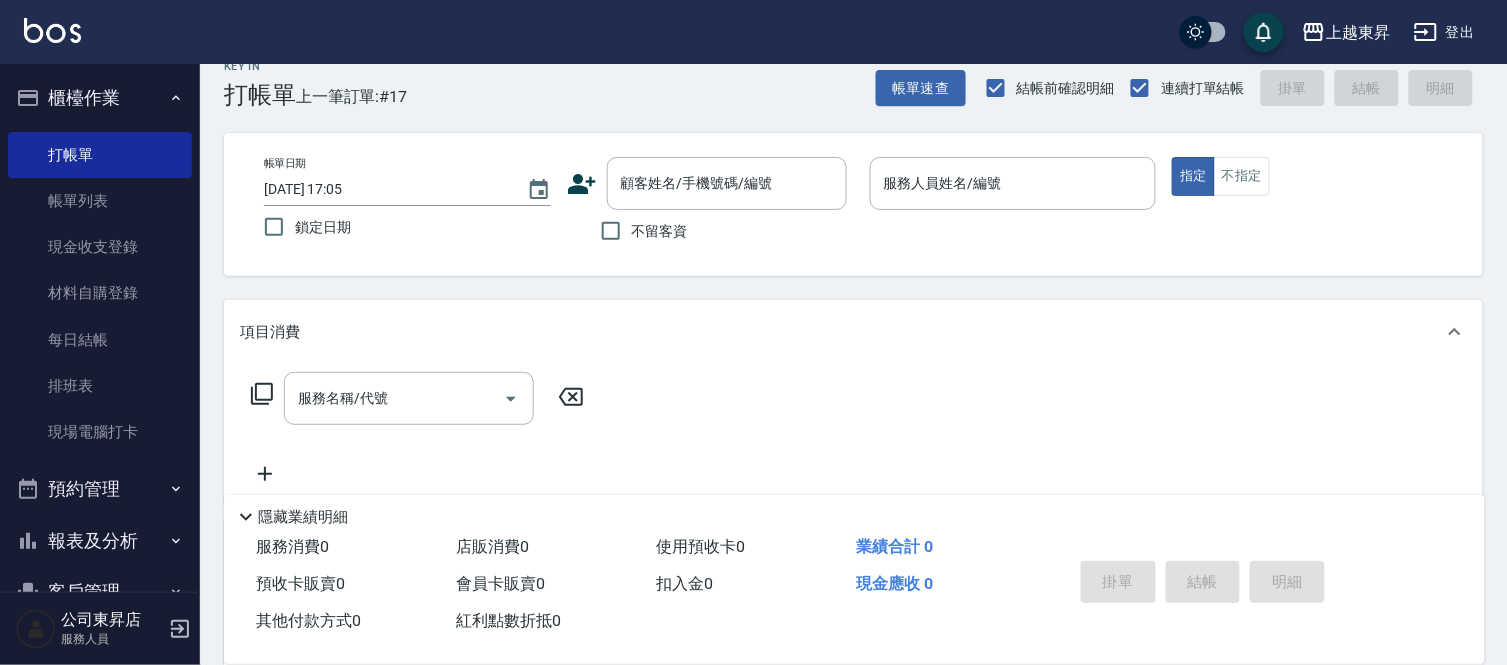 scroll, scrollTop: 0, scrollLeft: 0, axis: both 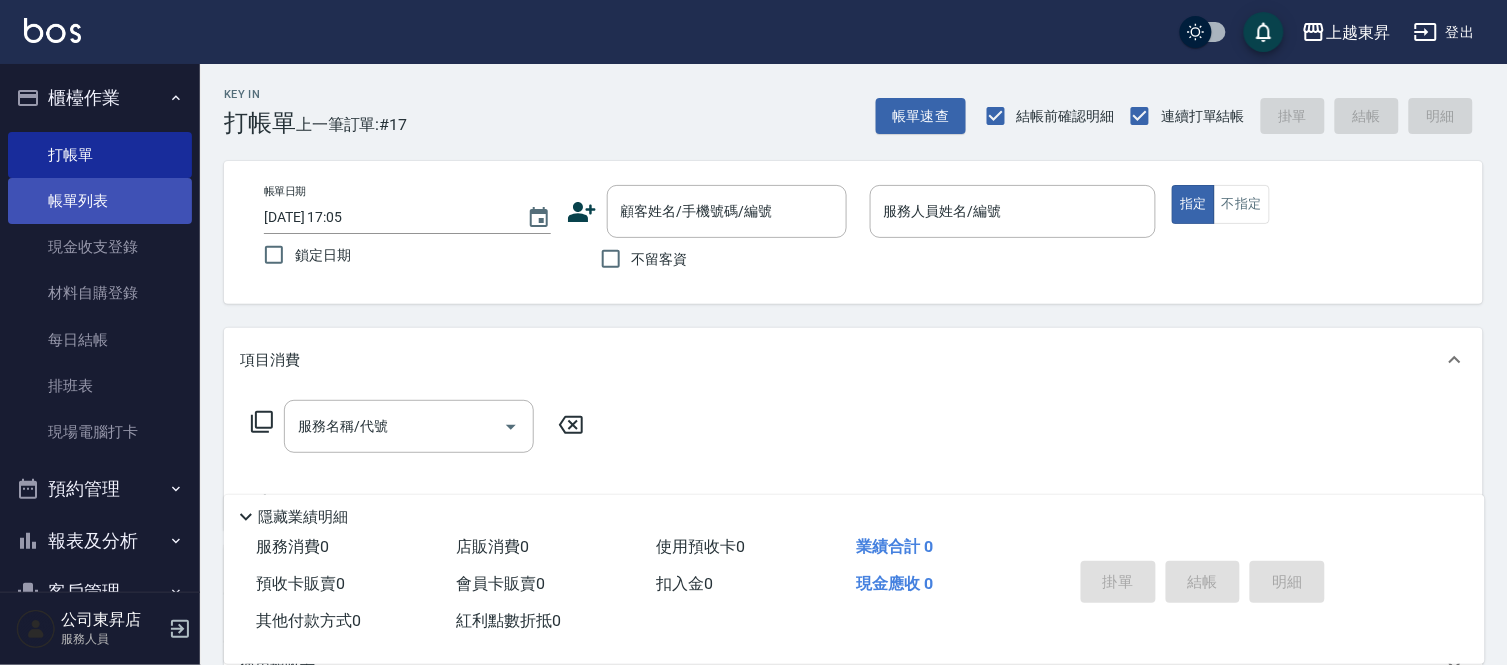 click on "帳單列表" at bounding box center [100, 201] 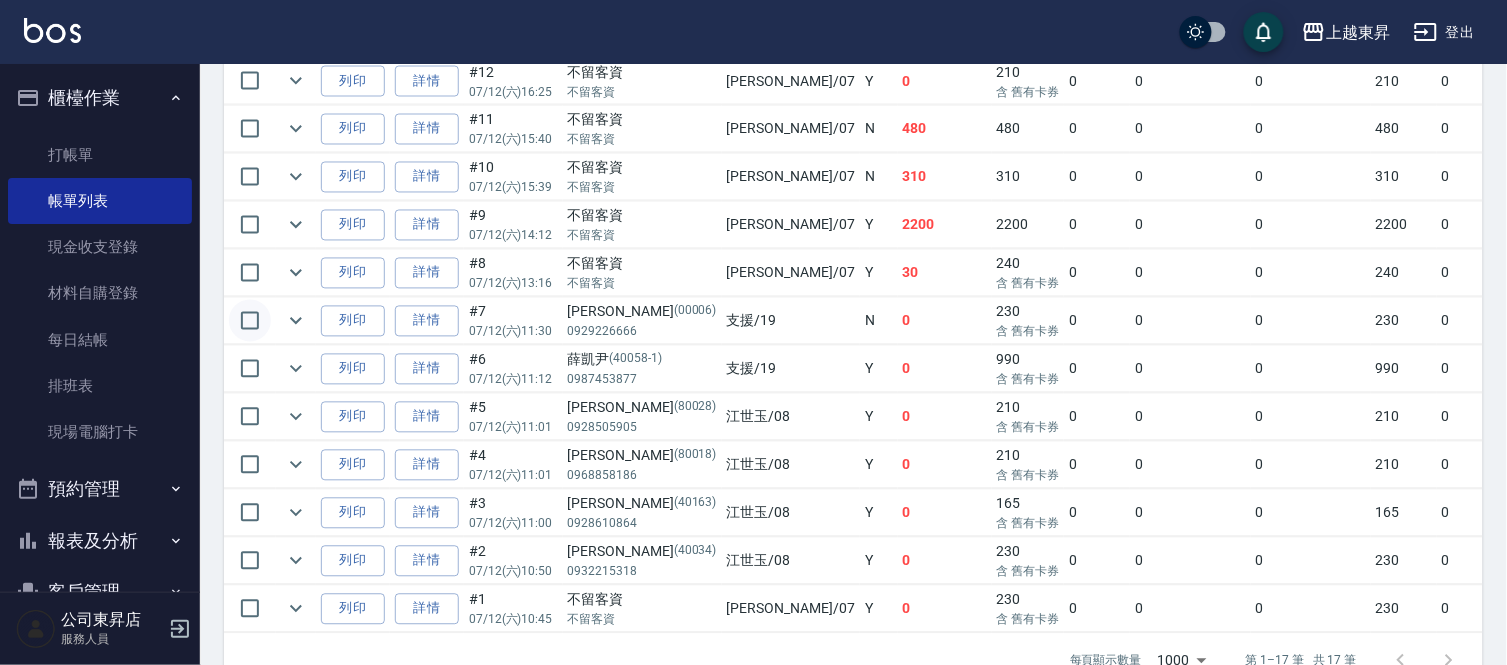 scroll, scrollTop: 913, scrollLeft: 0, axis: vertical 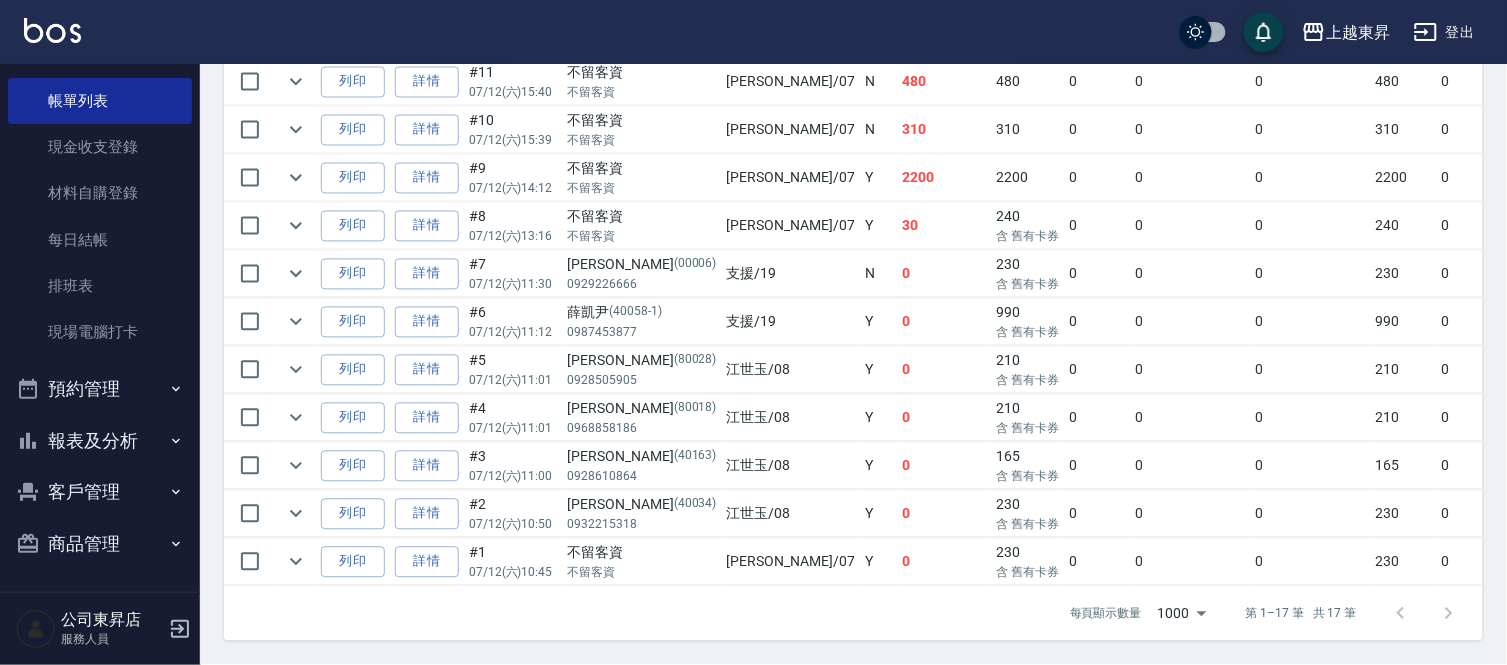 click on "報表及分析" at bounding box center (100, 441) 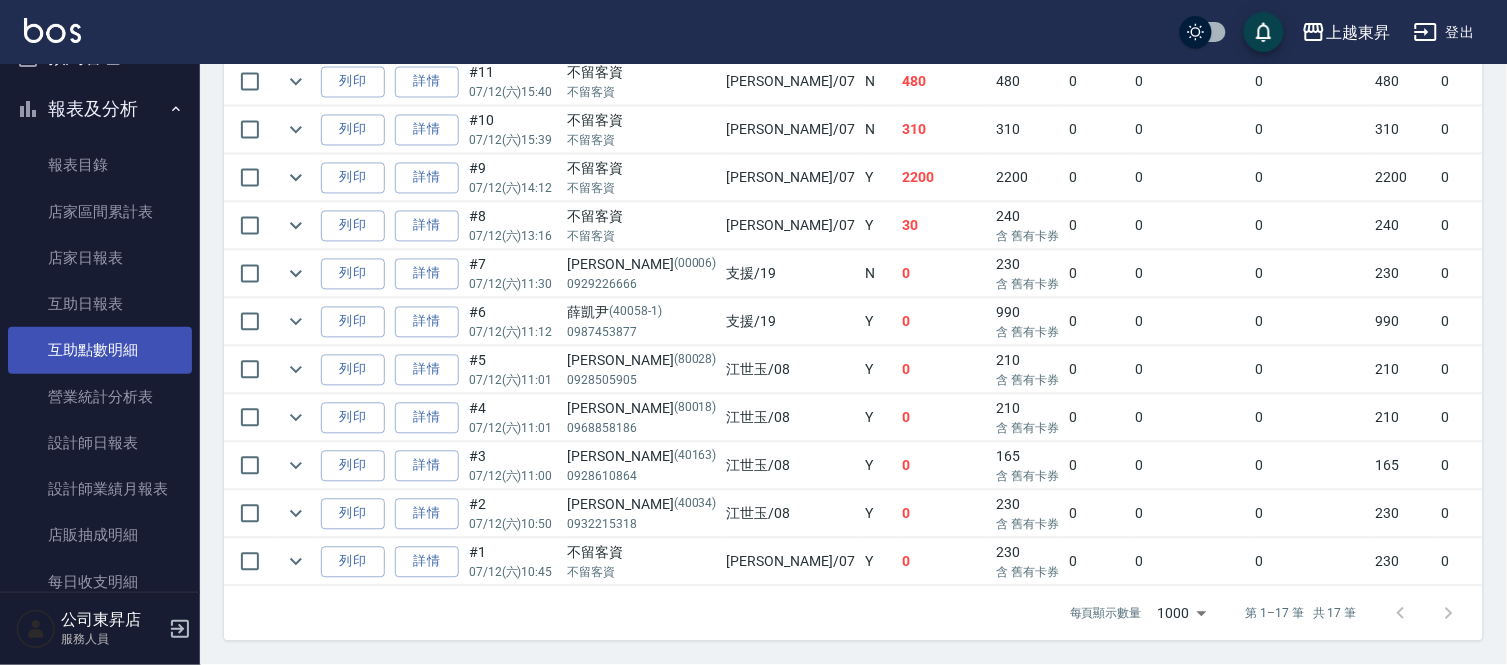 scroll, scrollTop: 433, scrollLeft: 0, axis: vertical 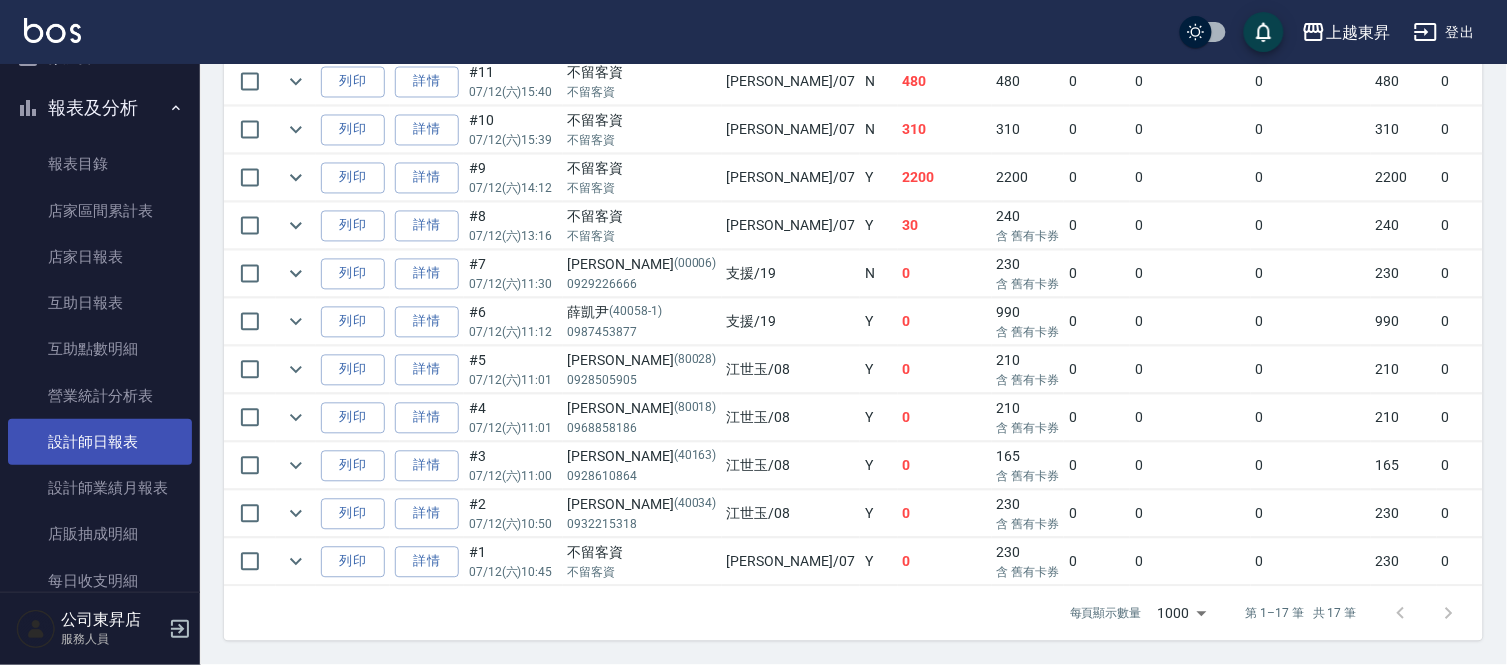 click on "設計師日報表" at bounding box center (100, 442) 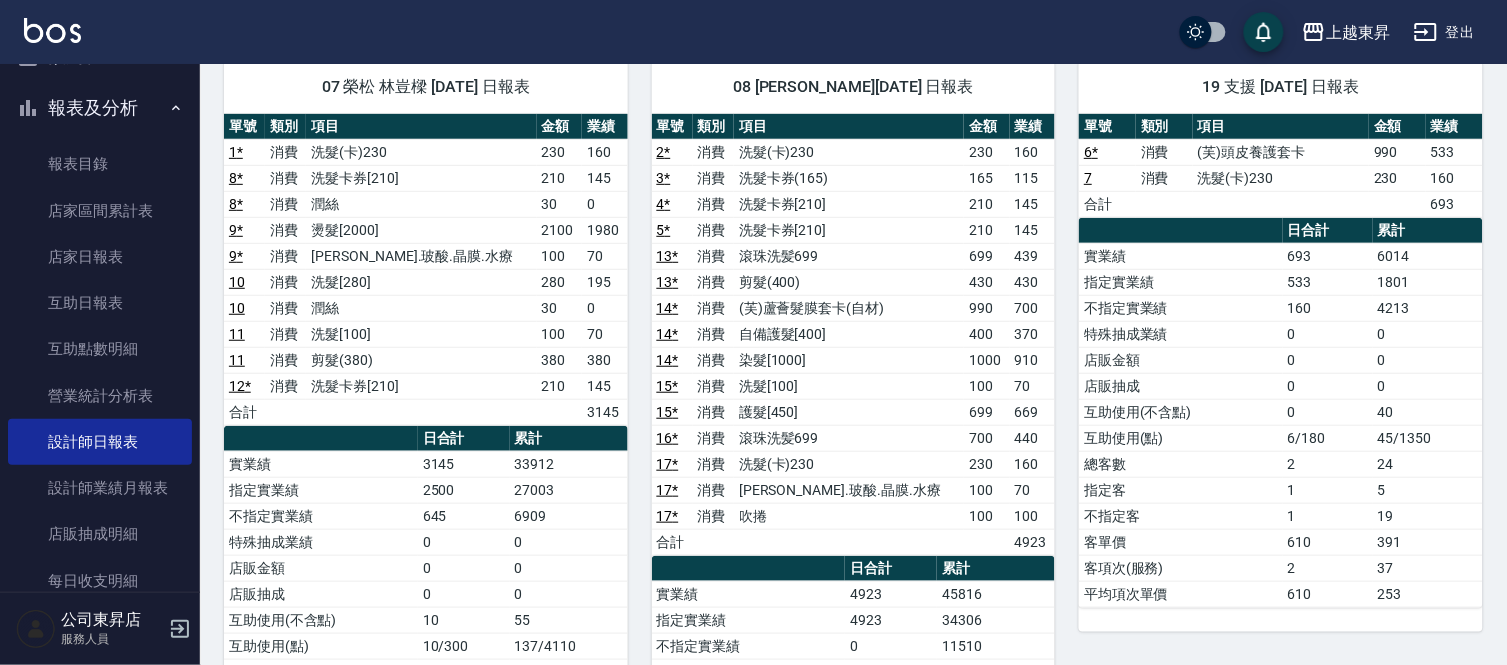 scroll, scrollTop: 74, scrollLeft: 0, axis: vertical 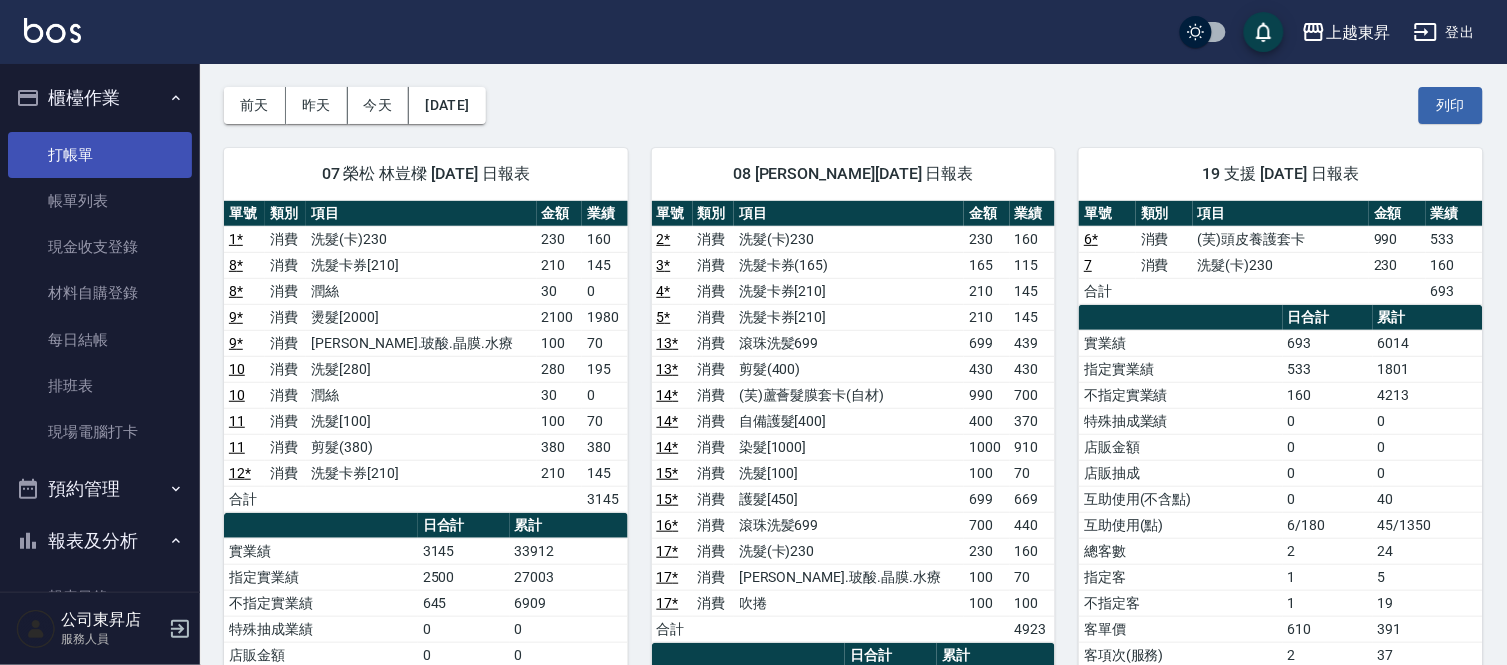 click on "打帳單" at bounding box center [100, 155] 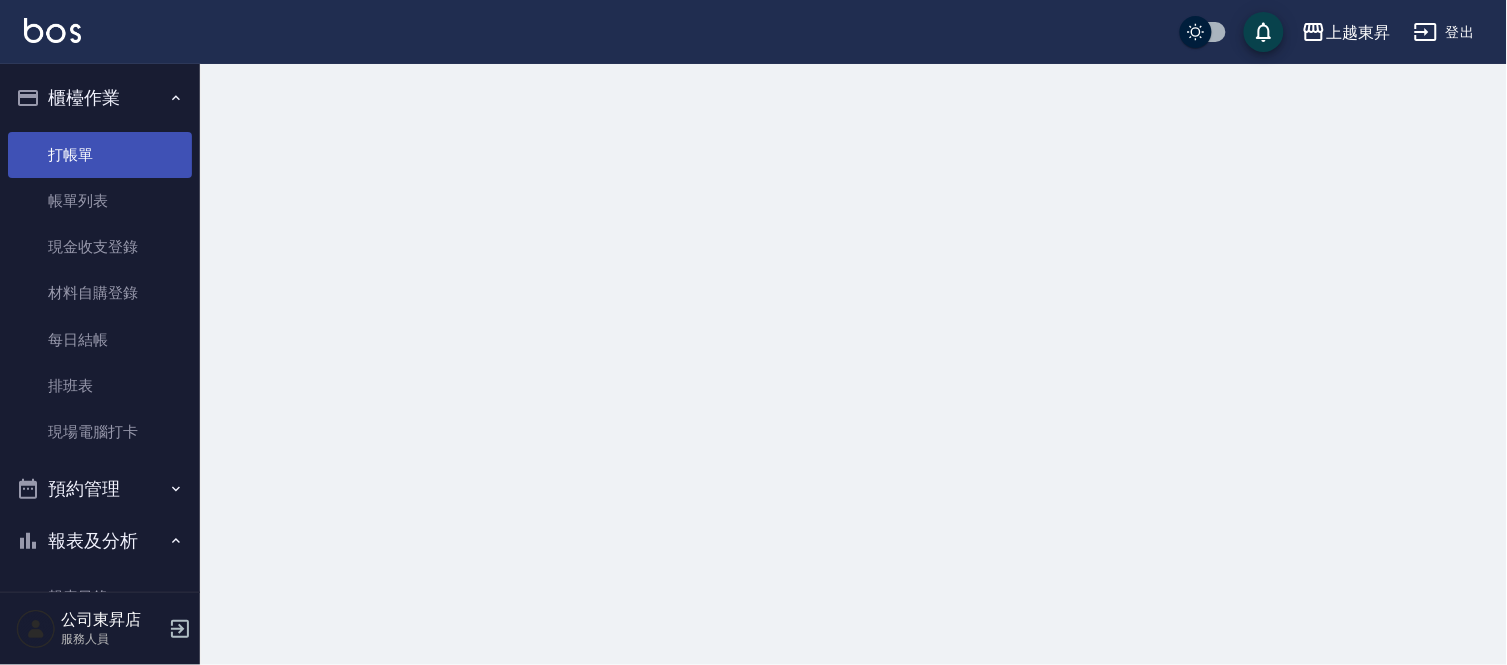 scroll, scrollTop: 0, scrollLeft: 0, axis: both 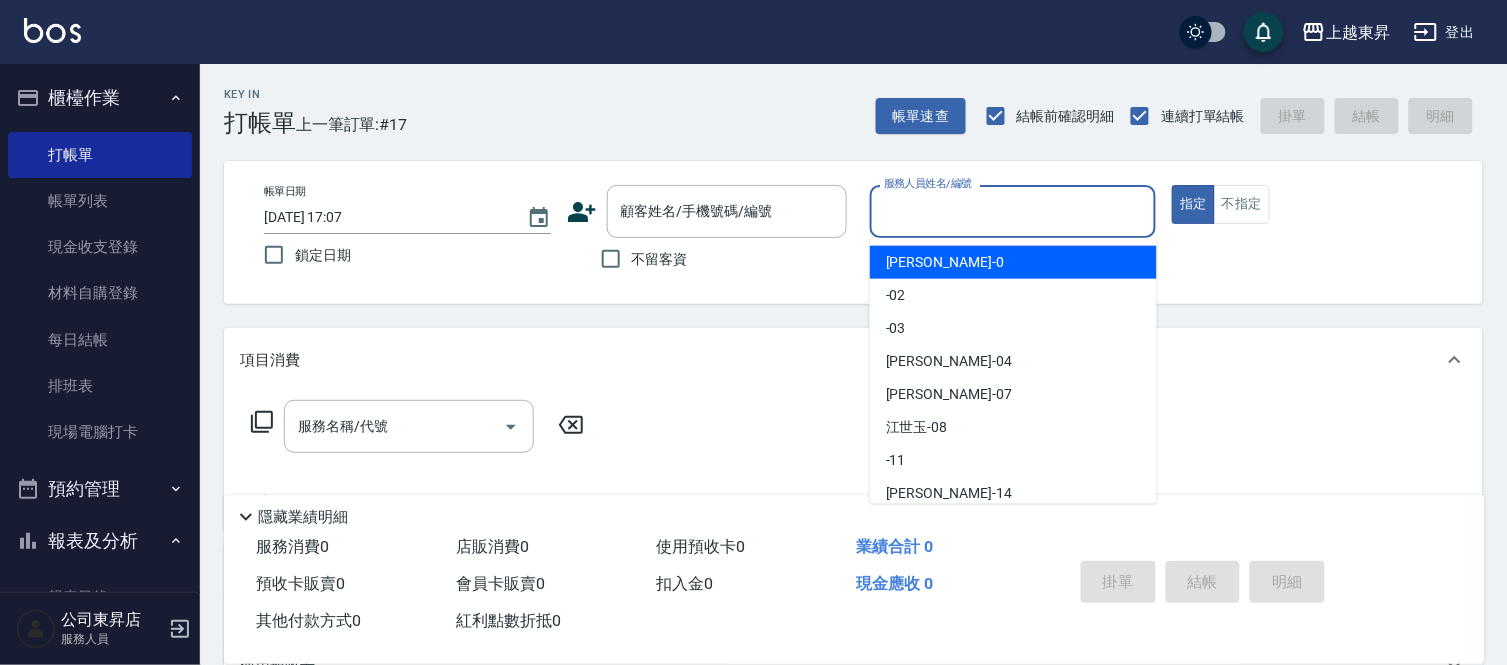 click on "服務人員姓名/編號" at bounding box center [1013, 211] 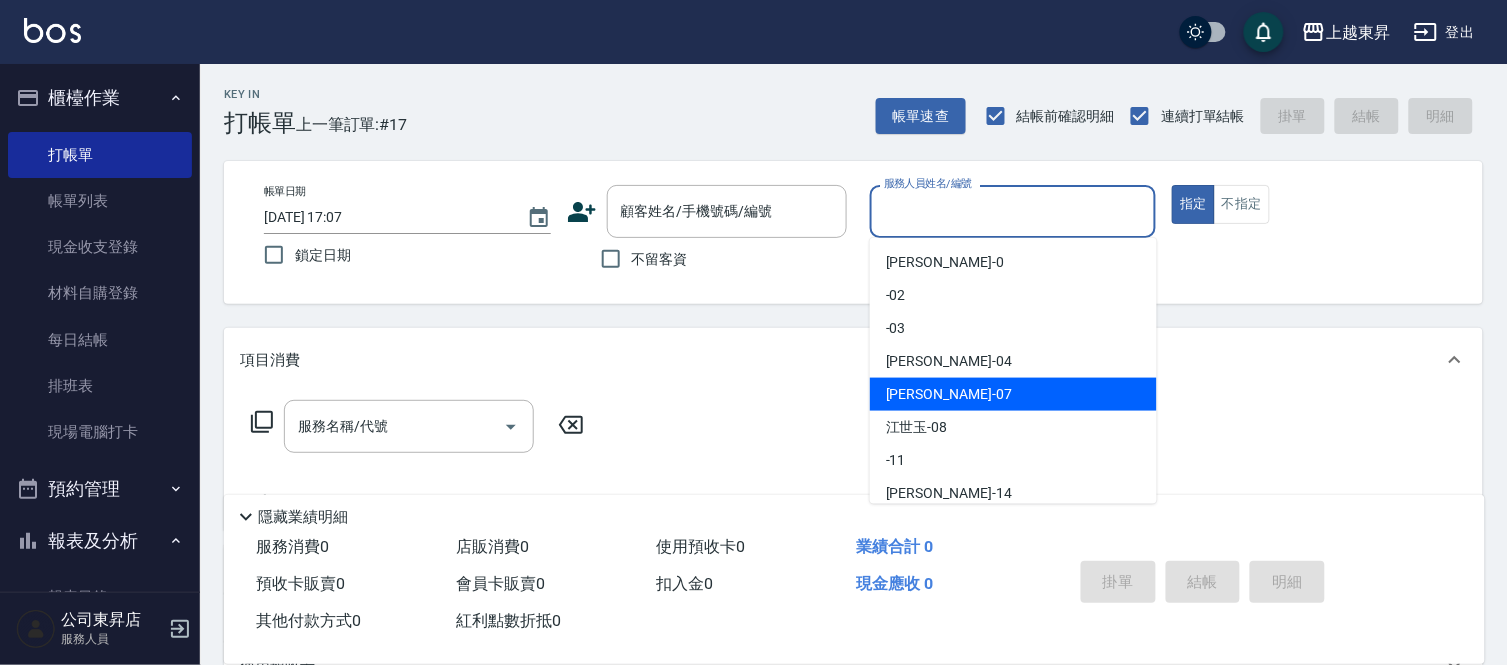 click on "[PERSON_NAME] -07" at bounding box center [1013, 394] 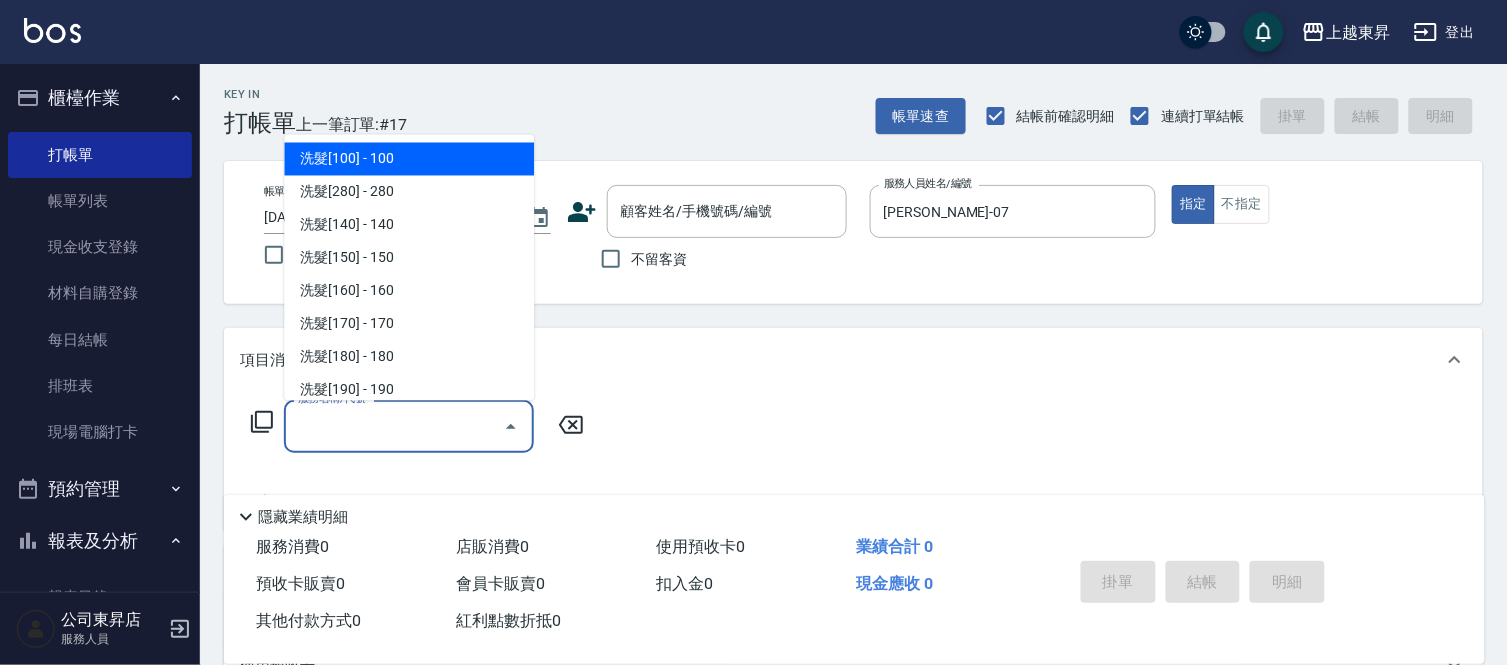 click on "服務名稱/代號" at bounding box center (394, 426) 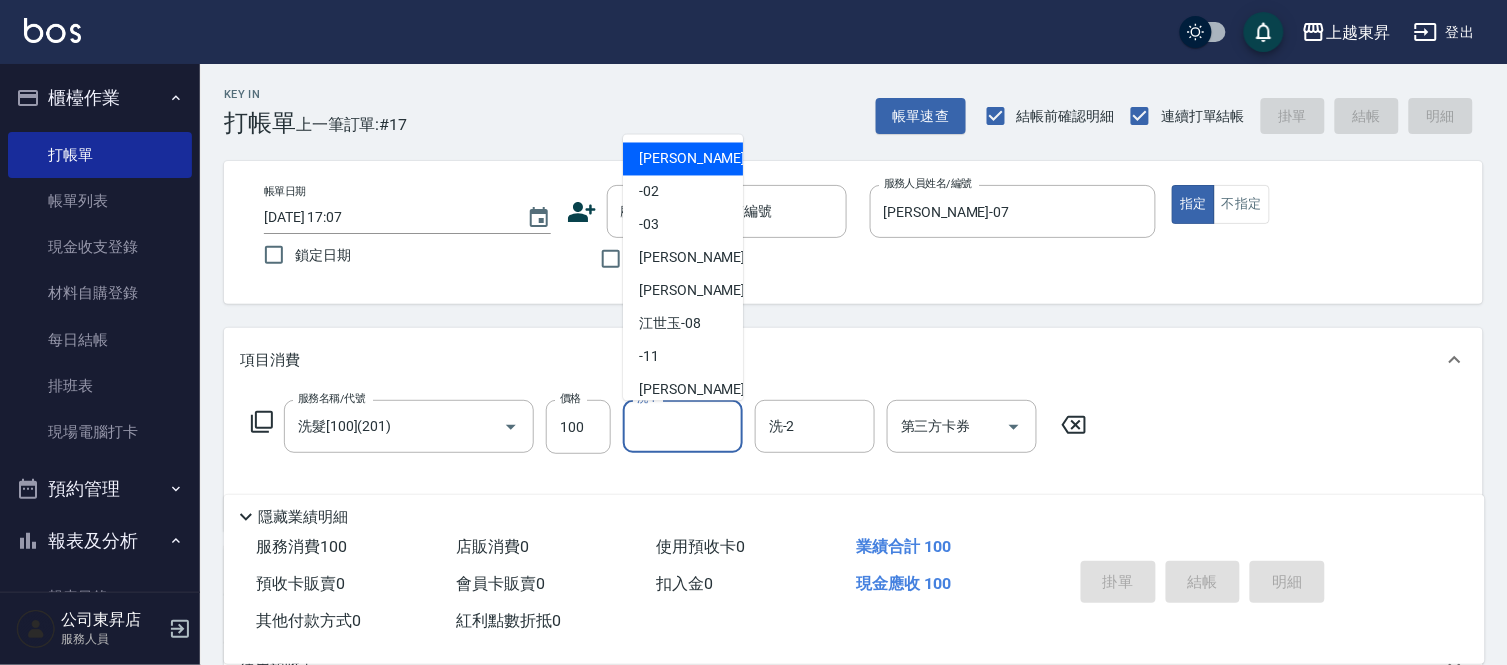 click on "洗-1" at bounding box center [683, 426] 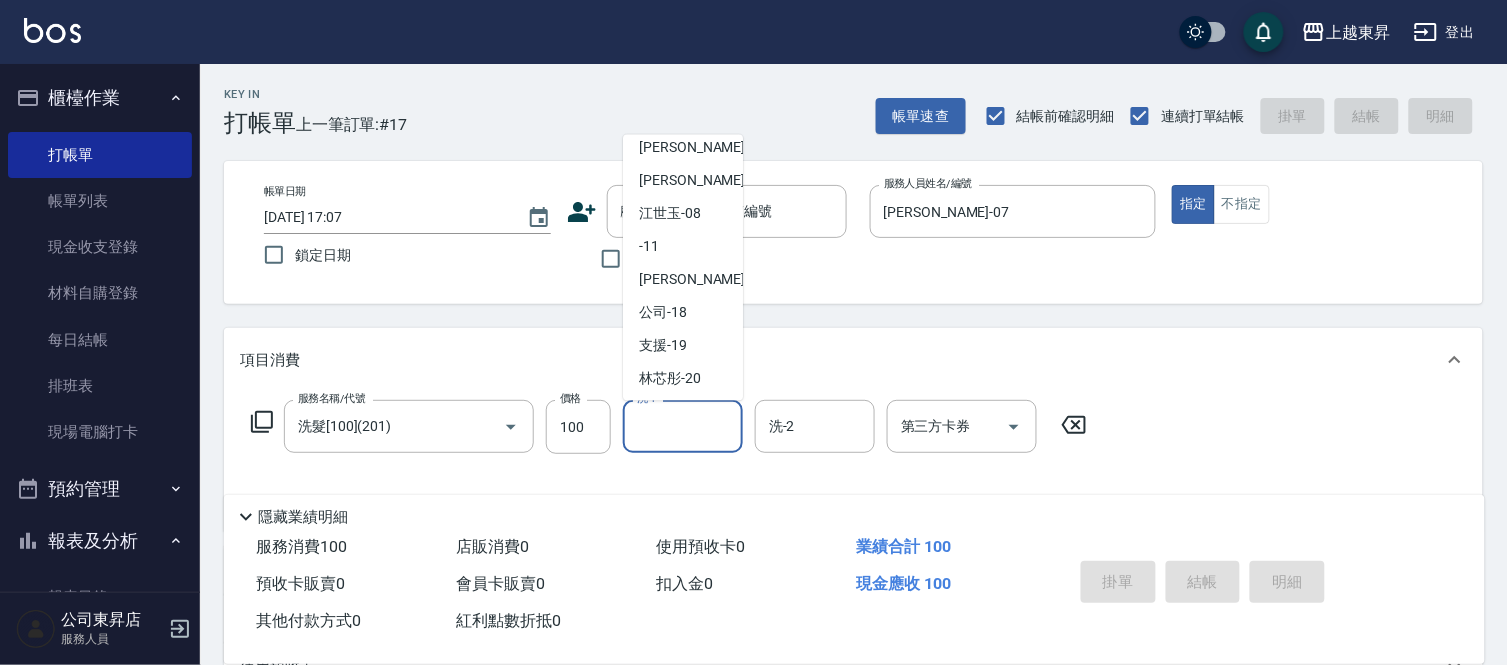 scroll, scrollTop: 222, scrollLeft: 0, axis: vertical 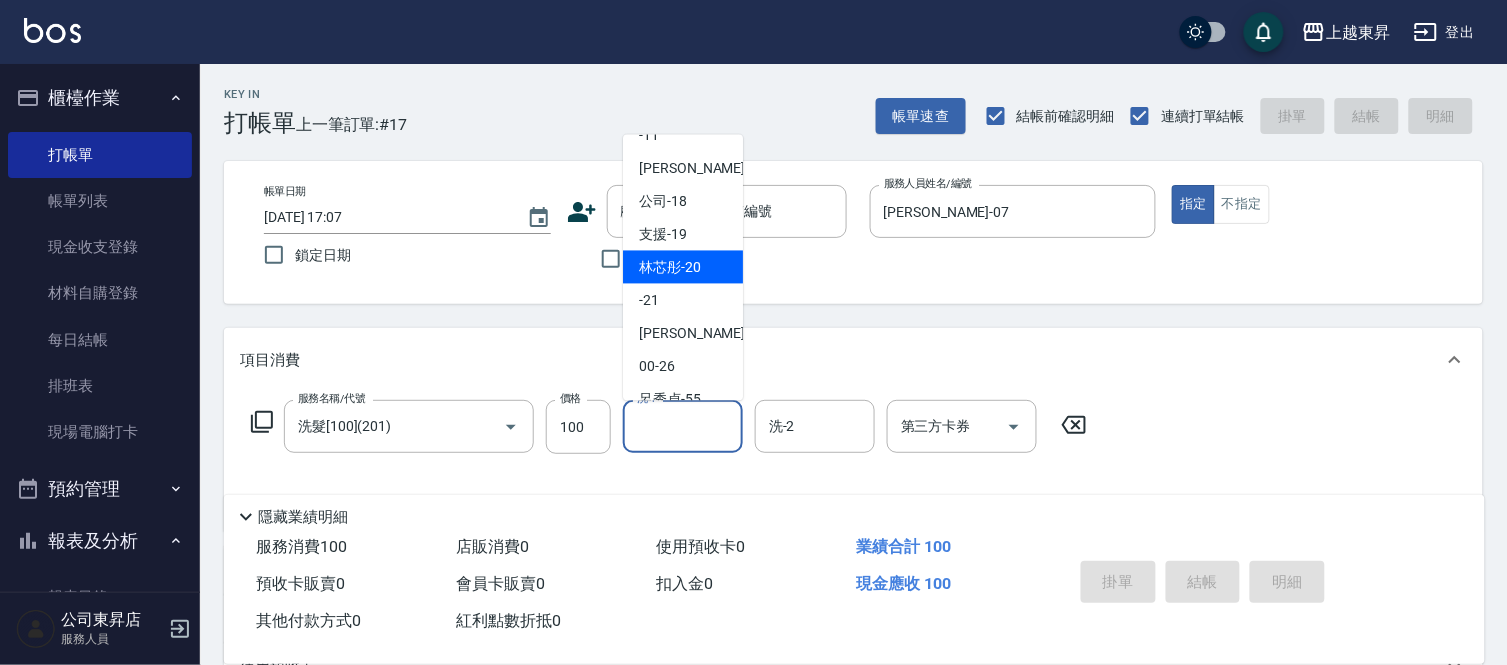 click on "林芯彤 -20" at bounding box center [670, 267] 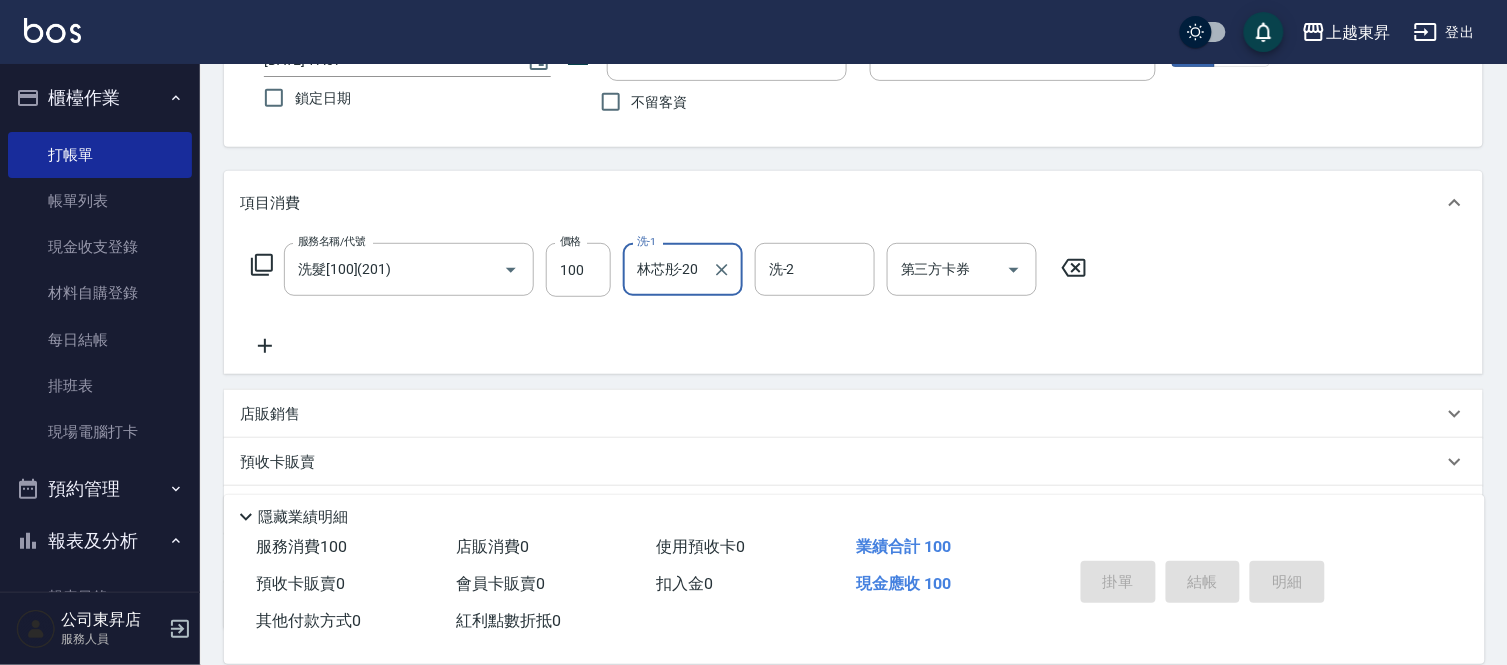 scroll, scrollTop: 222, scrollLeft: 0, axis: vertical 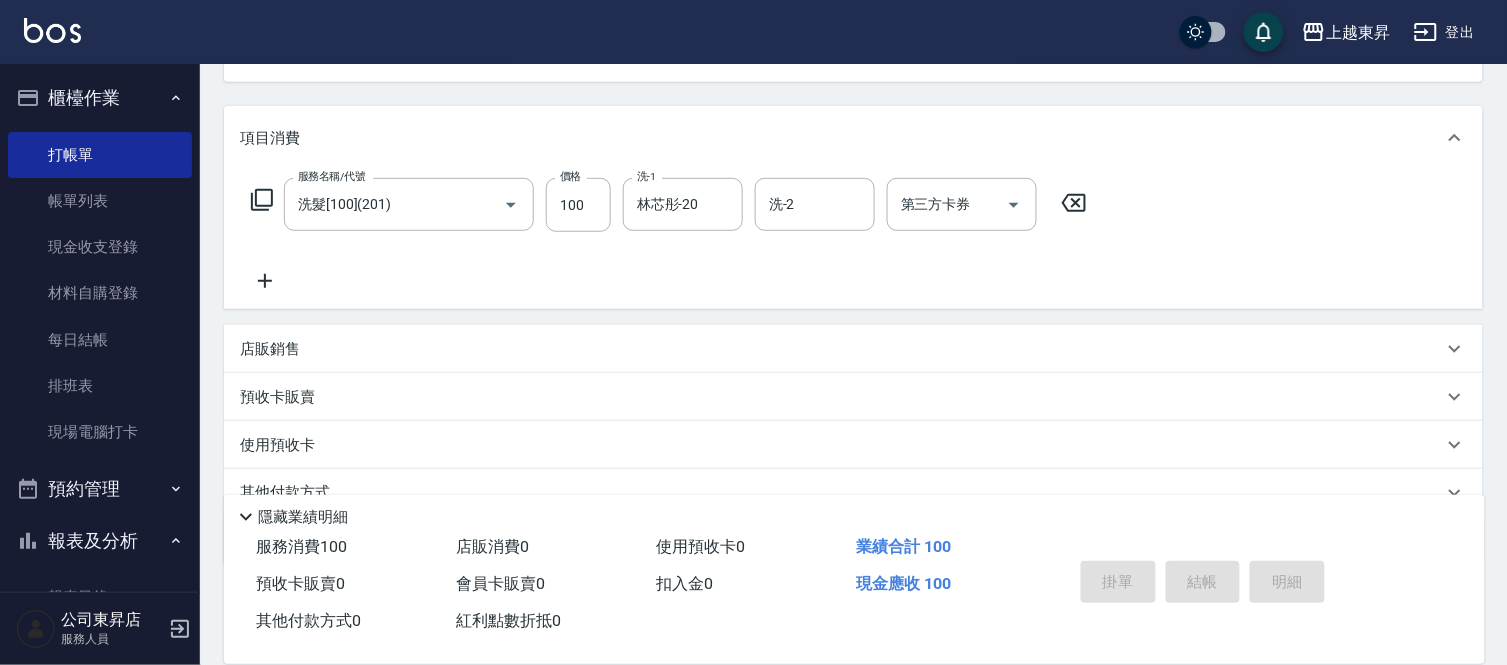 click 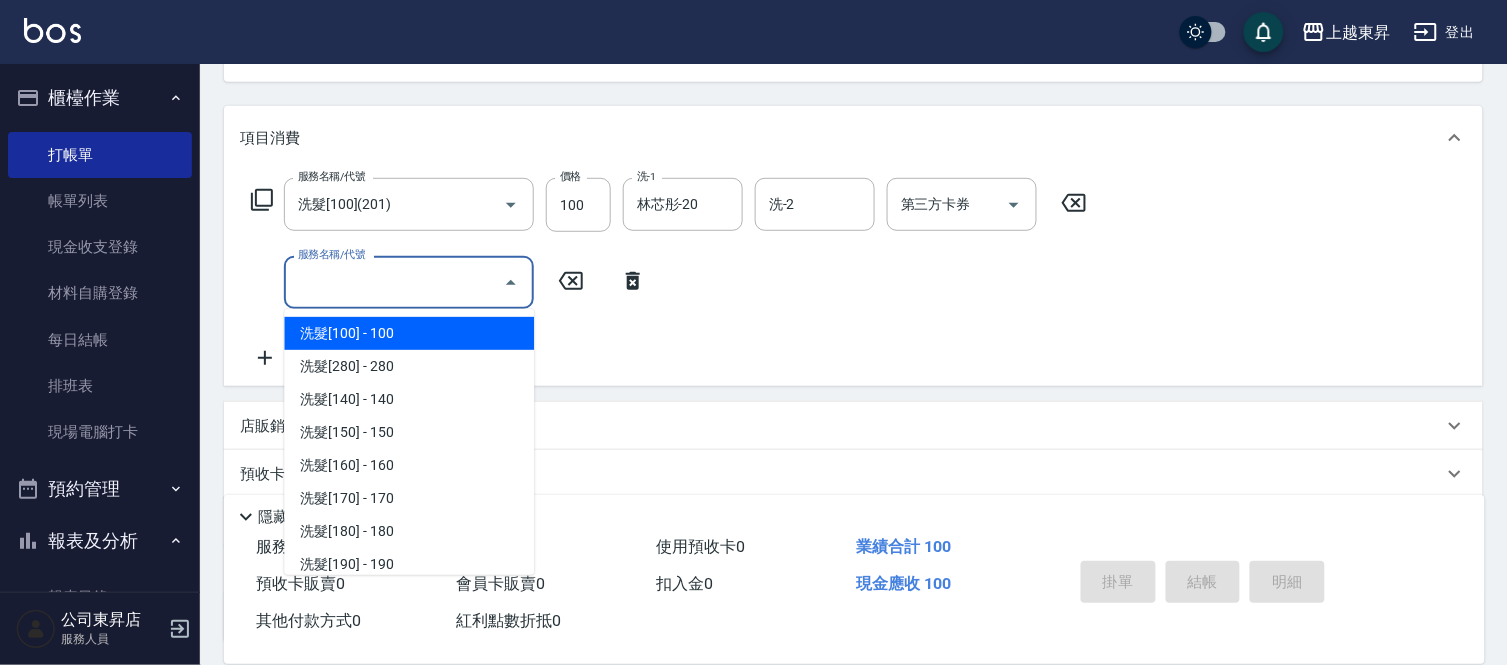 click on "服務名稱/代號" at bounding box center (394, 282) 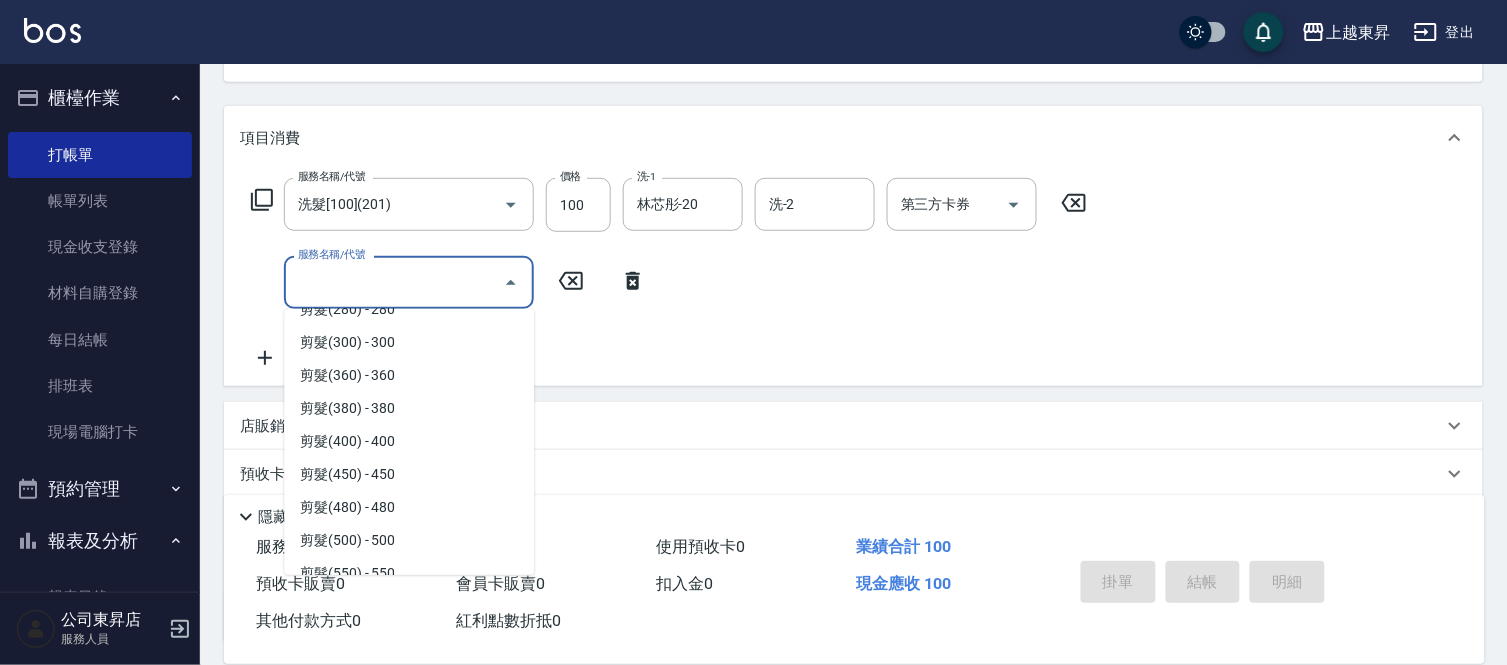 scroll, scrollTop: 1444, scrollLeft: 0, axis: vertical 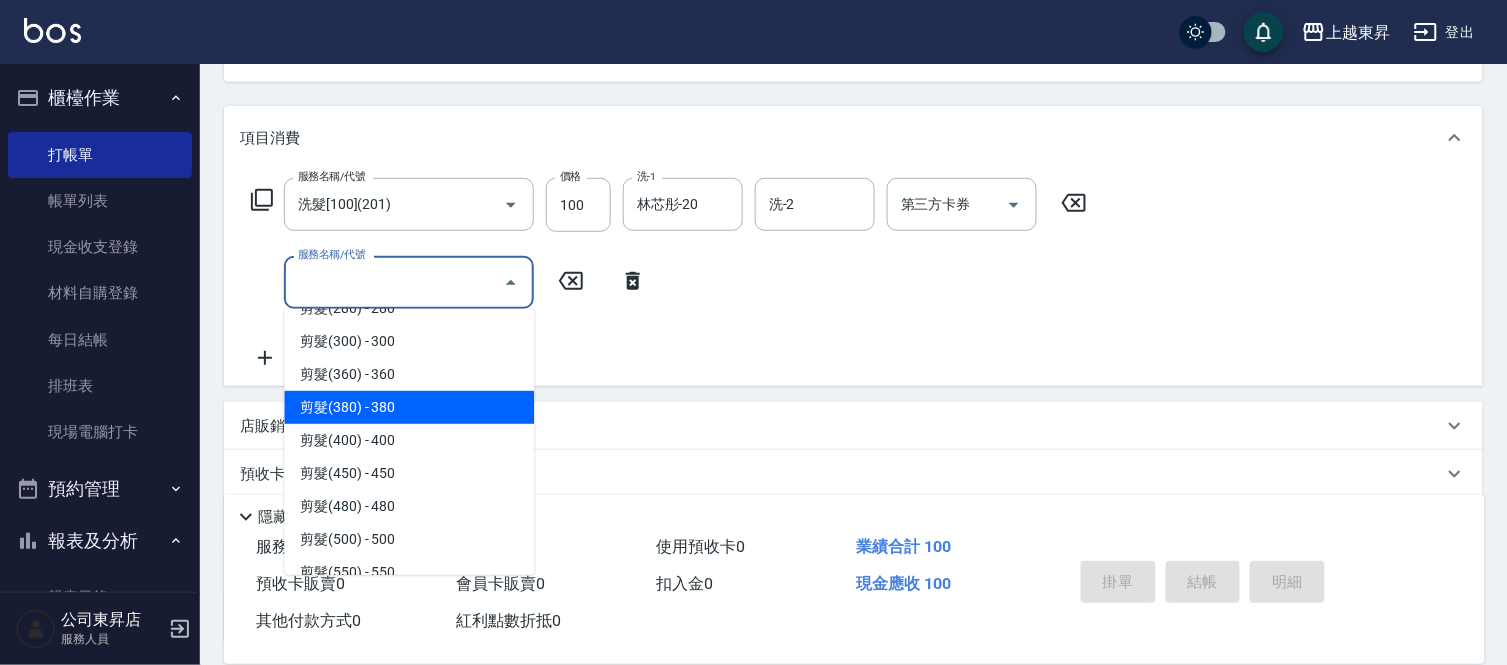 click on "剪髮(380) - 380" at bounding box center (409, 407) 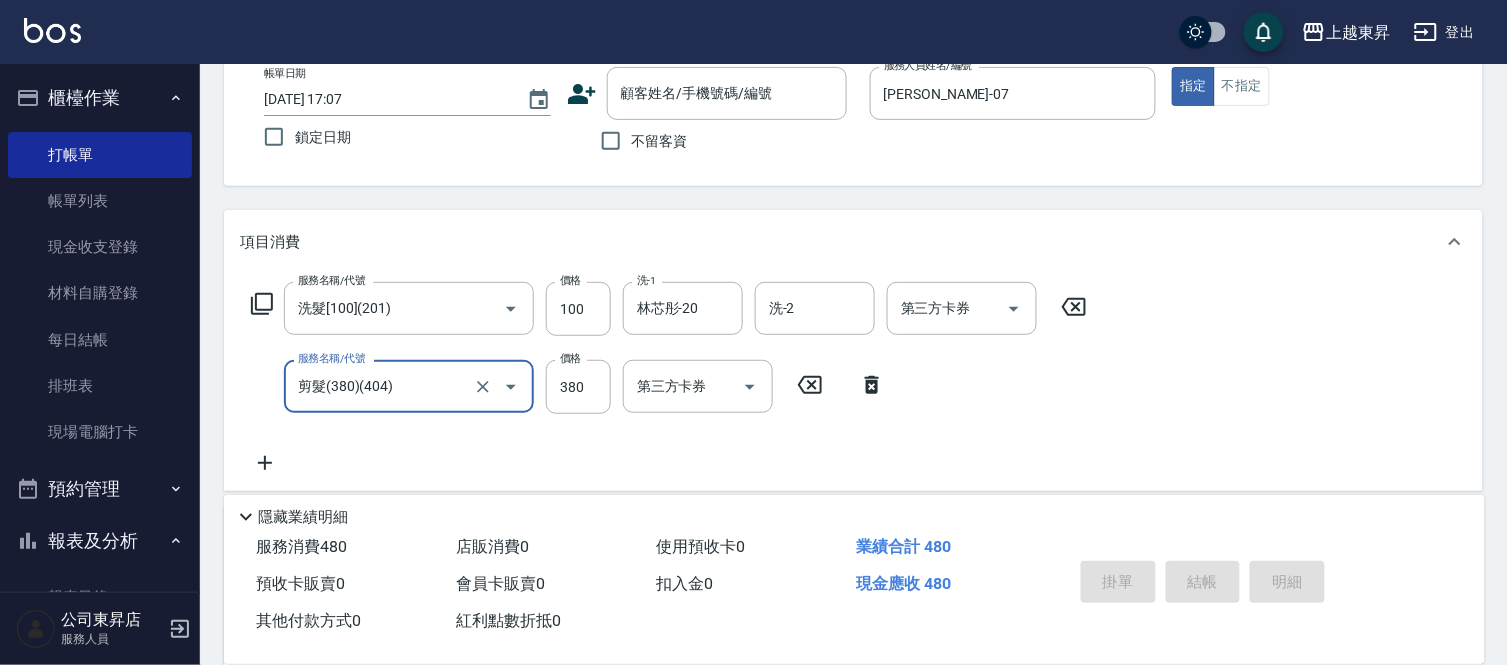 scroll, scrollTop: 0, scrollLeft: 0, axis: both 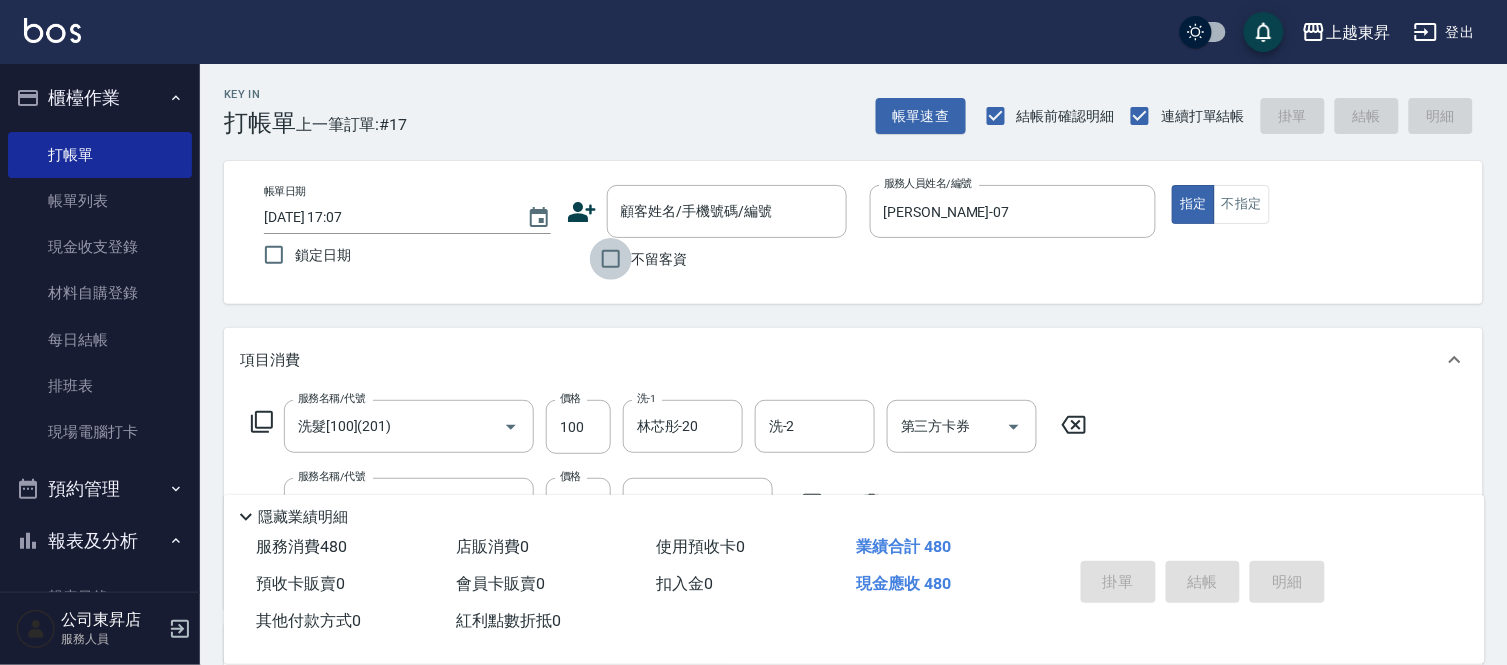 click on "不留客資" at bounding box center (611, 259) 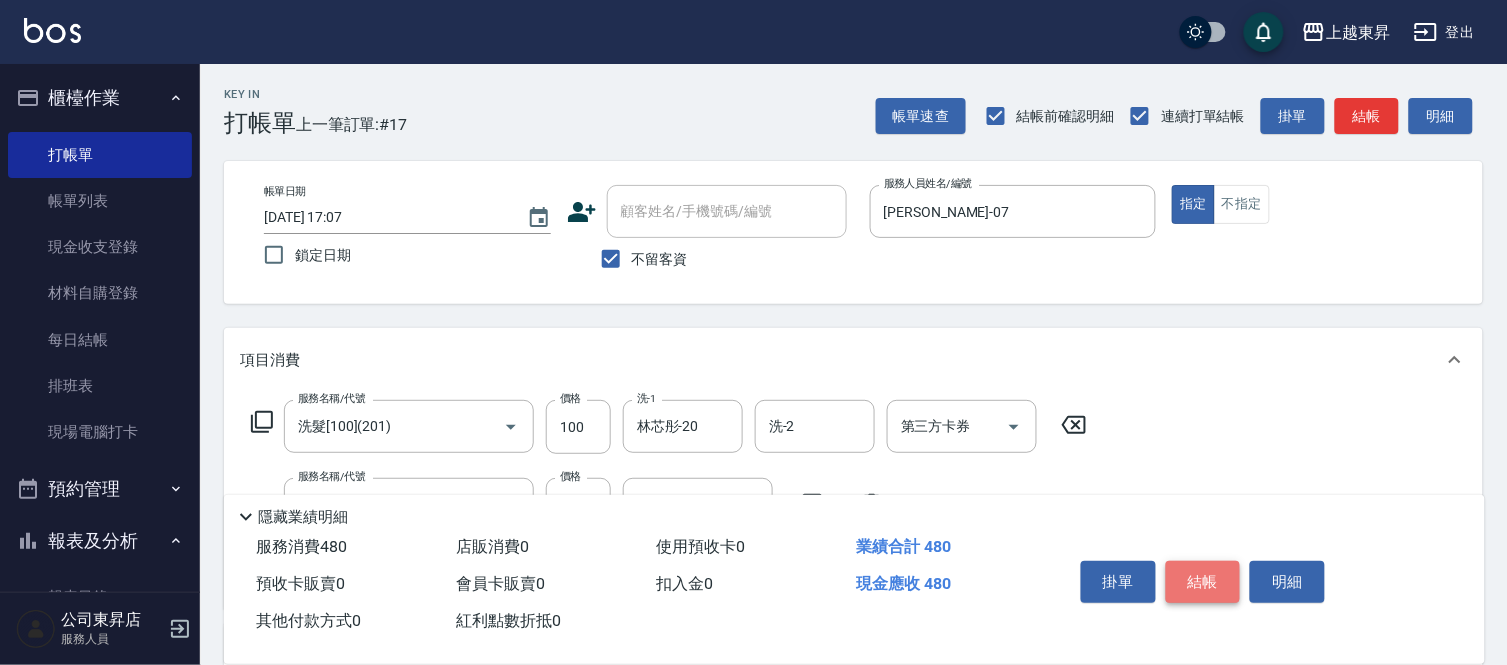 click on "結帳" at bounding box center [1203, 582] 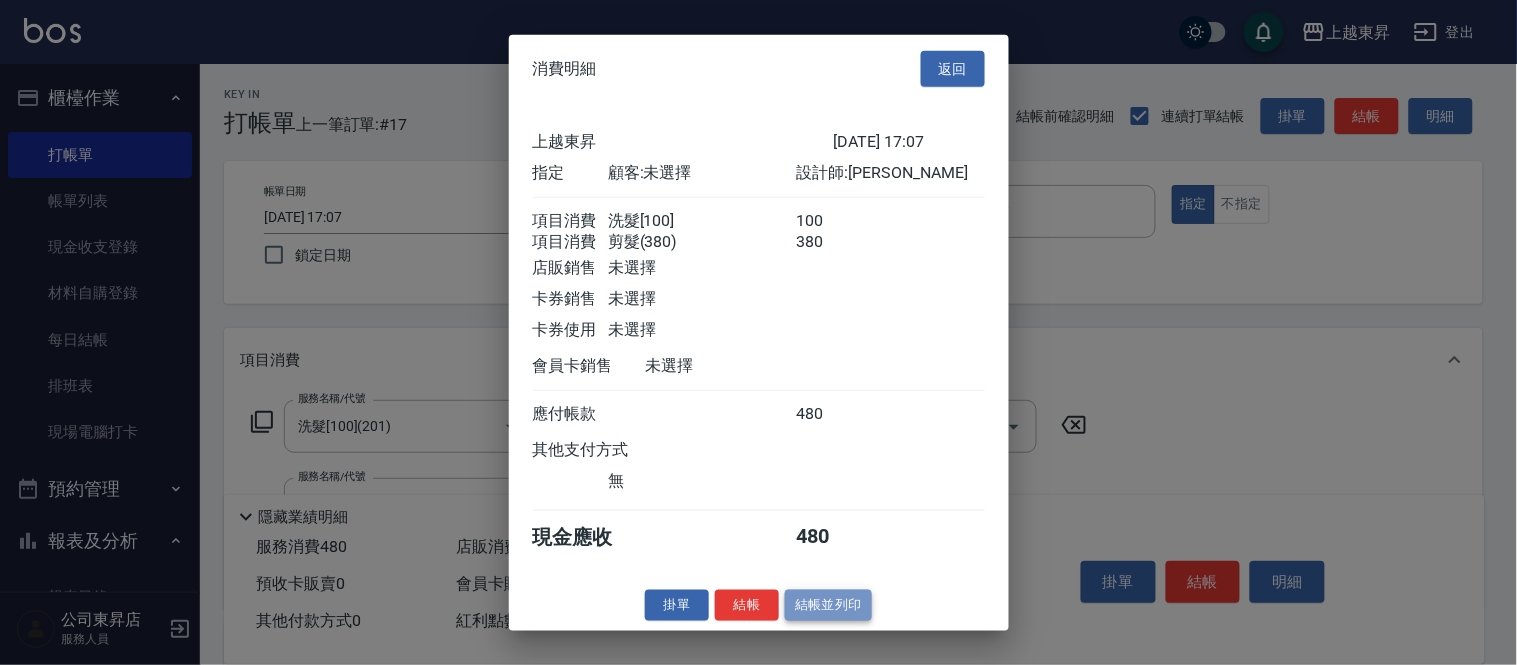 click on "結帳並列印" at bounding box center (828, 605) 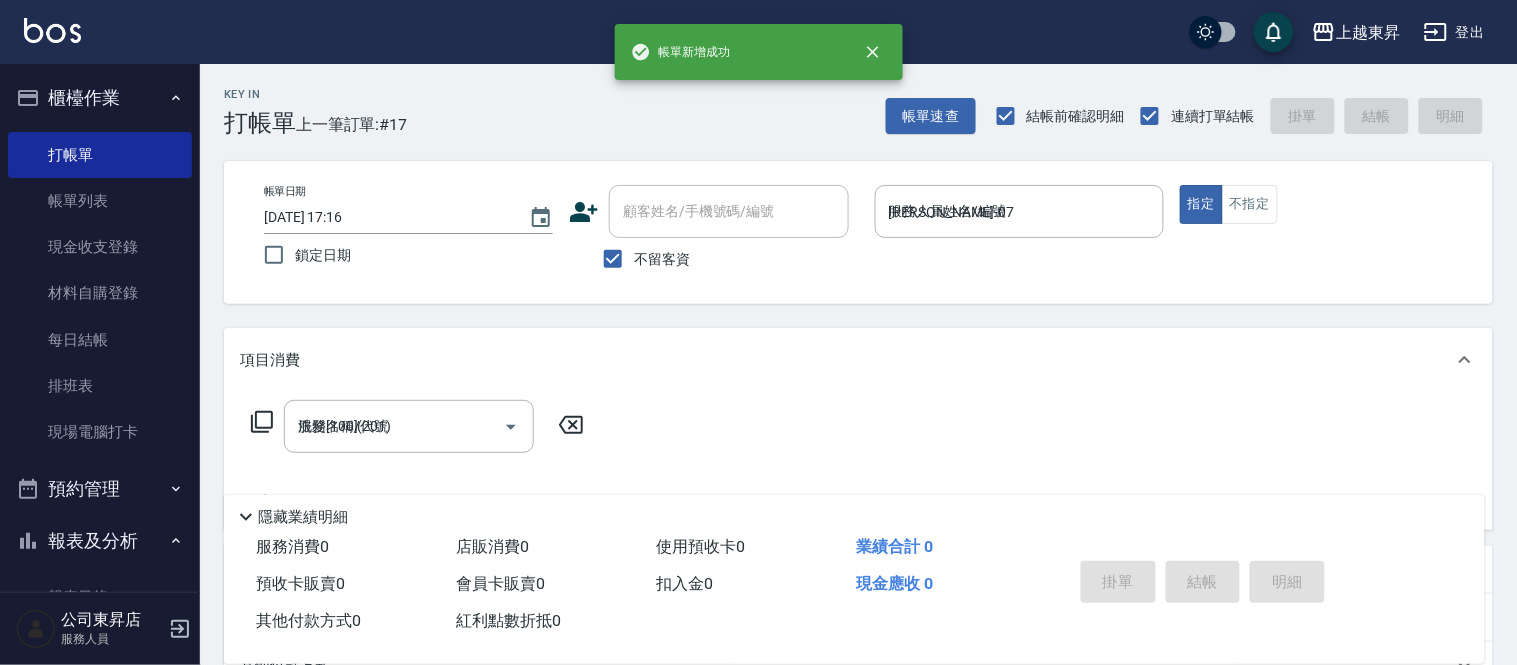 type on "[DATE] 17:16" 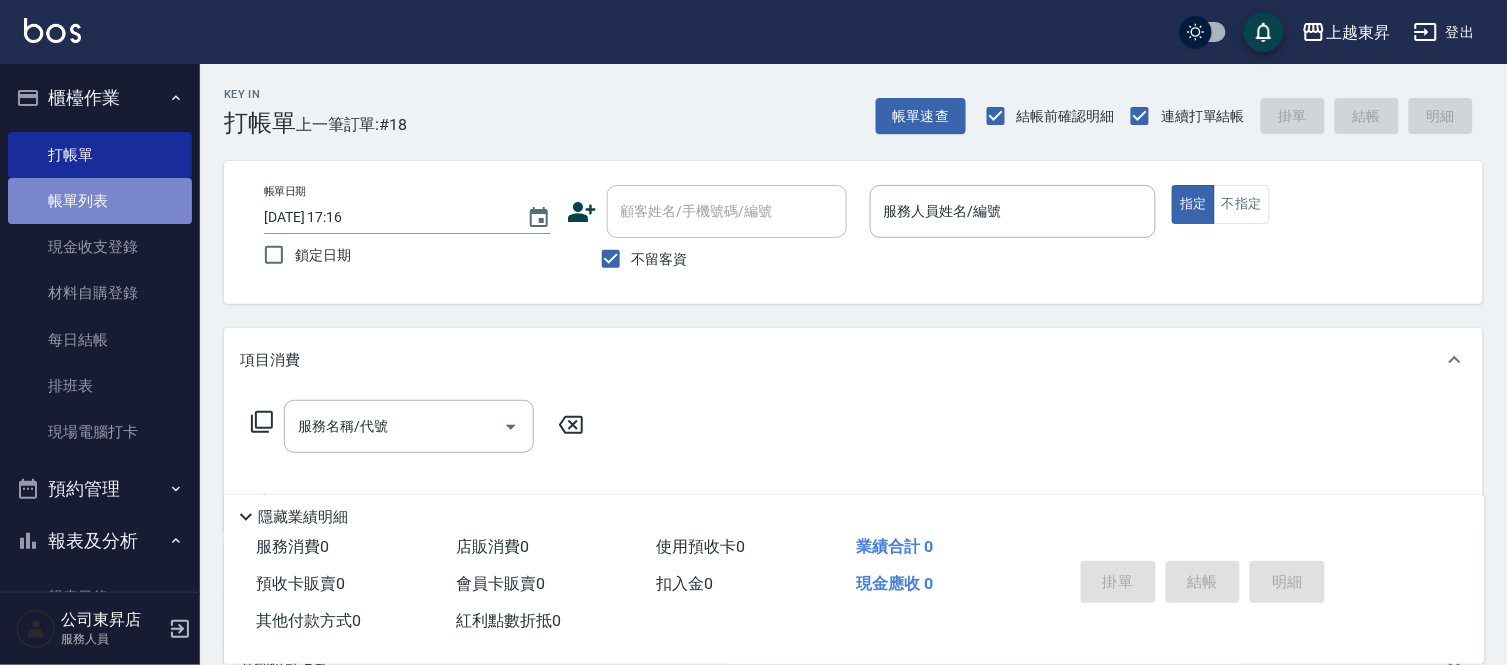 click on "帳單列表" at bounding box center (100, 201) 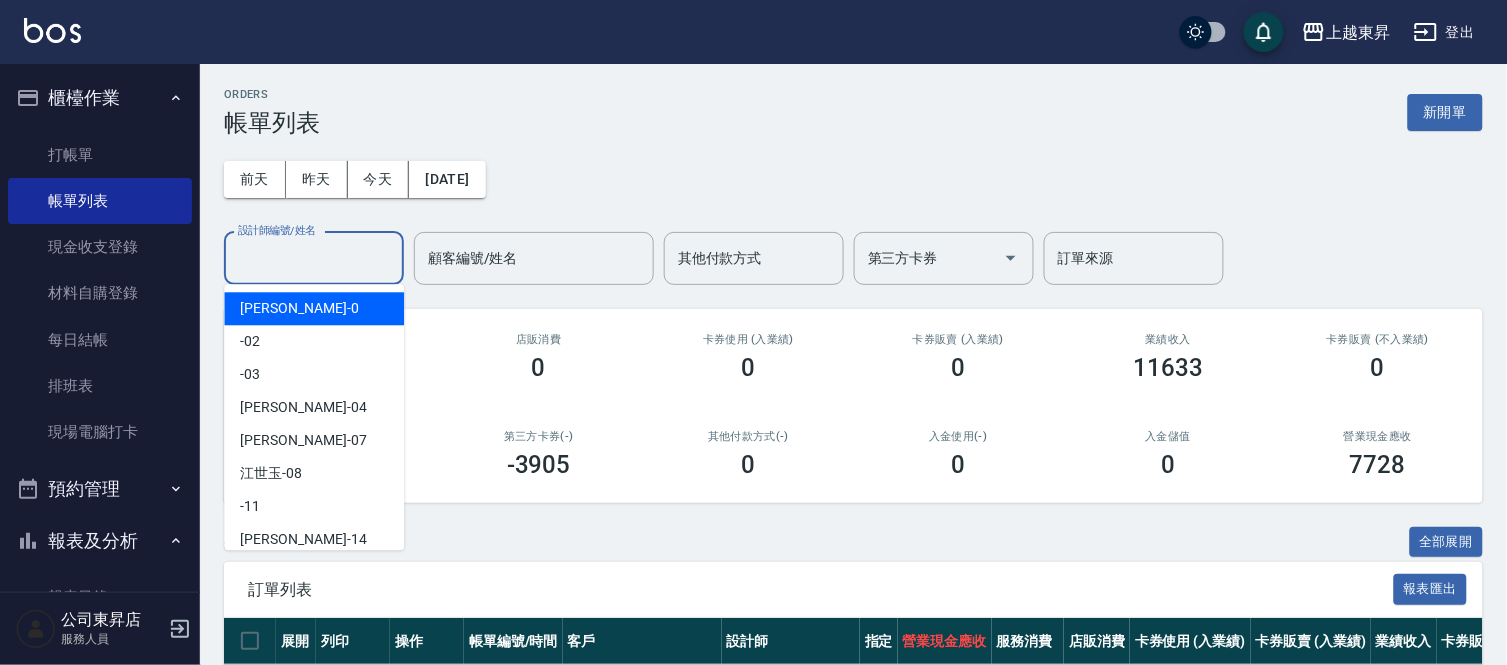 click on "設計師編號/姓名" at bounding box center (314, 258) 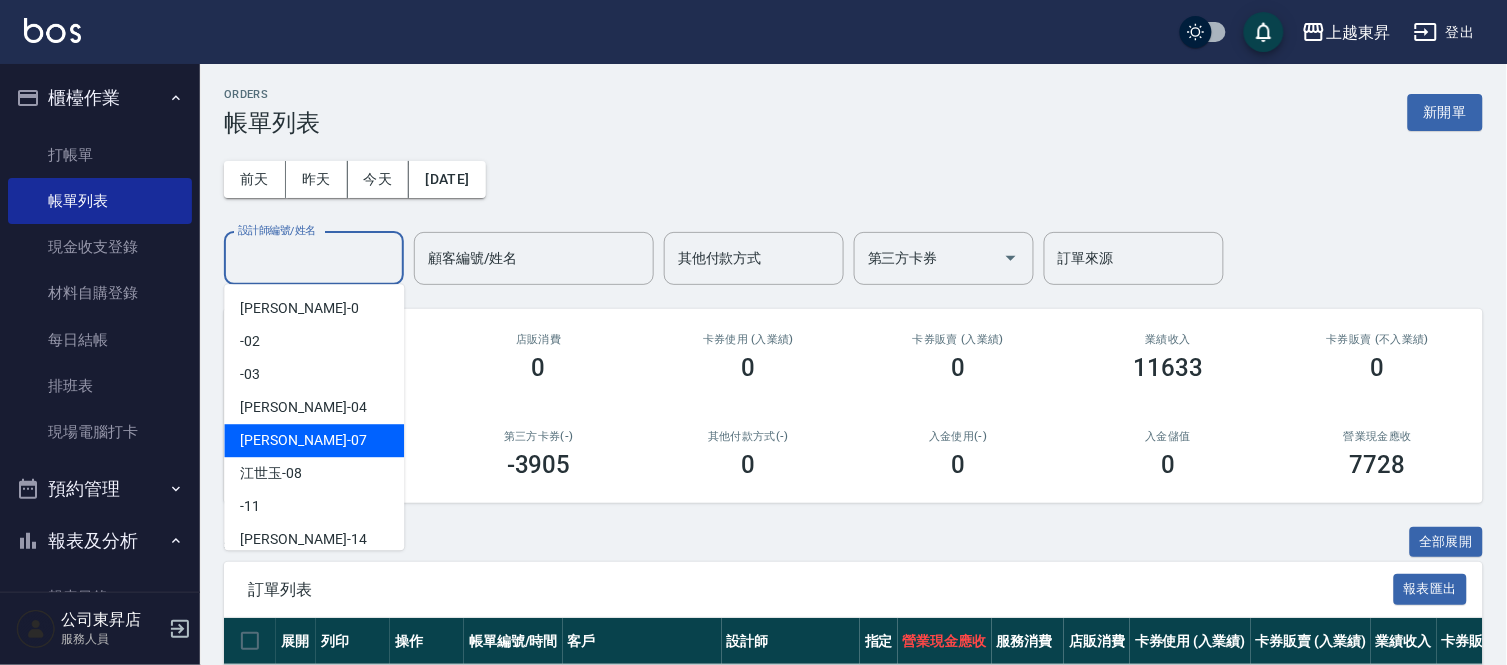 click on "[PERSON_NAME] -07" at bounding box center (303, 440) 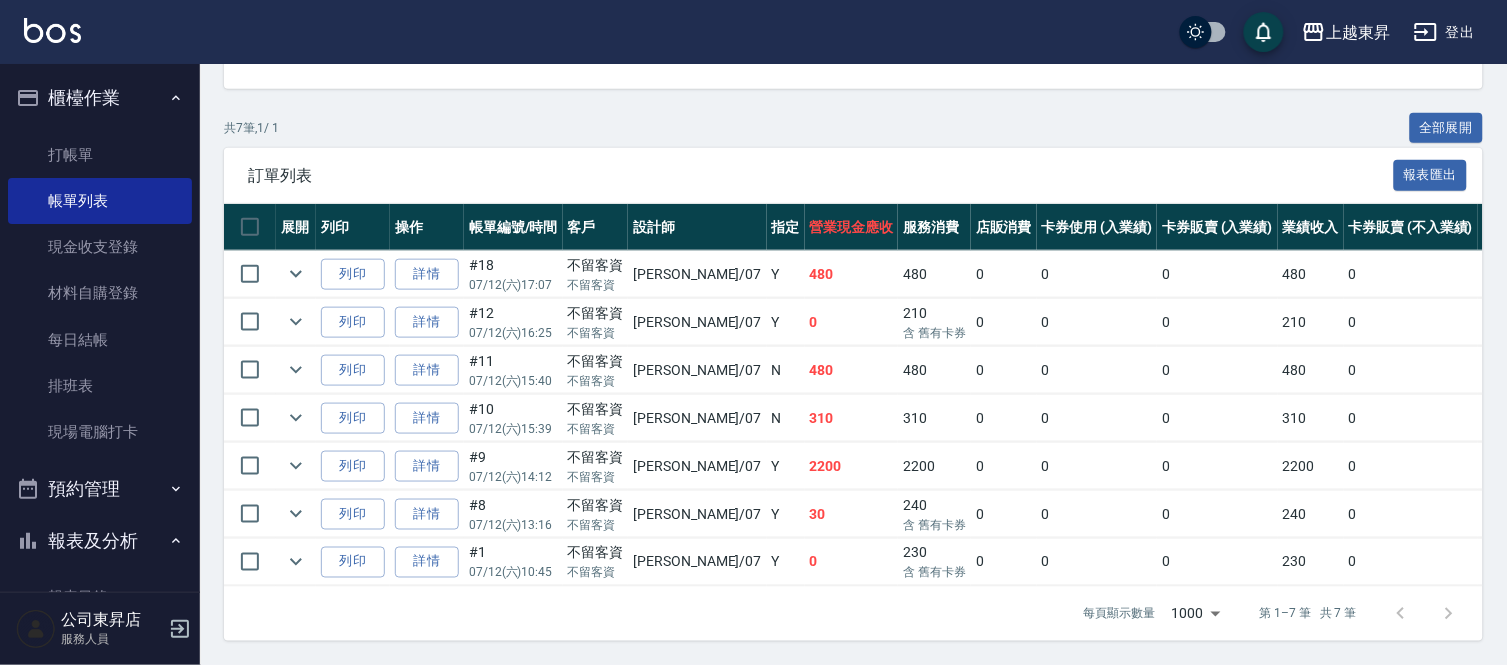 scroll, scrollTop: 432, scrollLeft: 0, axis: vertical 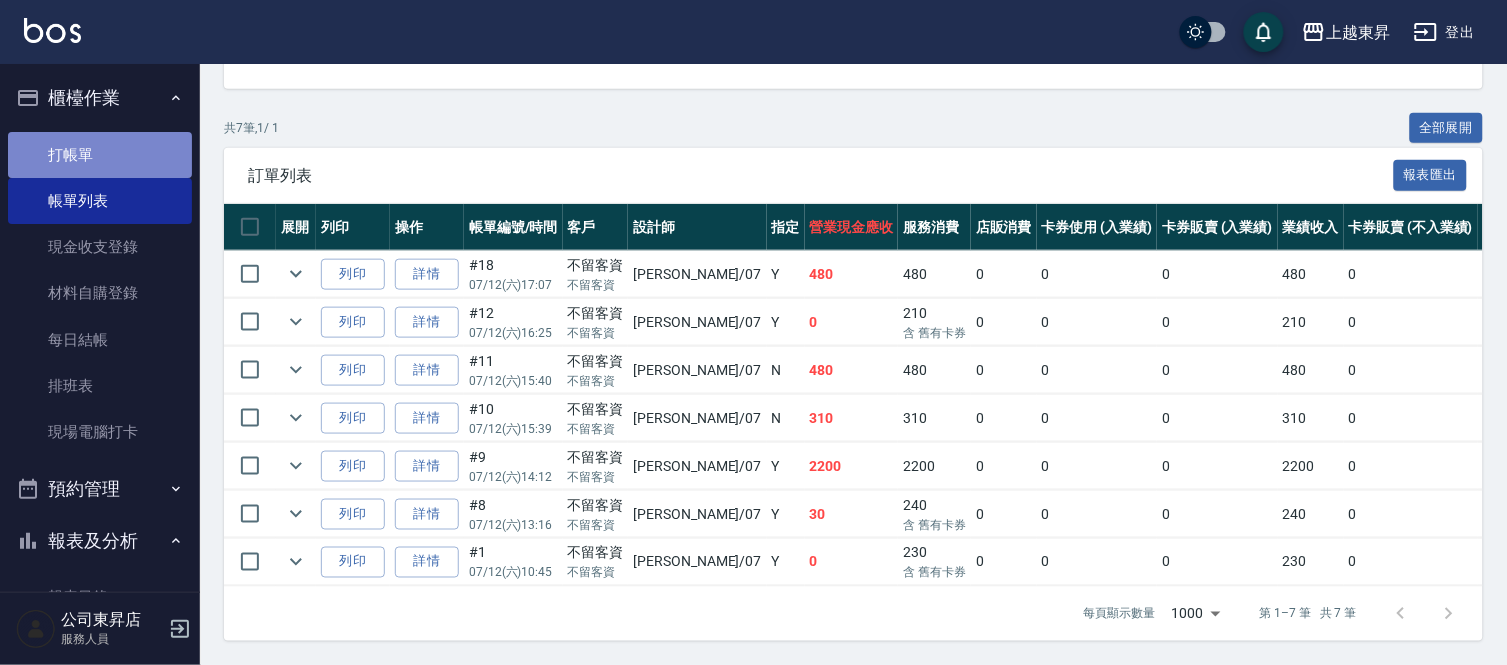 click on "打帳單" at bounding box center (100, 155) 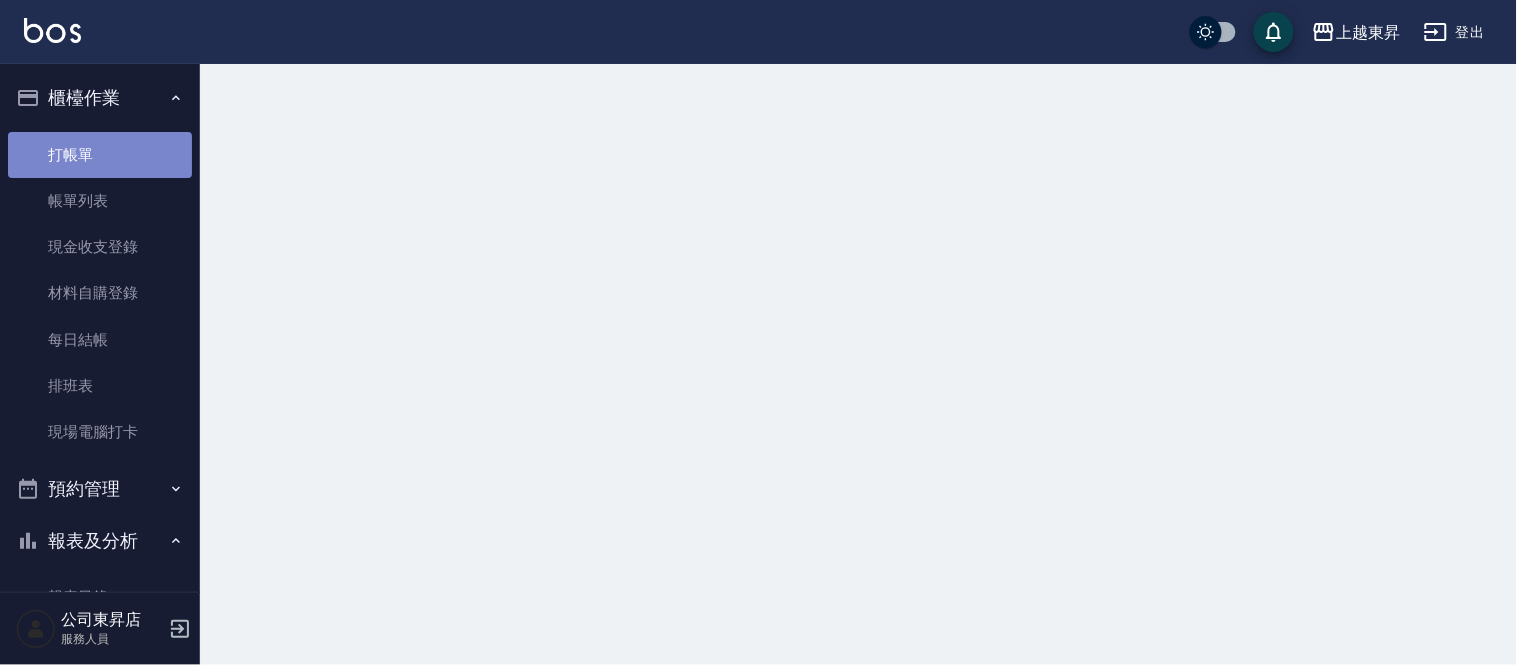click on "打帳單" at bounding box center [100, 155] 